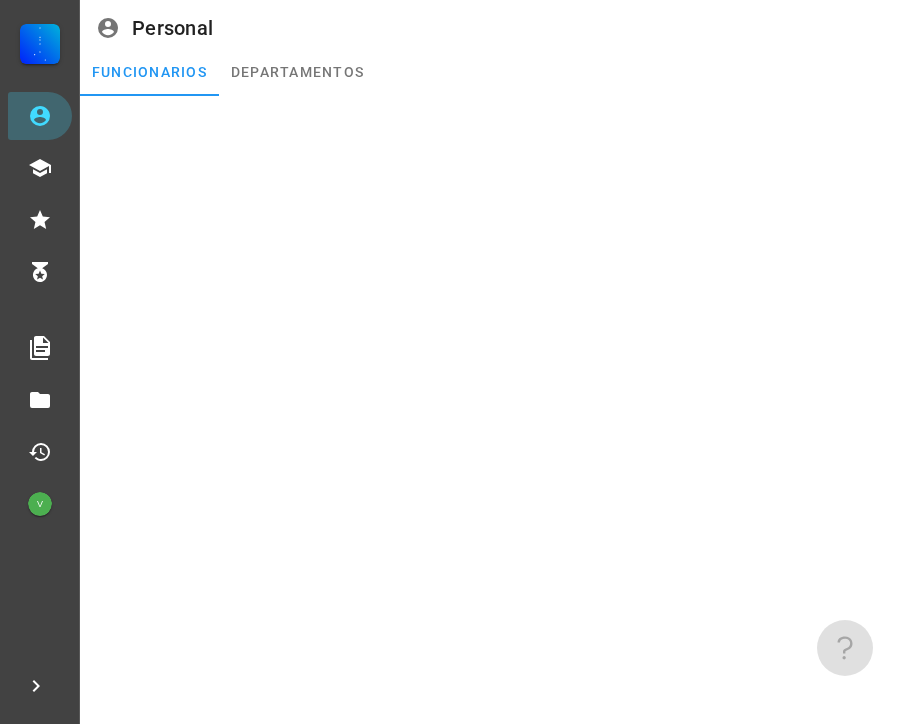 scroll, scrollTop: 0, scrollLeft: 0, axis: both 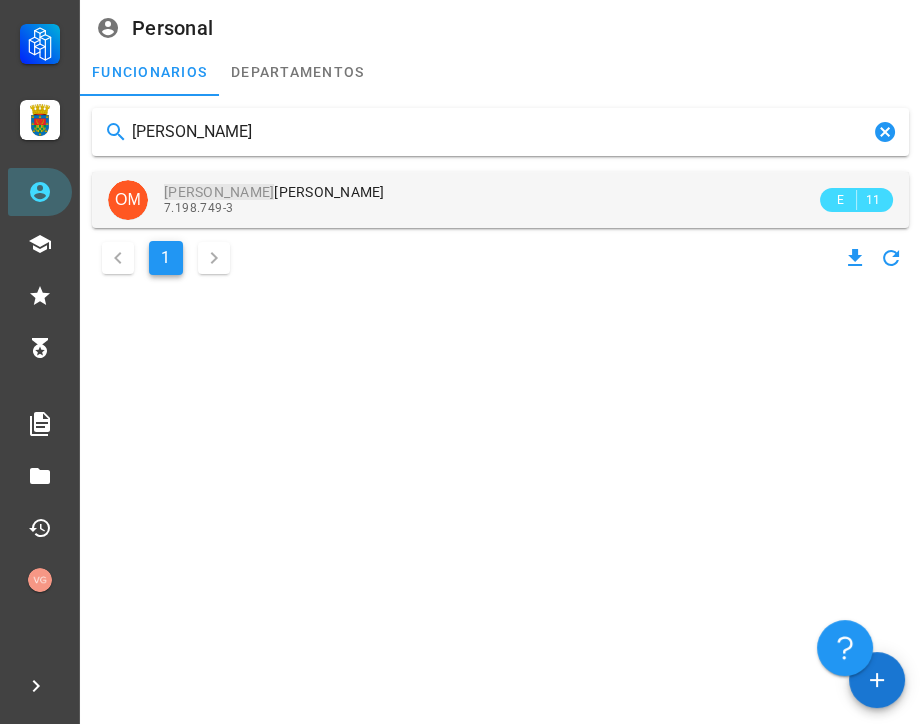 type on "[PERSON_NAME]" 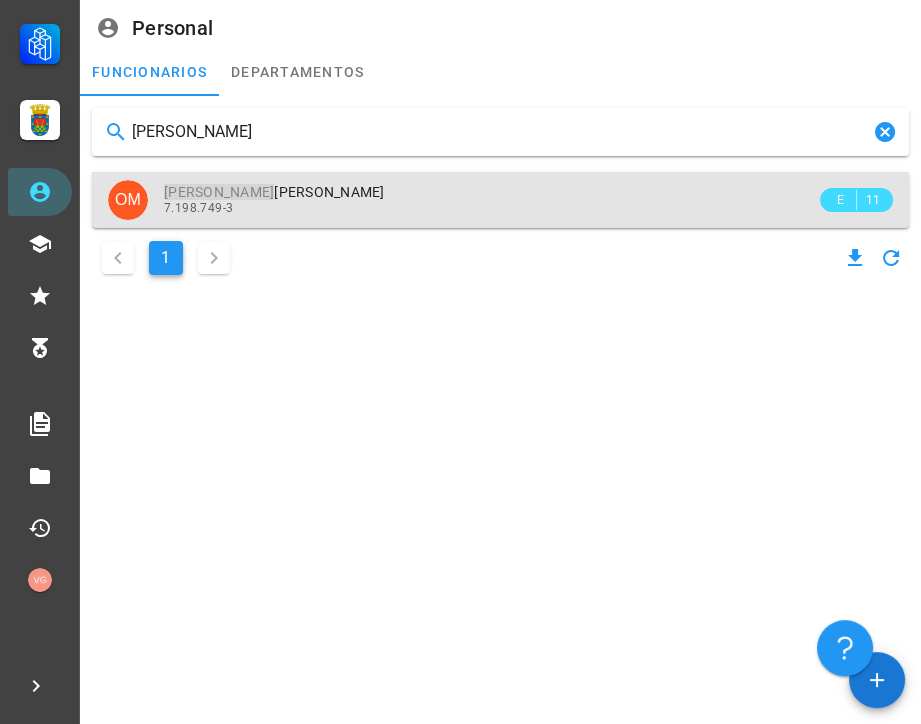 click on "7.198.749-3" at bounding box center (490, 208) 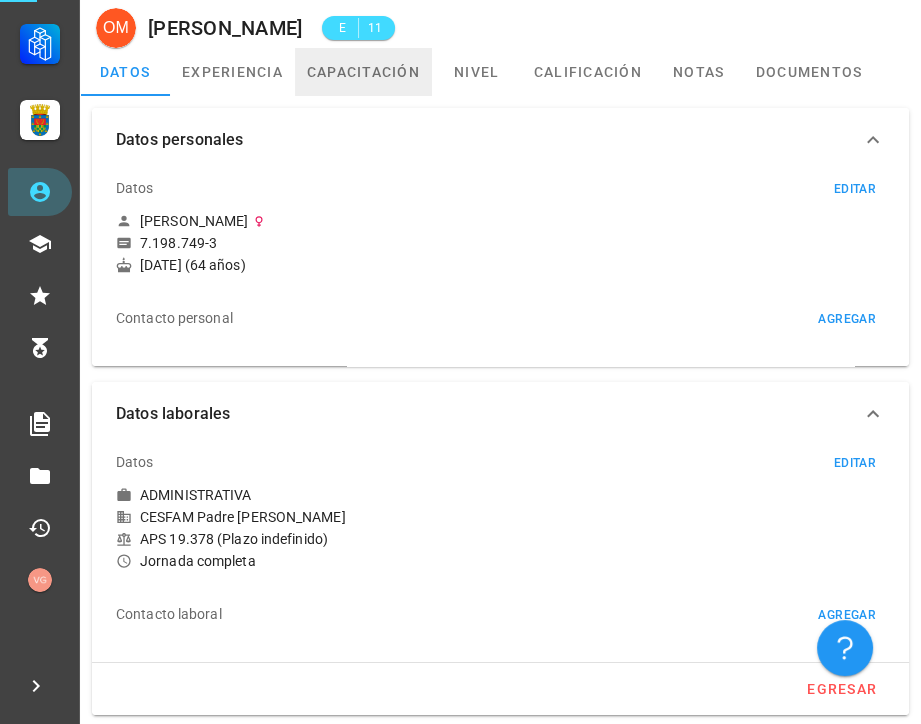 click on "capacitación" at bounding box center (363, 72) 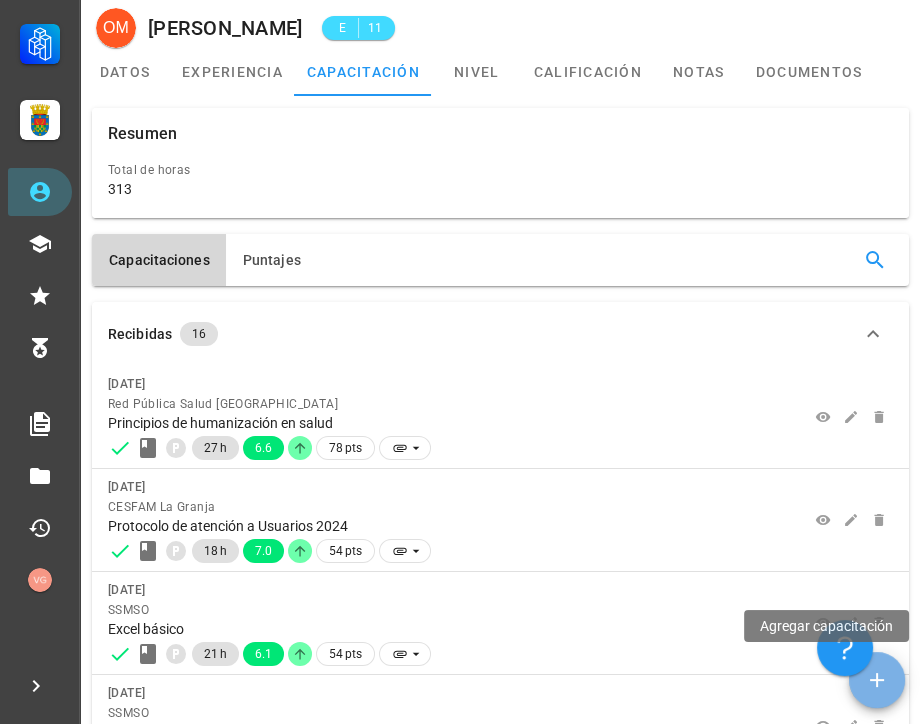 click 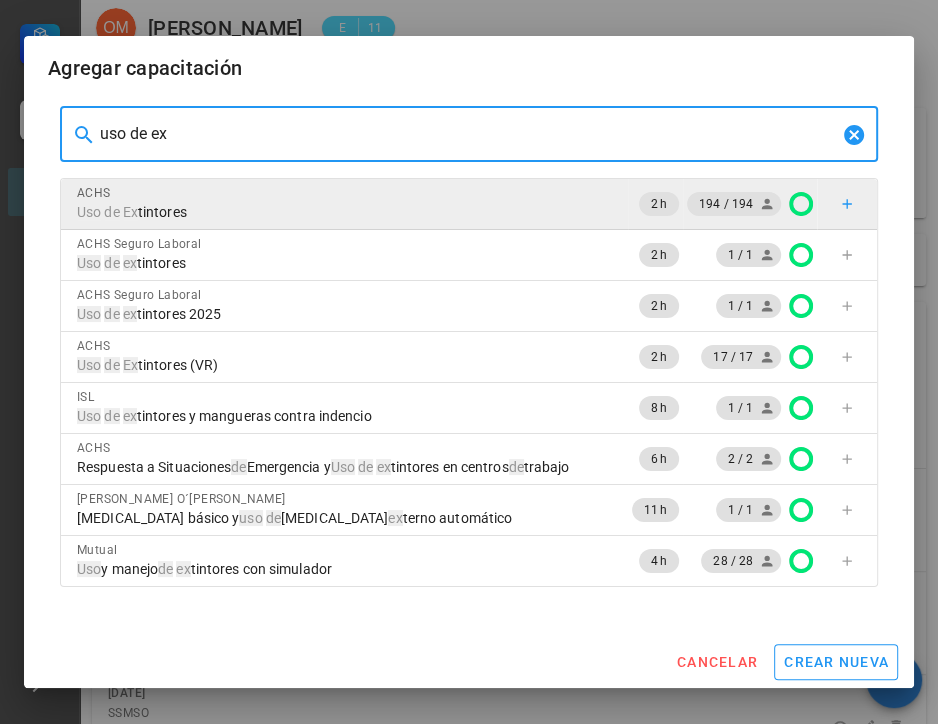type on "uso de ex" 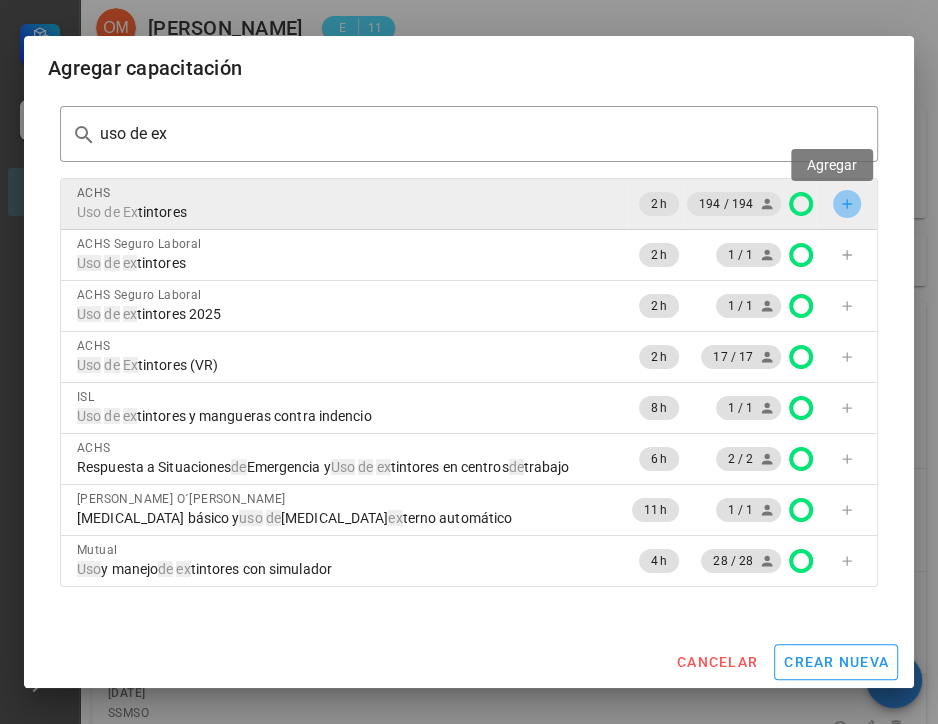 click 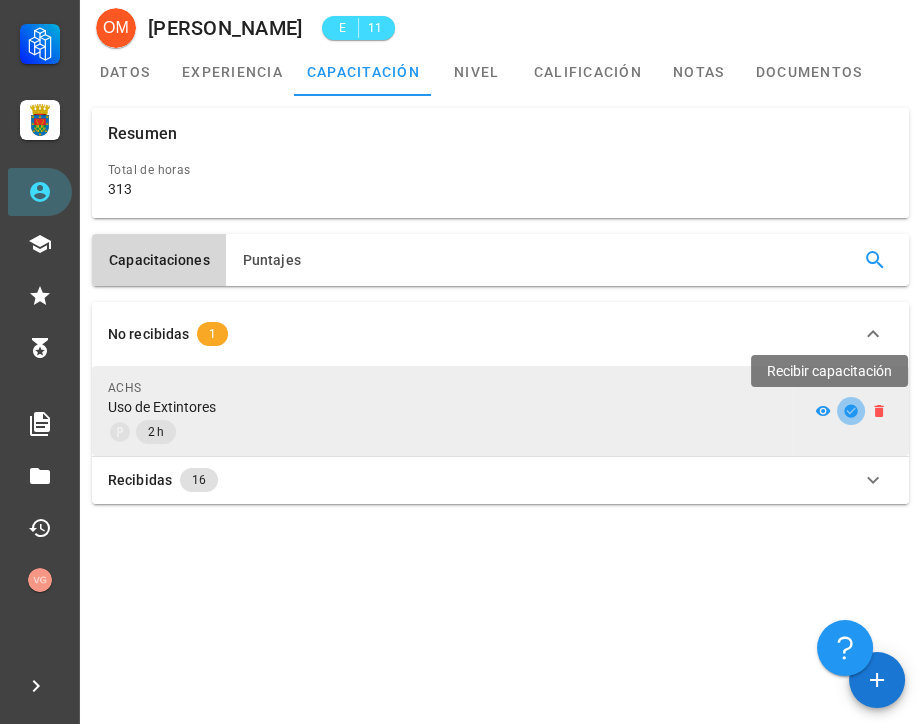 click 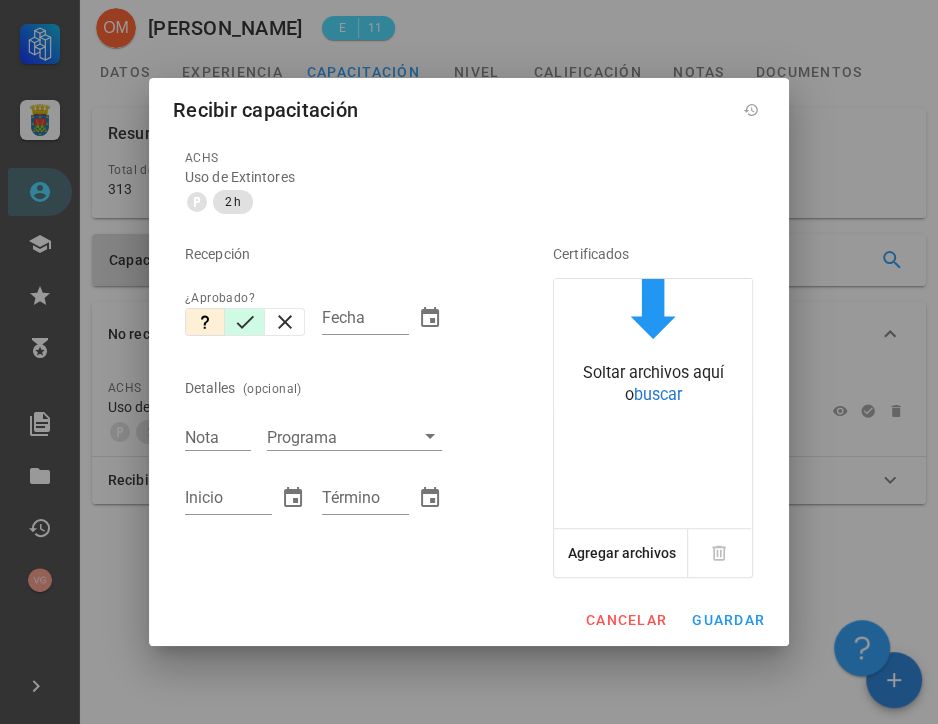 click 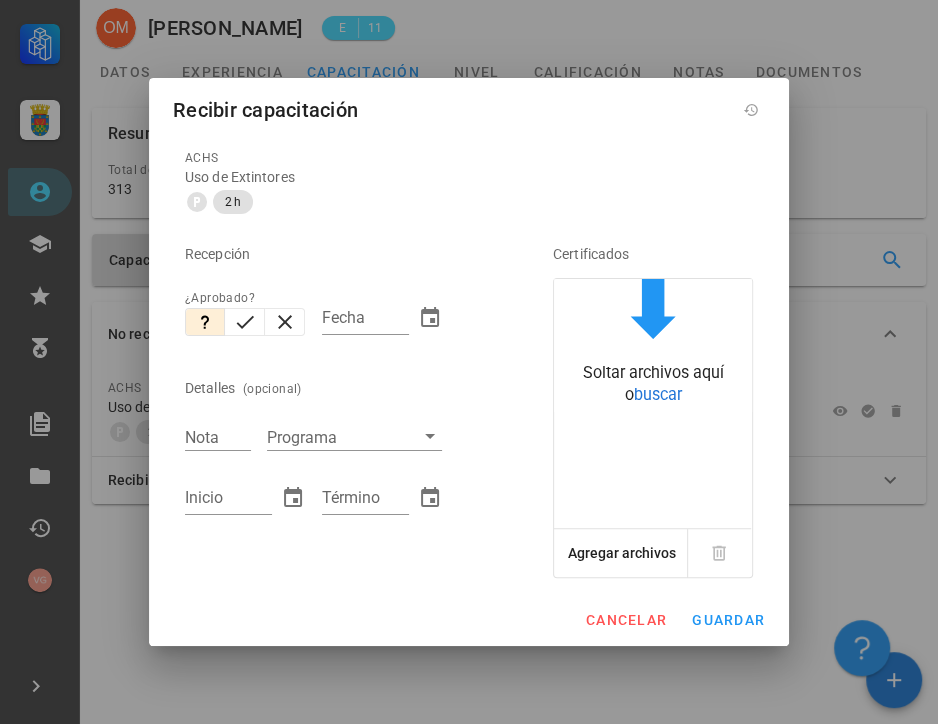 type on "[DATE]" 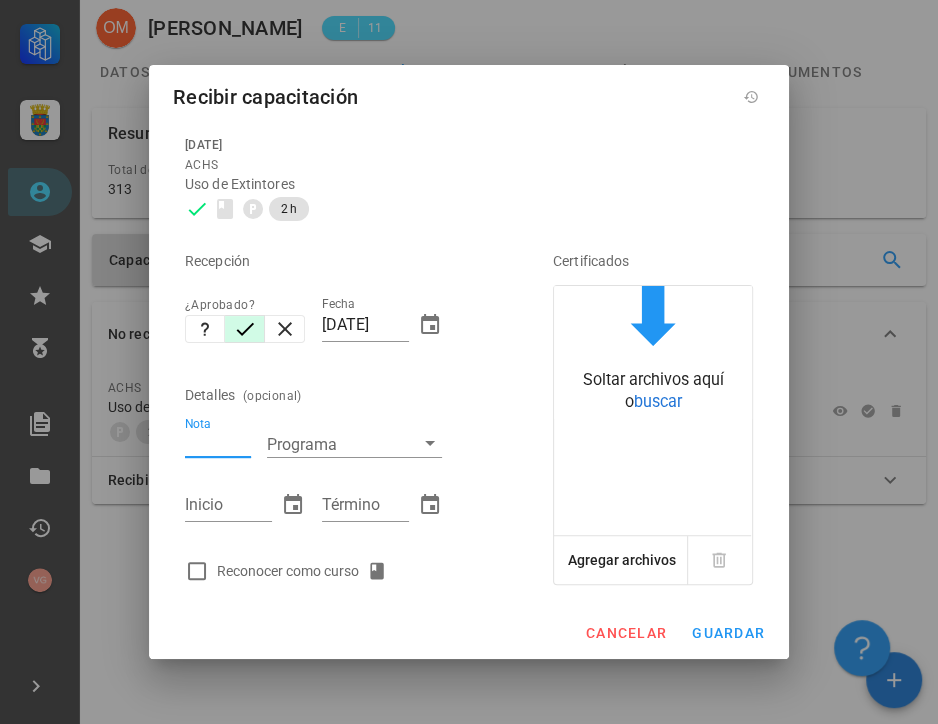 click on "Nota" at bounding box center (218, 444) 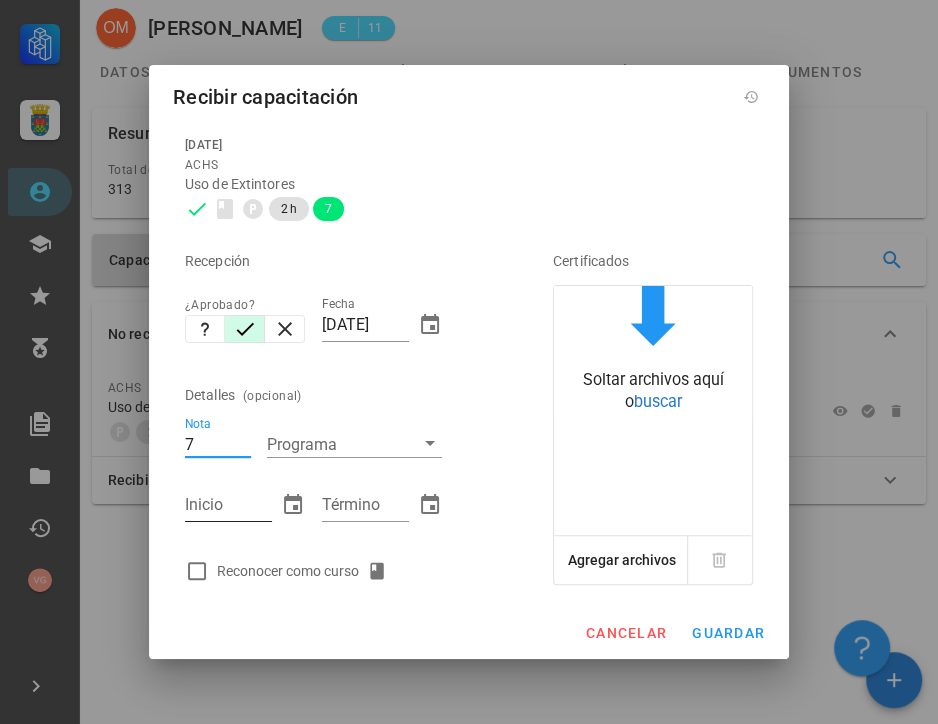 type on "7" 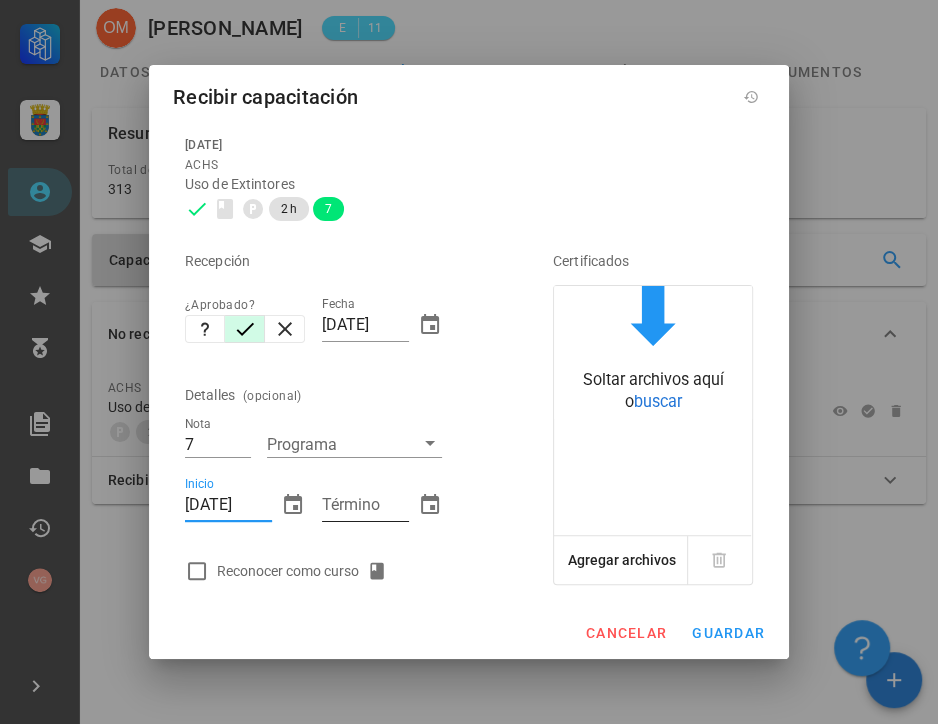 type on "[DATE]" 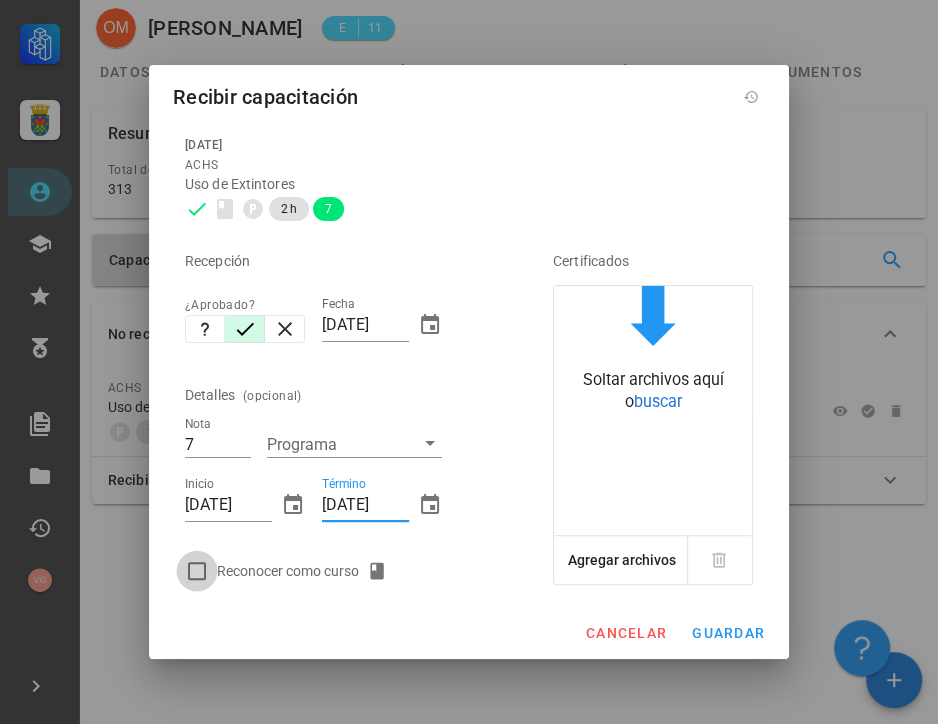type on "[DATE]" 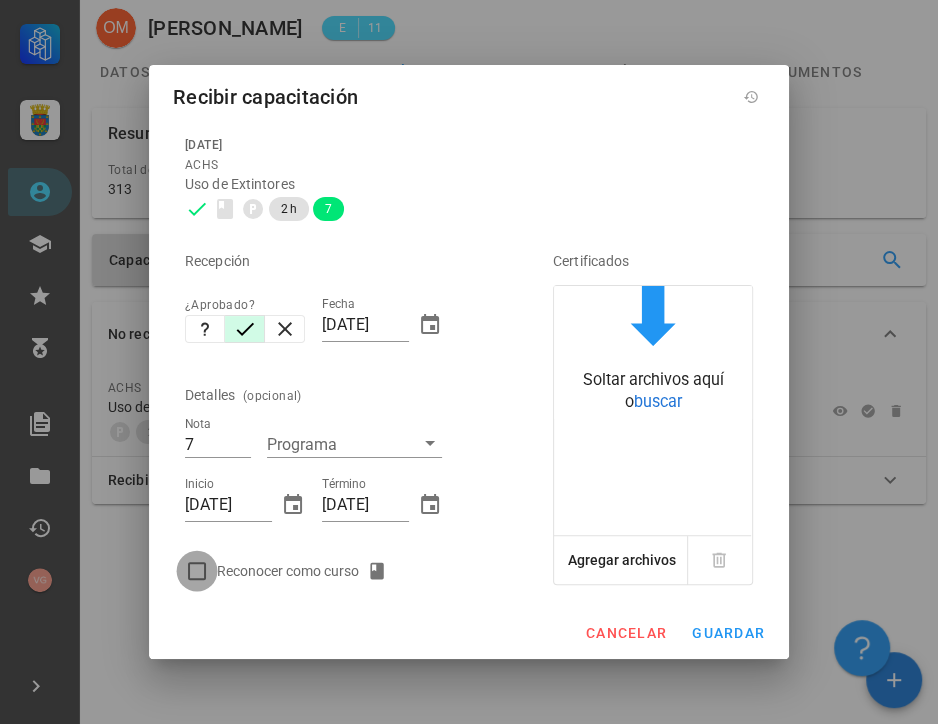 click at bounding box center [197, 571] 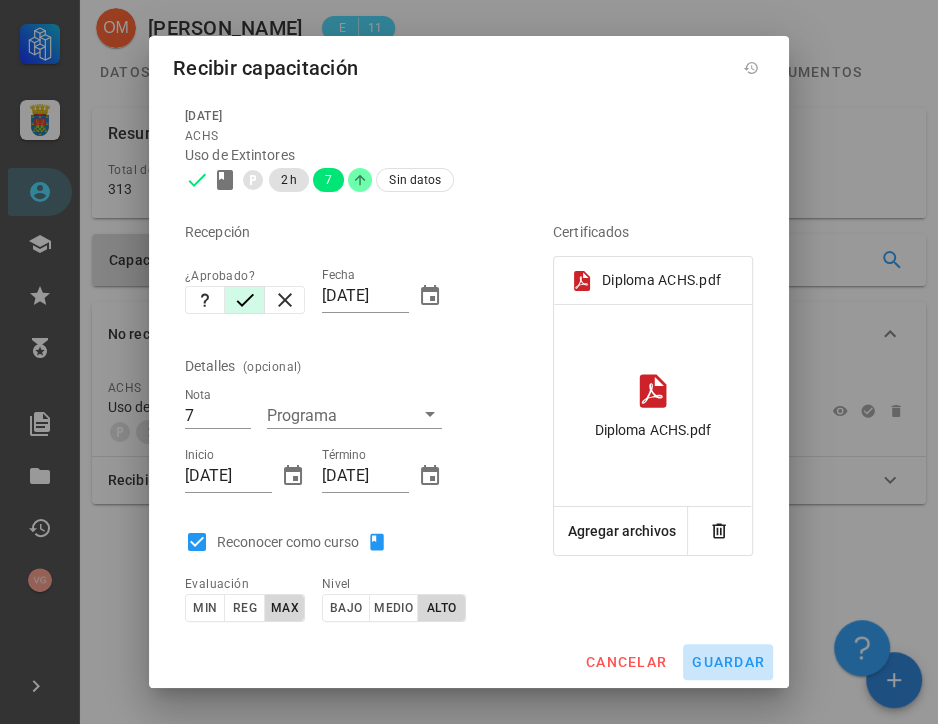 click on "guardar" at bounding box center (728, 662) 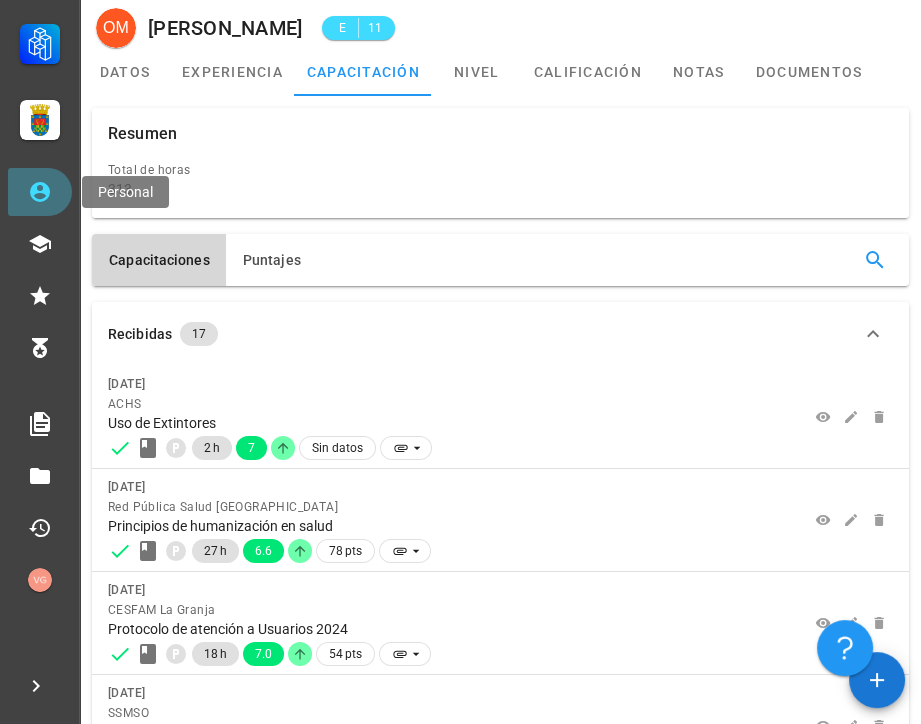 click 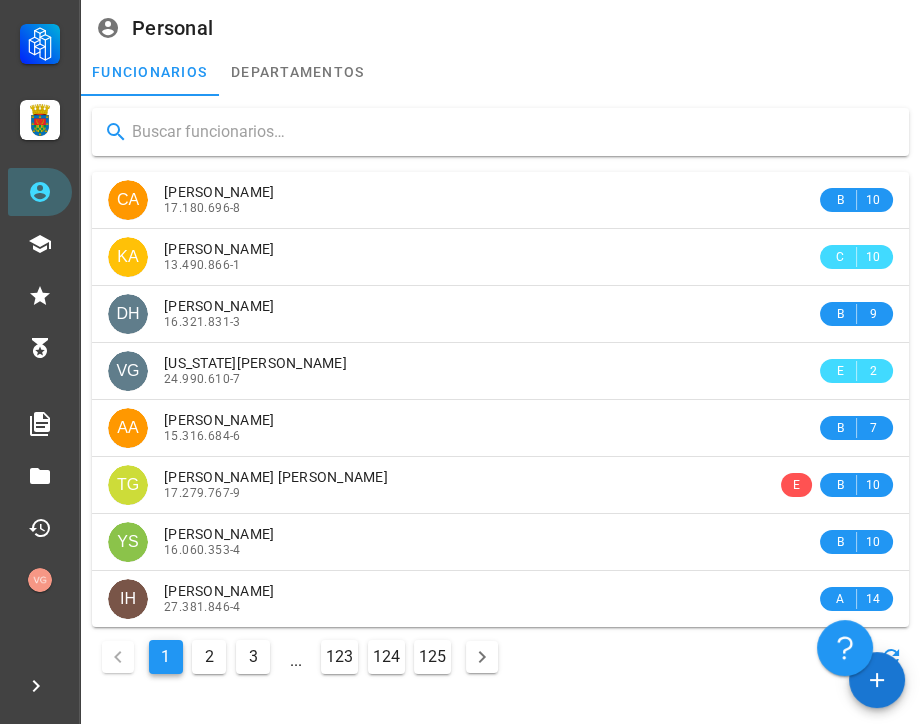 click at bounding box center (512, 132) 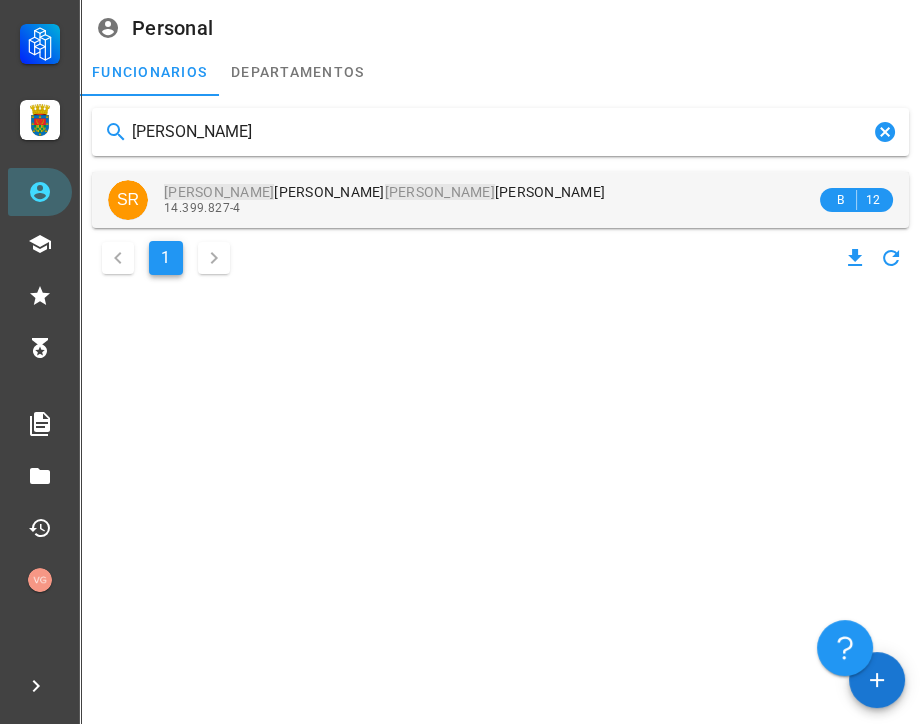 type on "[PERSON_NAME]" 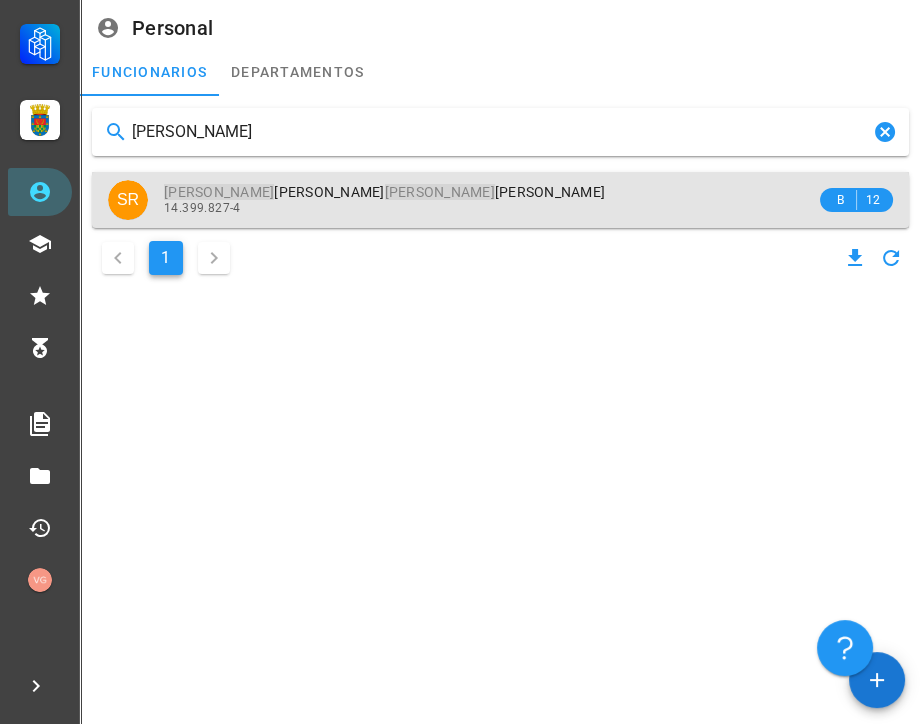 click on "14.399.827-4" at bounding box center [490, 208] 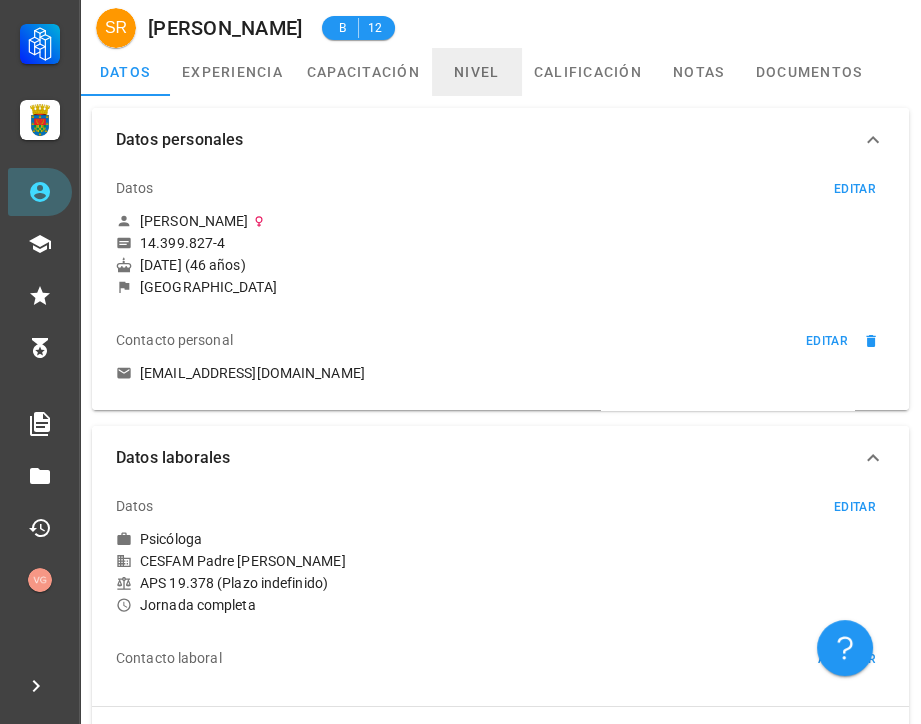 click on "nivel" at bounding box center [477, 72] 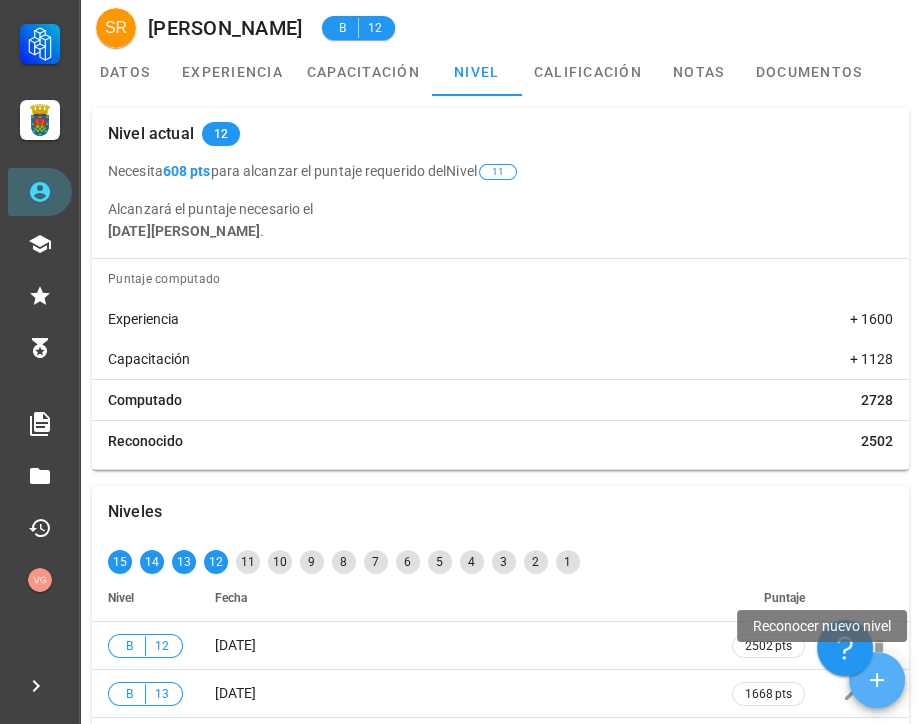 click 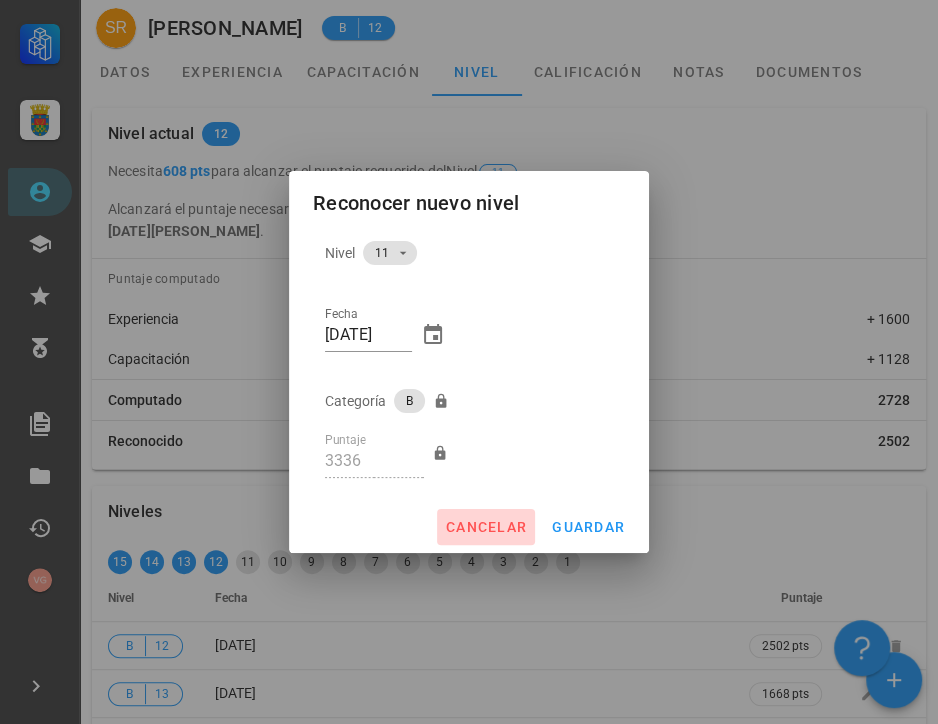 click on "cancelar" at bounding box center (486, 527) 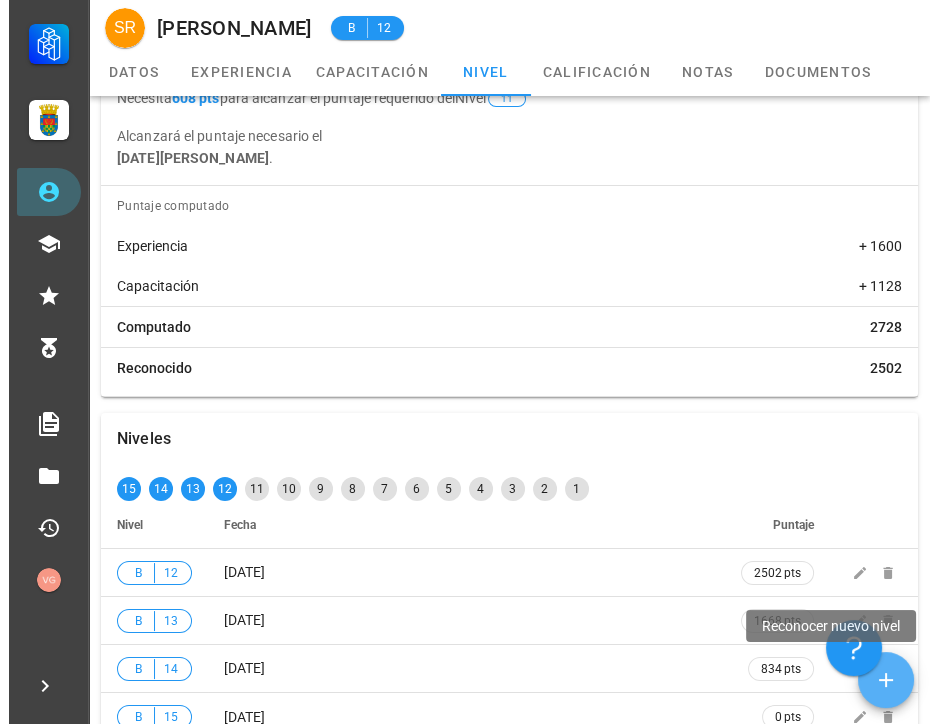 scroll, scrollTop: 0, scrollLeft: 0, axis: both 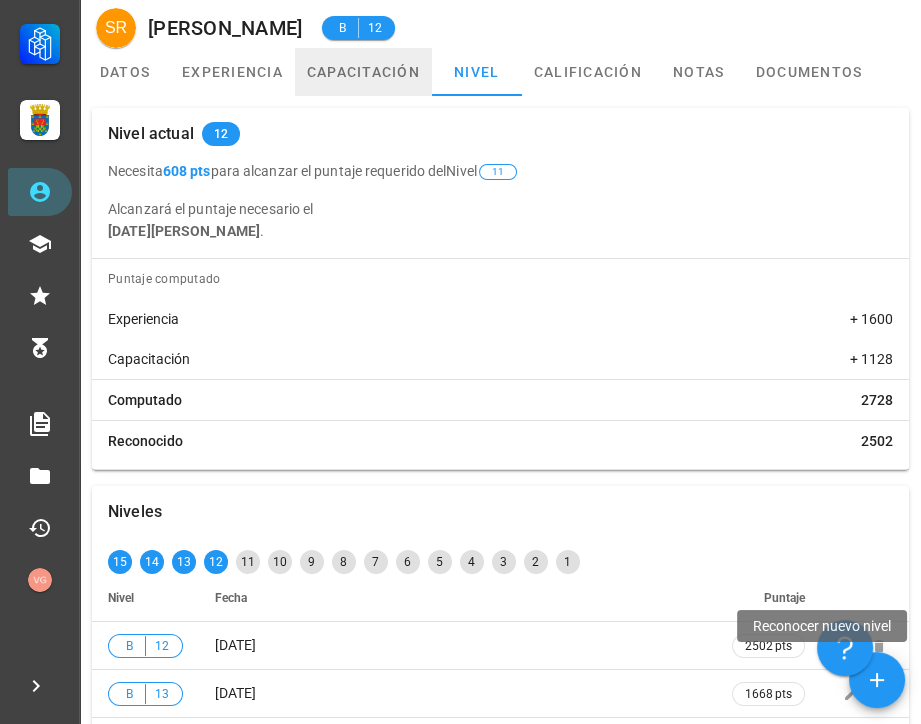 click on "capacitación" at bounding box center [363, 72] 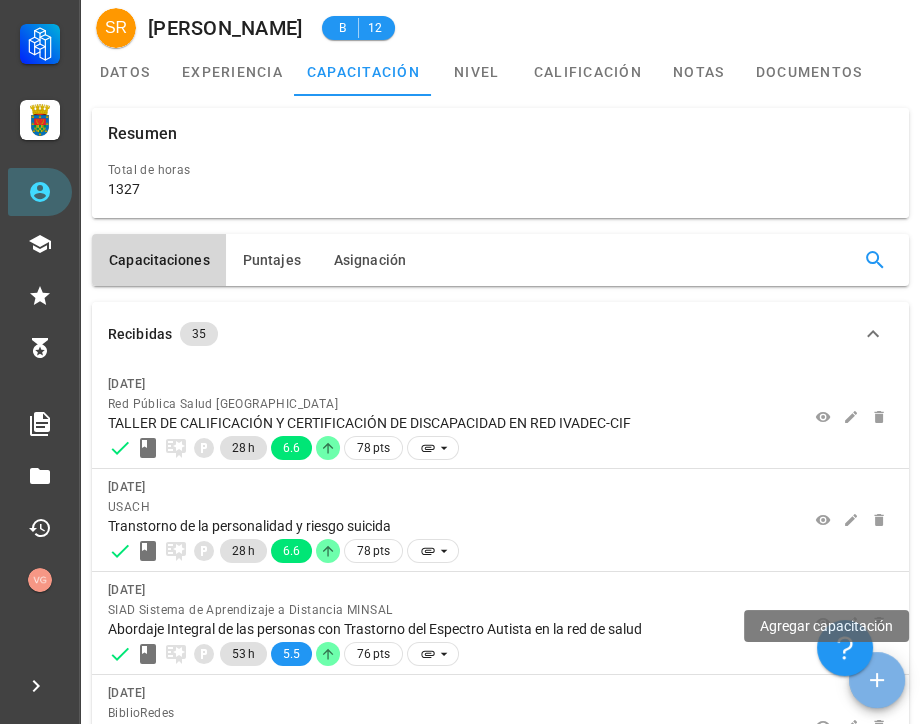 click 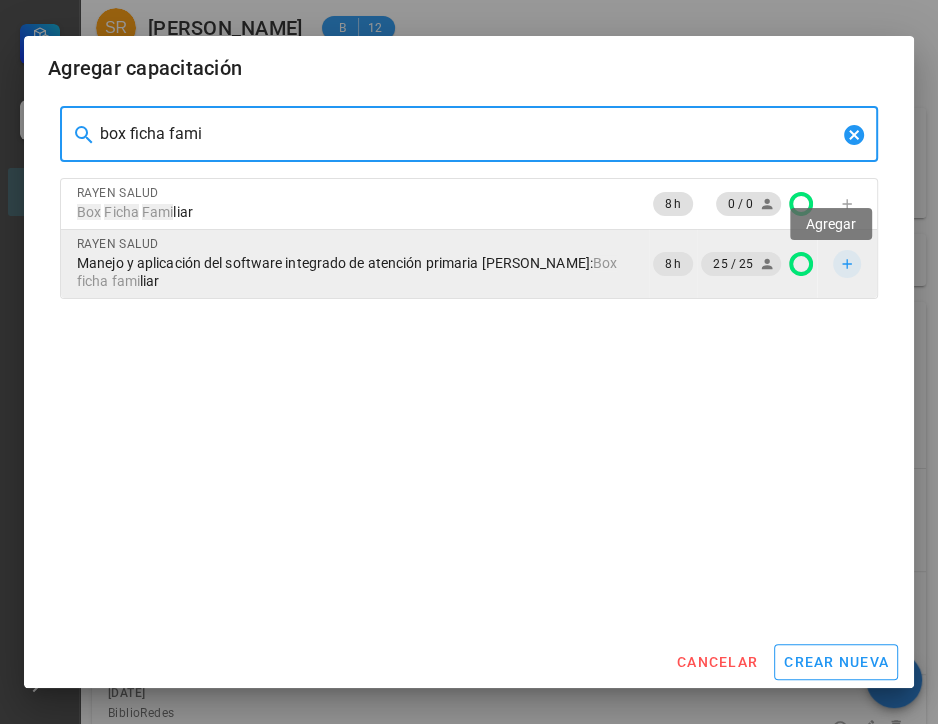 type on "box ficha fami" 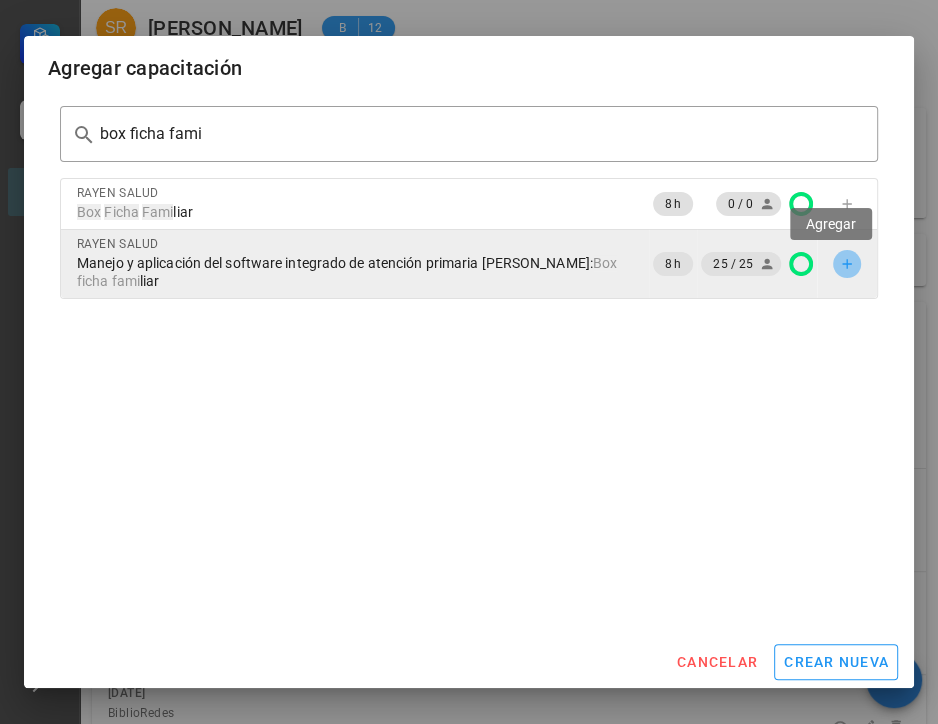 click 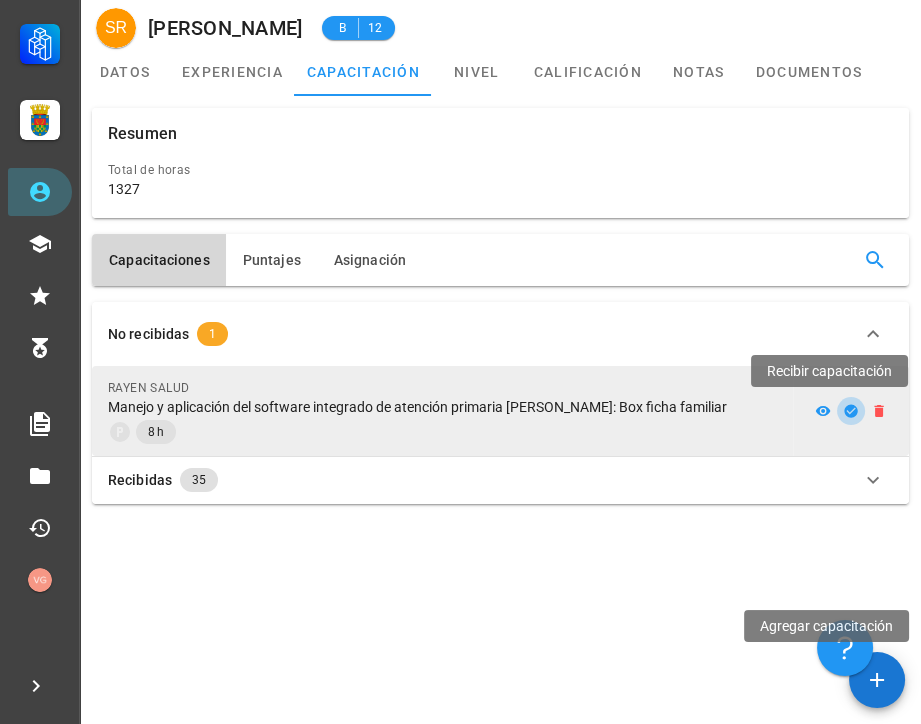 click 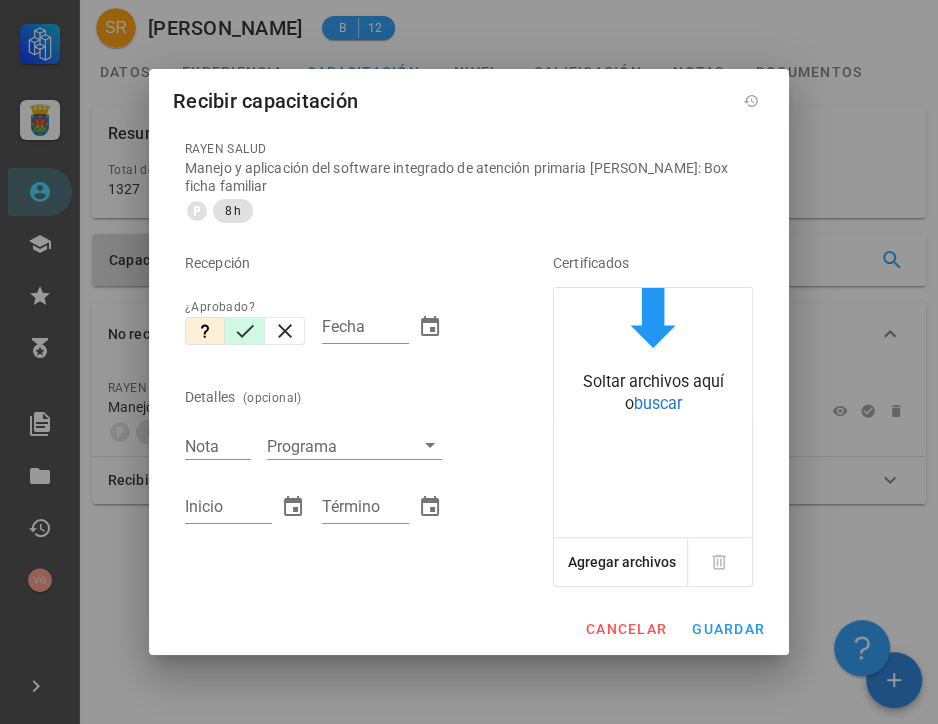 click 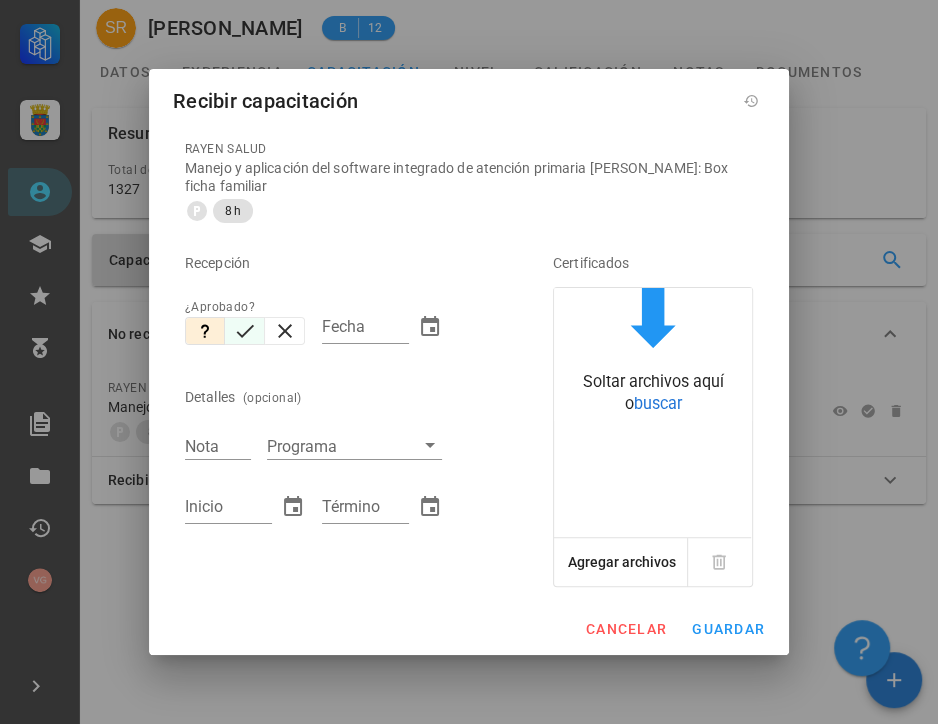 type on "[DATE]" 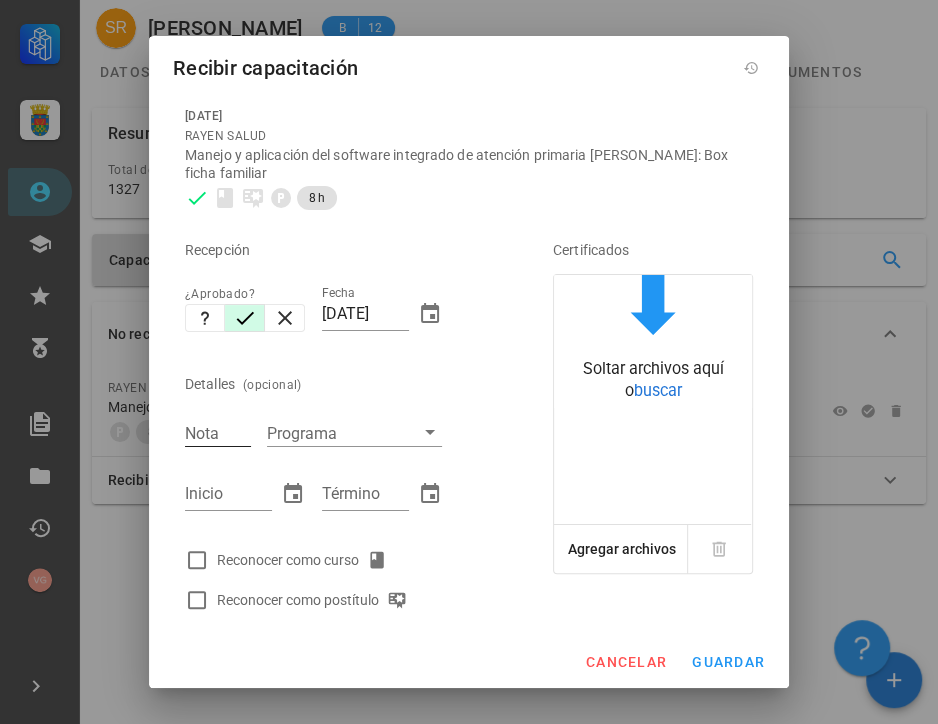 click on "Nota" at bounding box center [218, 433] 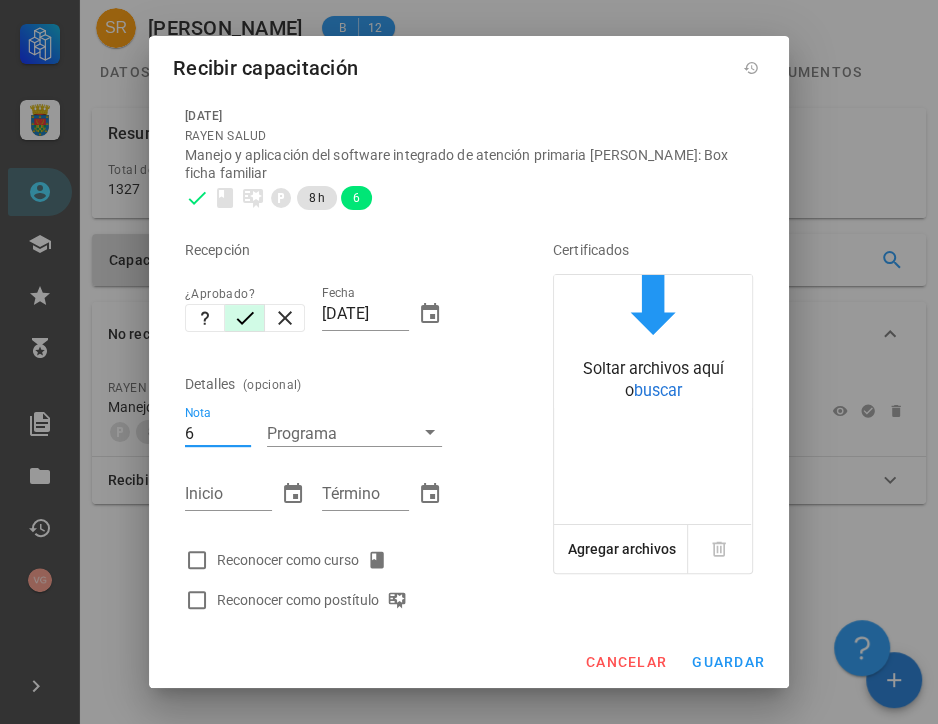 type on "6" 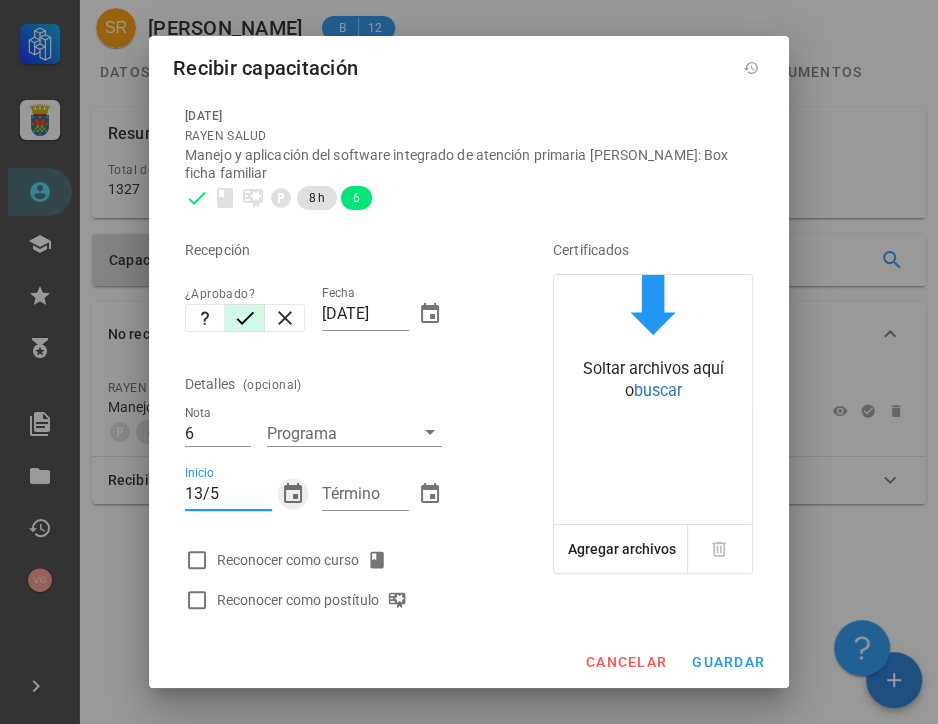 type on "[DATE]" 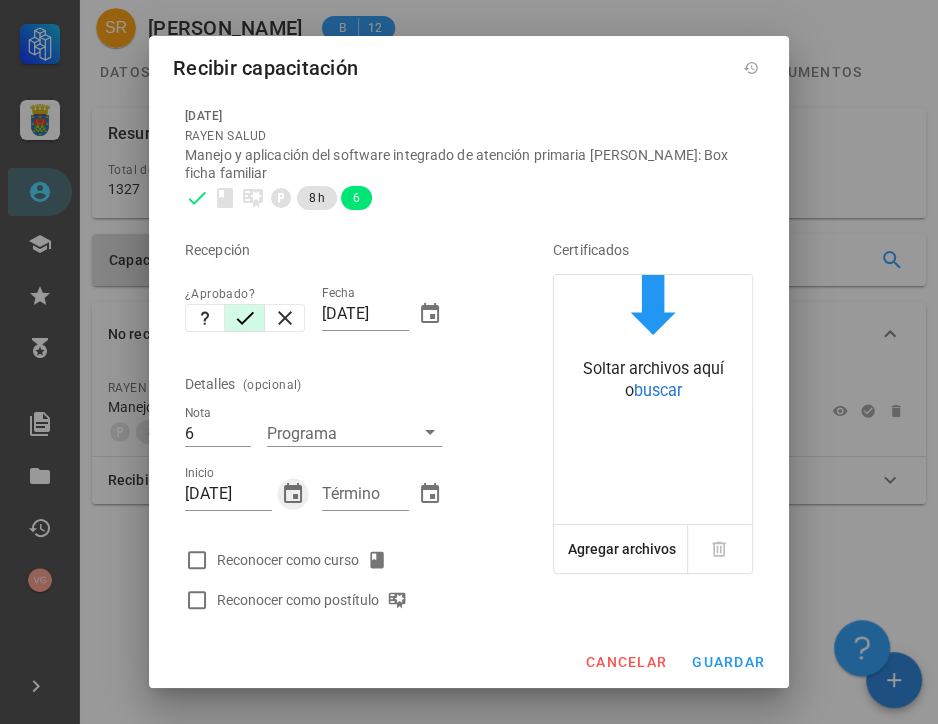 type 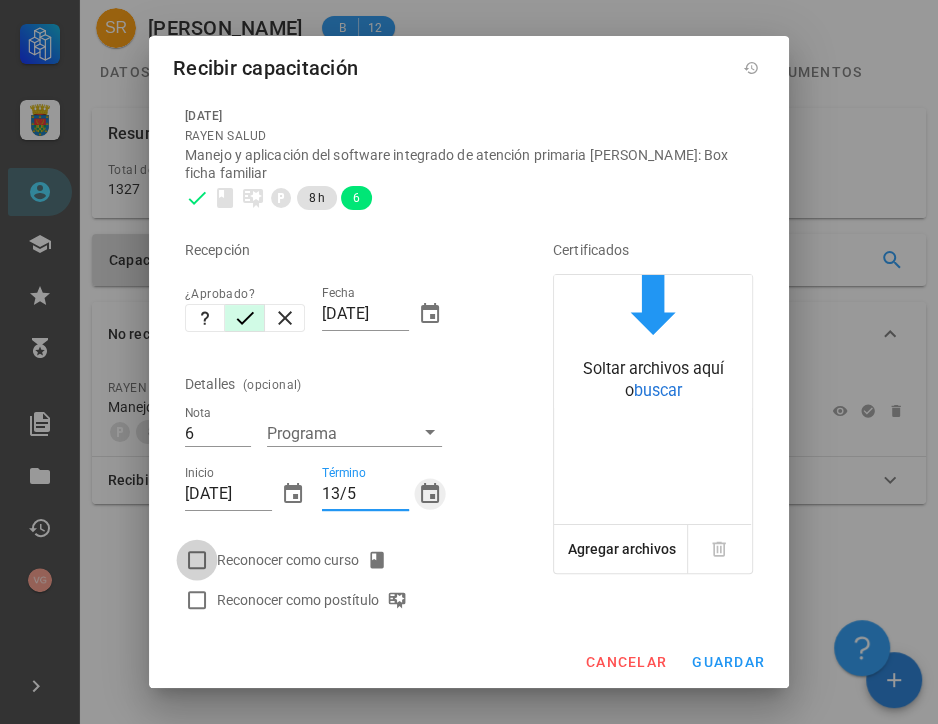 type on "[DATE]" 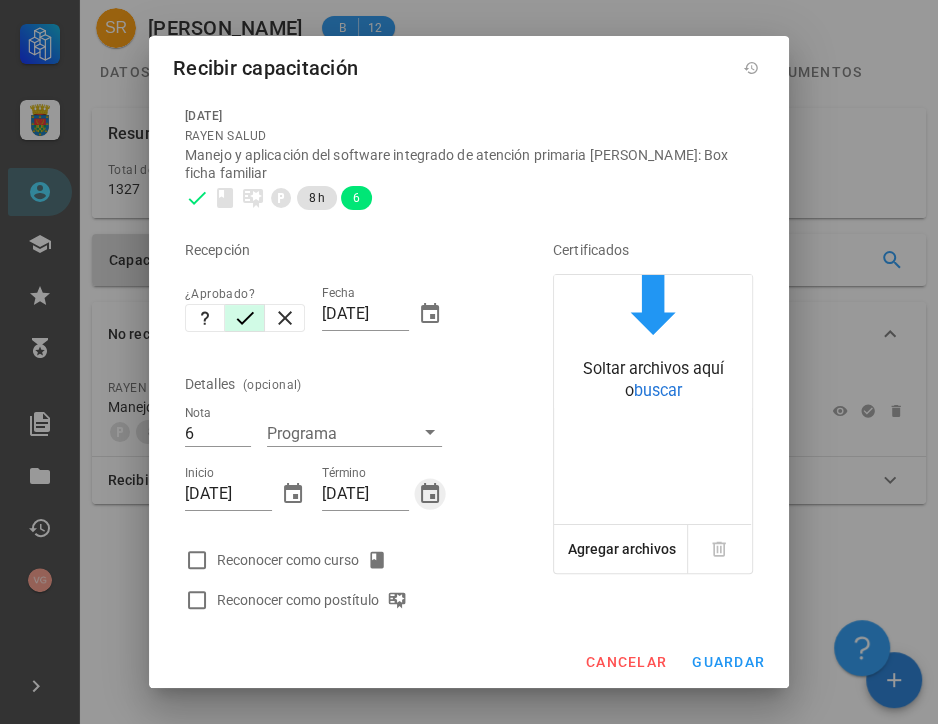 type 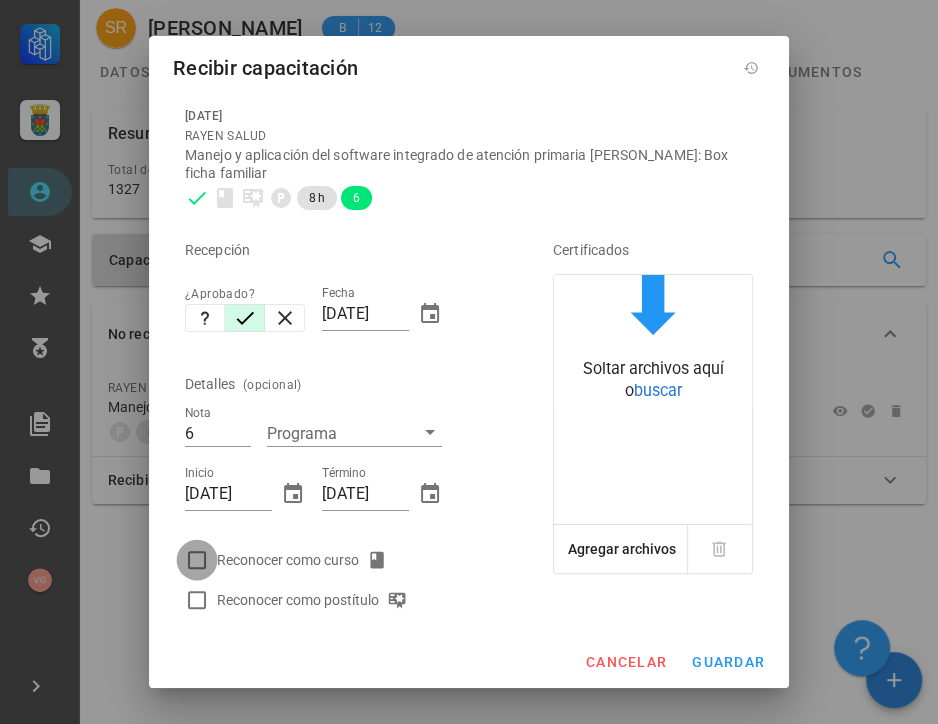 click at bounding box center [197, 560] 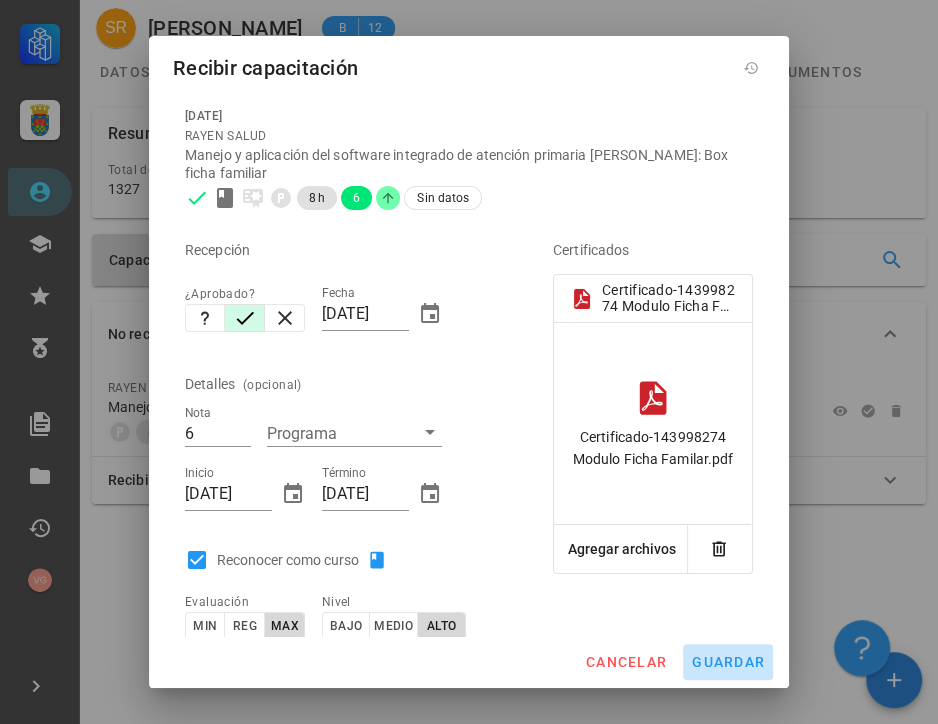 click on "guardar" at bounding box center [728, 662] 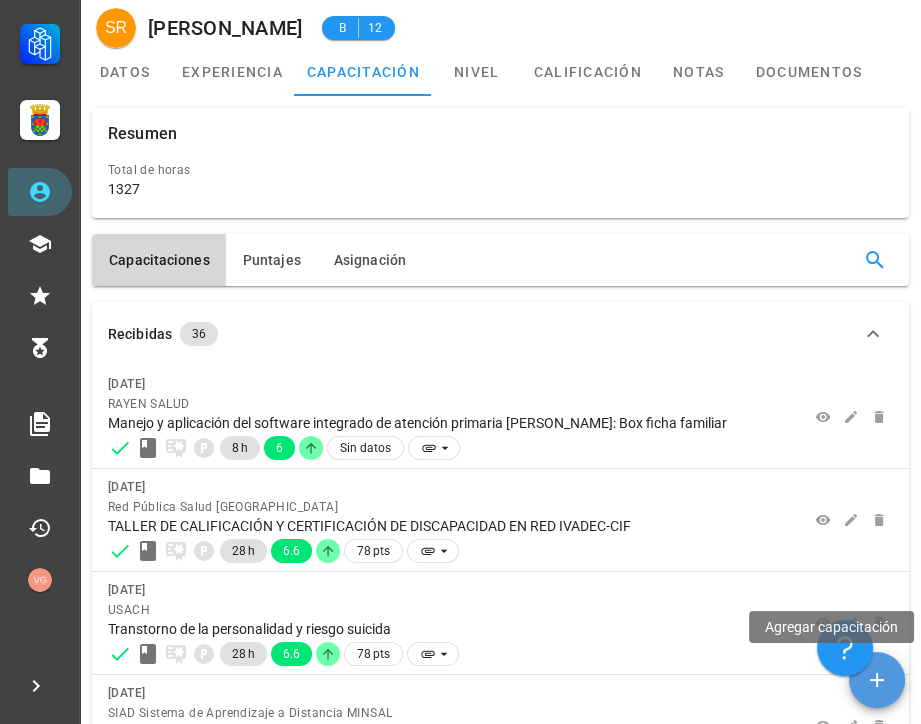 click 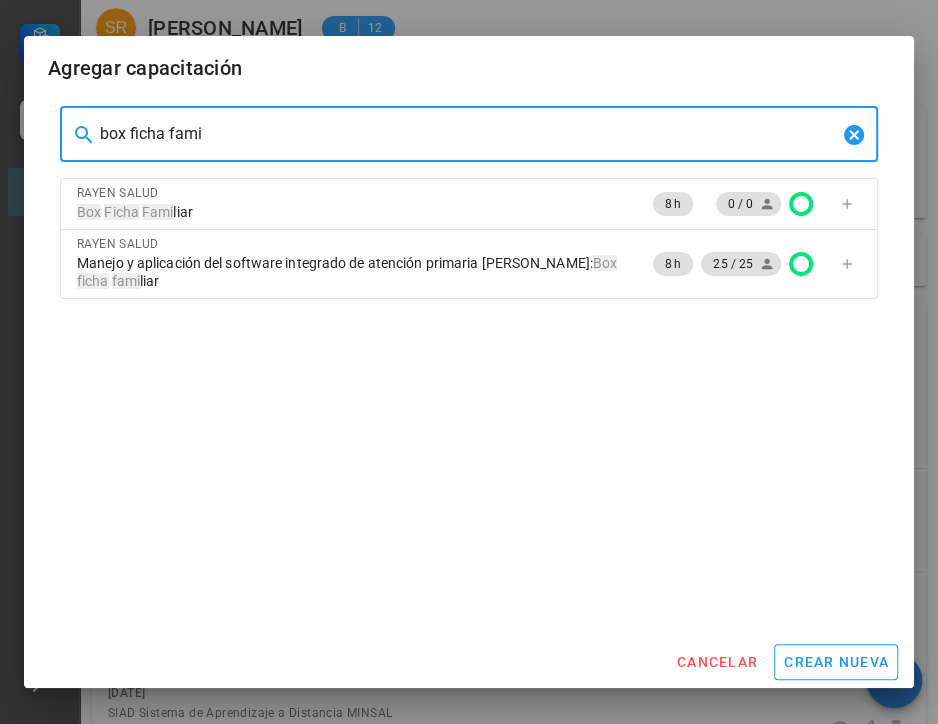 drag, startPoint x: 264, startPoint y: 132, endPoint x: 22, endPoint y: 132, distance: 242 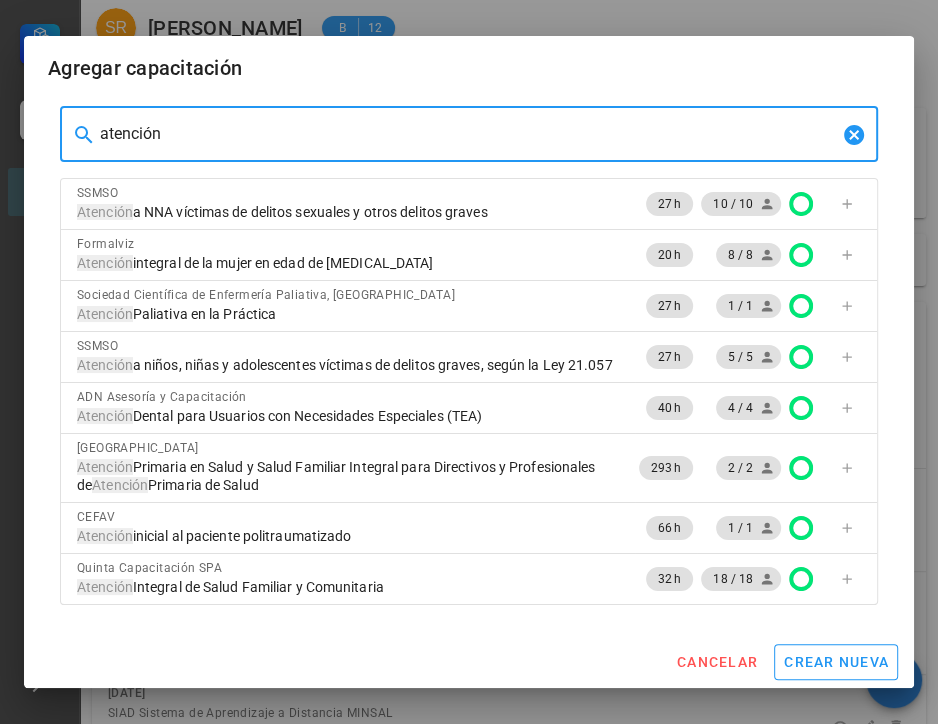 drag, startPoint x: 199, startPoint y: 131, endPoint x: 40, endPoint y: 129, distance: 159.01257 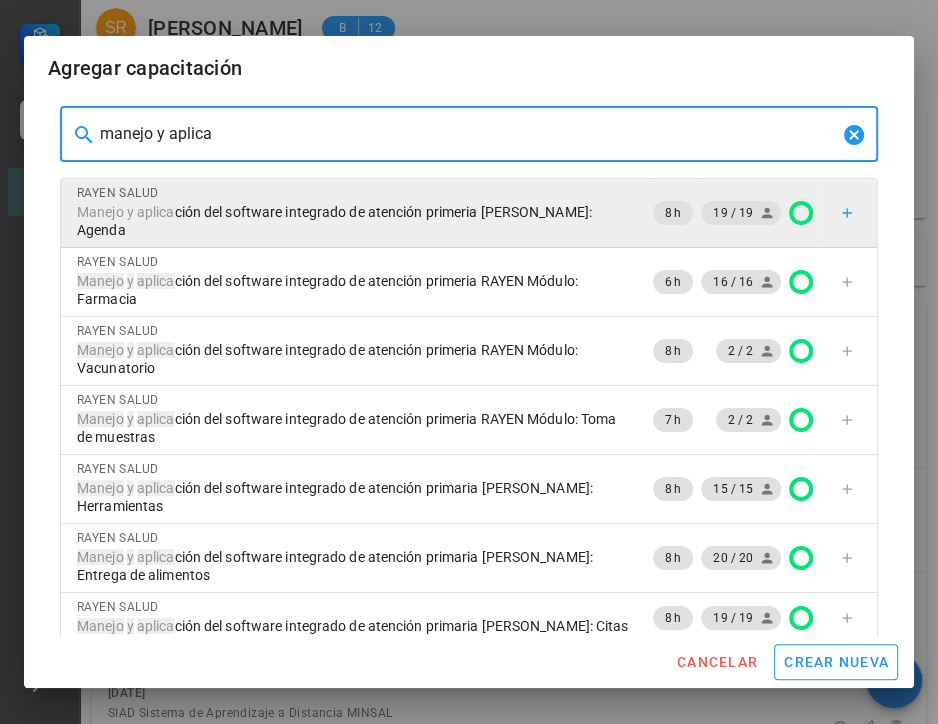 scroll, scrollTop: 0, scrollLeft: 0, axis: both 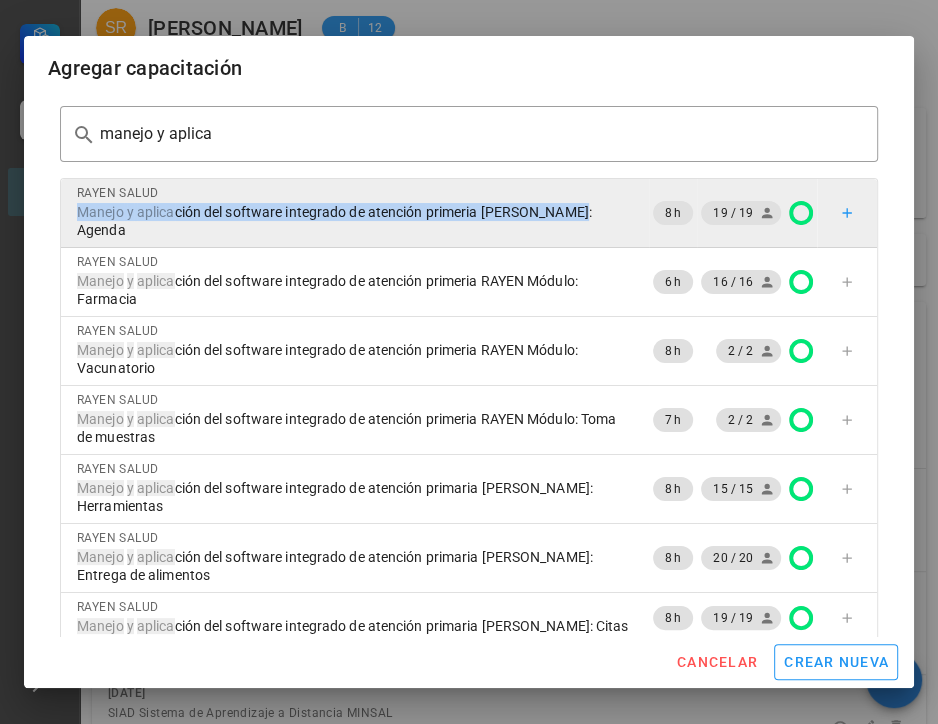 drag, startPoint x: 592, startPoint y: 208, endPoint x: 77, endPoint y: 212, distance: 515.01556 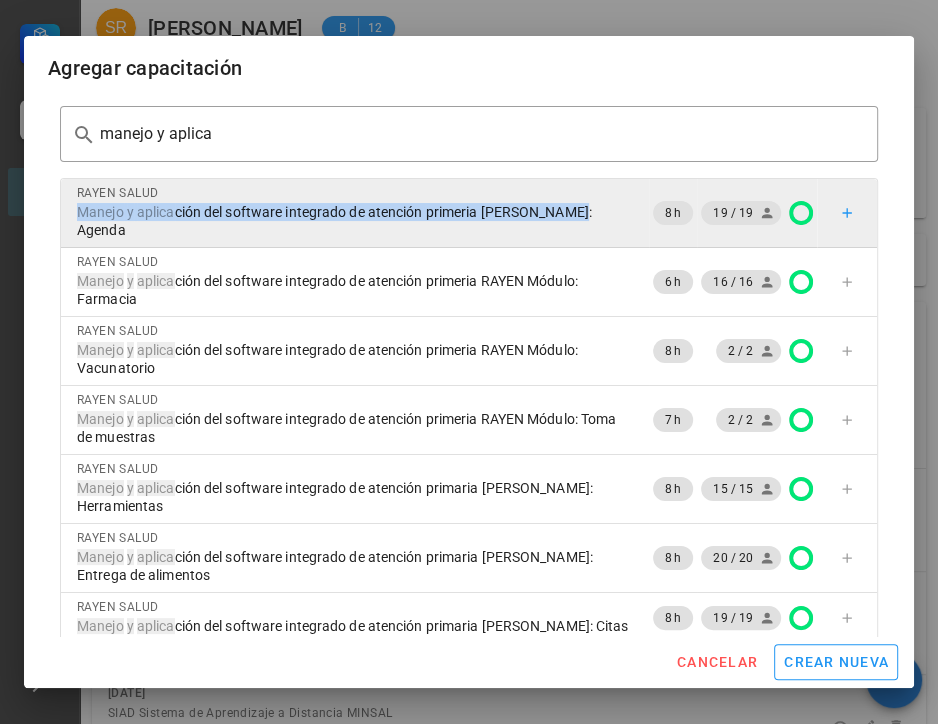copy on "Manejo   y   aplica ción del software integrado de atención primeria [PERSON_NAME]:" 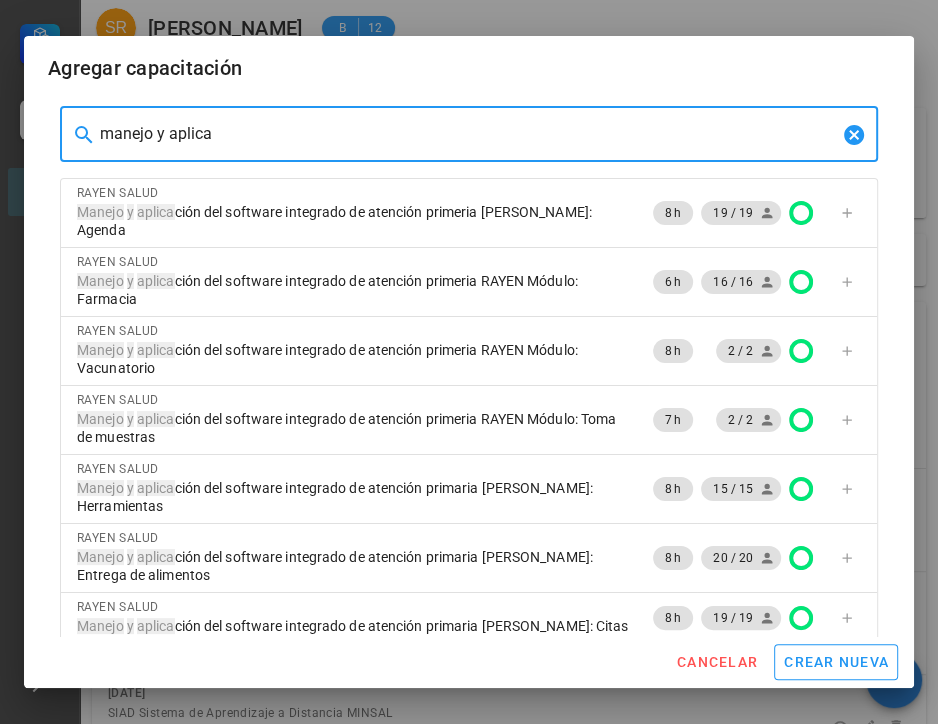 drag, startPoint x: 248, startPoint y: 134, endPoint x: 61, endPoint y: 133, distance: 187.00267 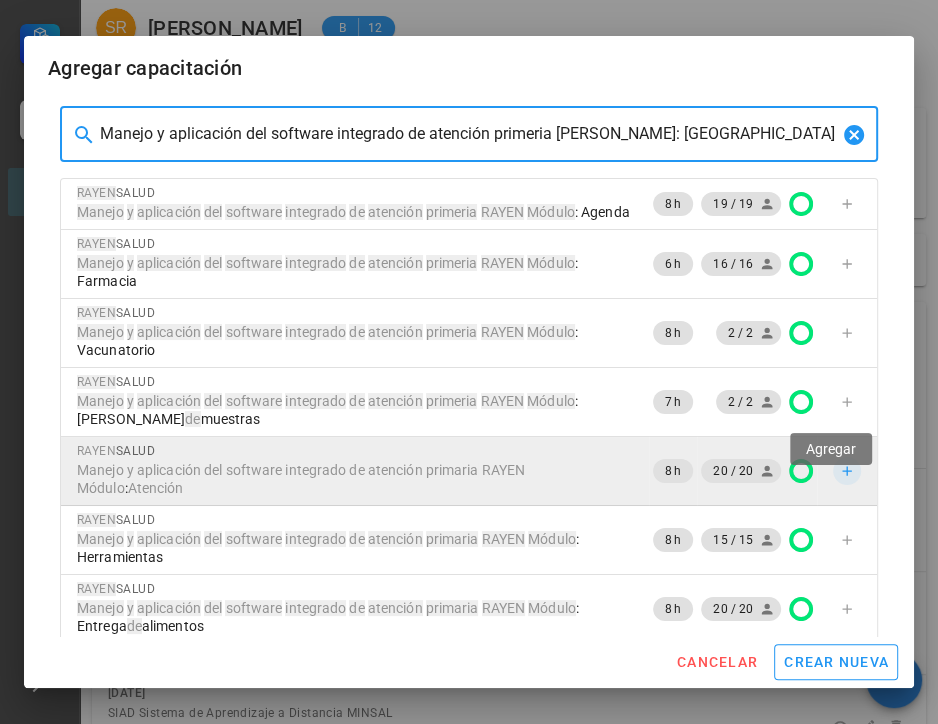 type on "Manejo y aplicación del software integrado de atención primeria [PERSON_NAME]: [GEOGRAPHIC_DATA]" 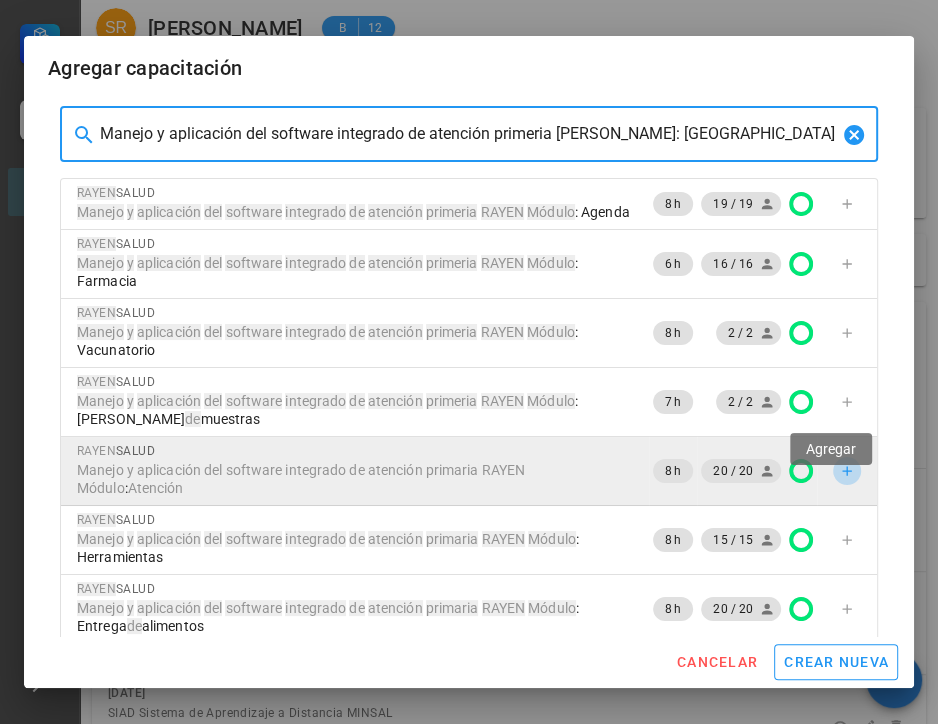 click 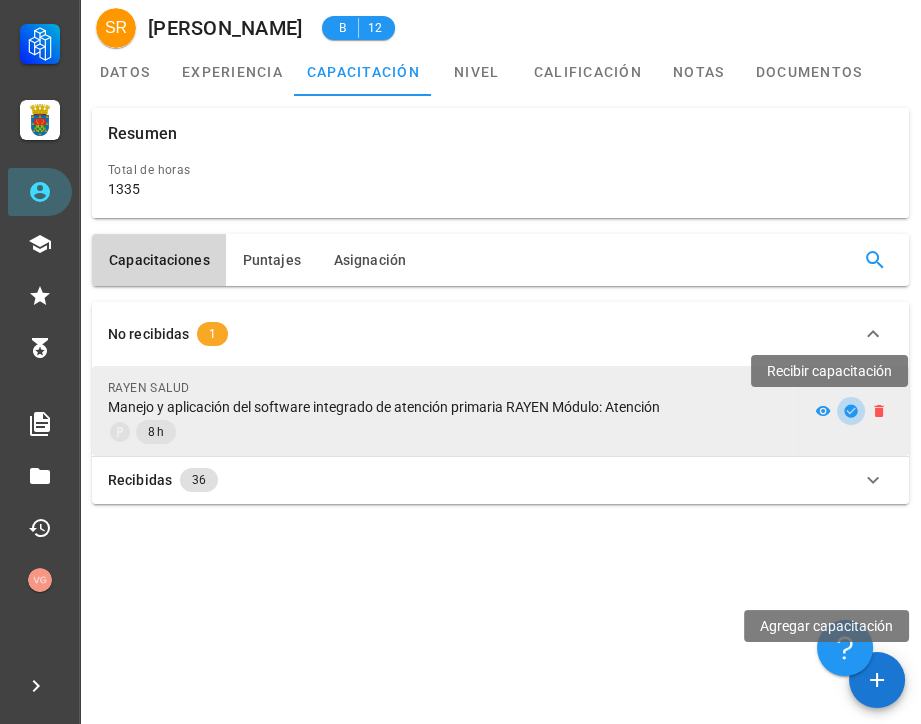 click 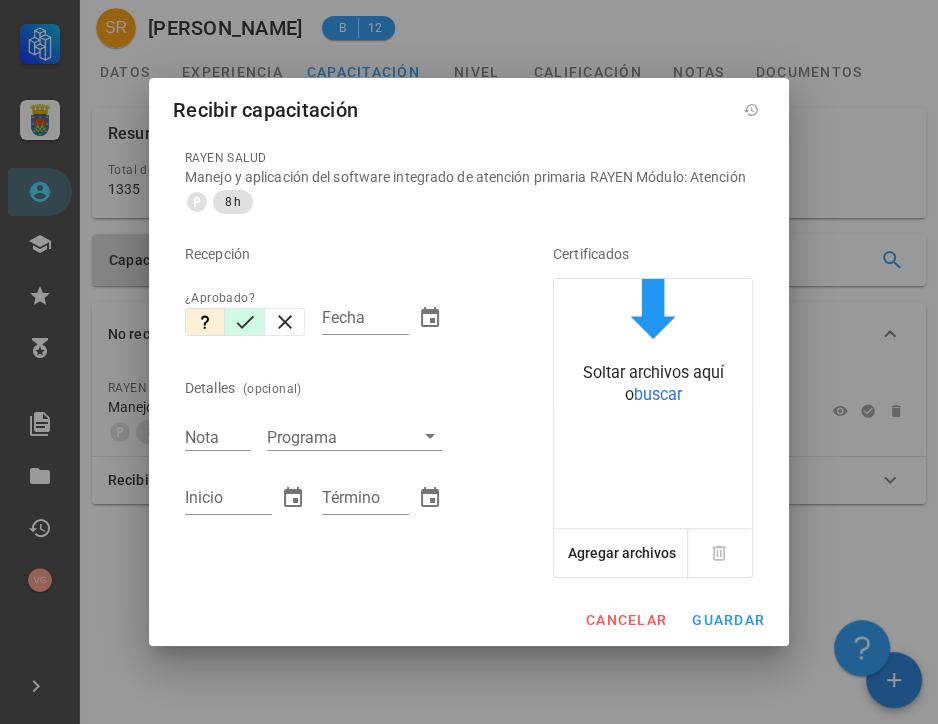 click 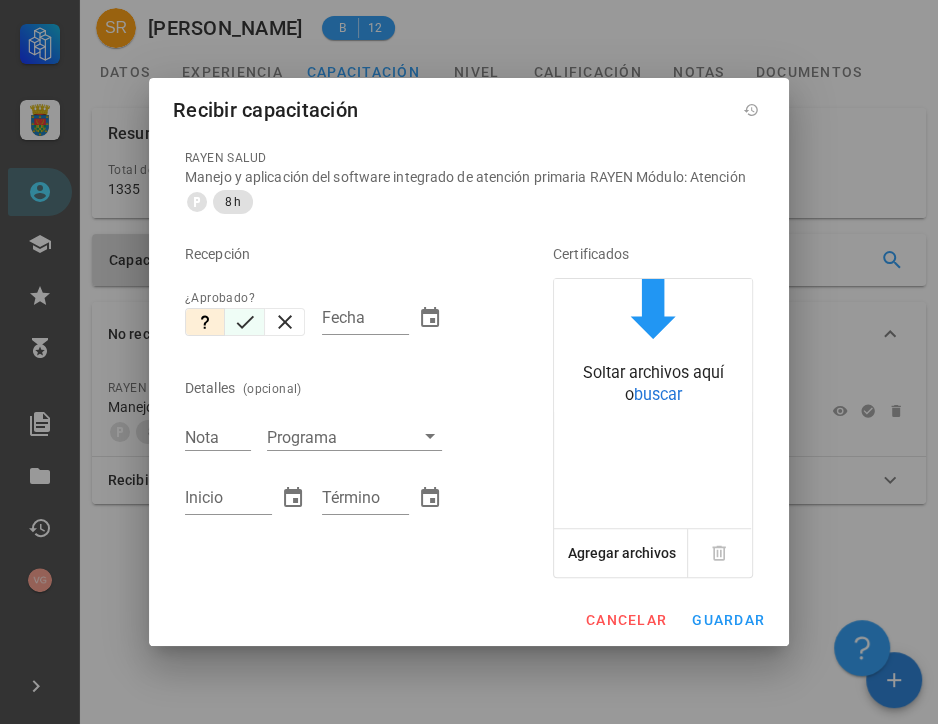 type on "[DATE]" 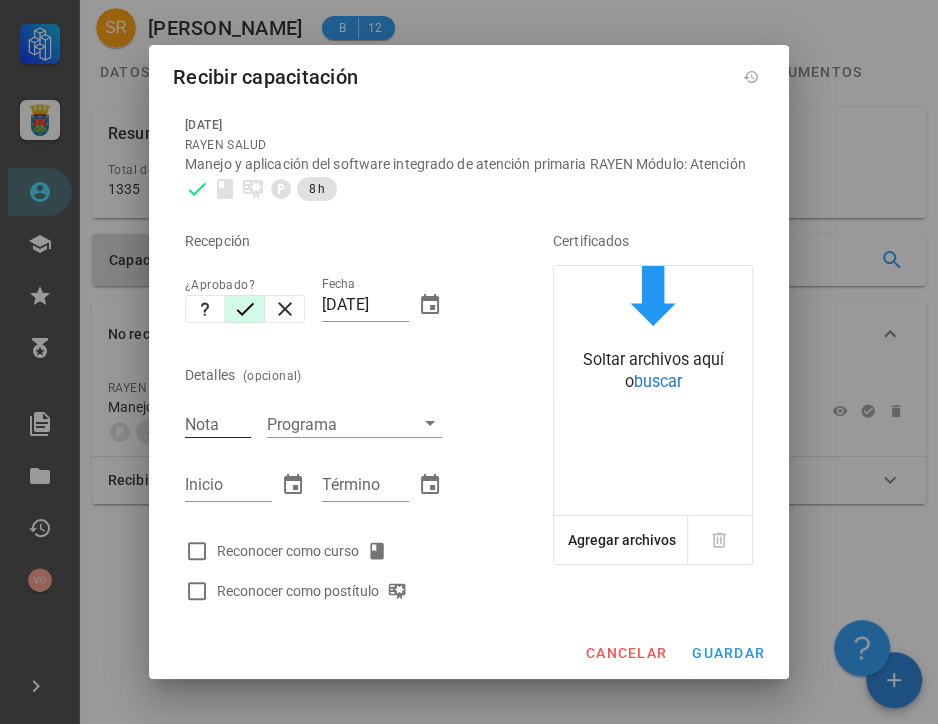 click on "Nota" at bounding box center (218, 424) 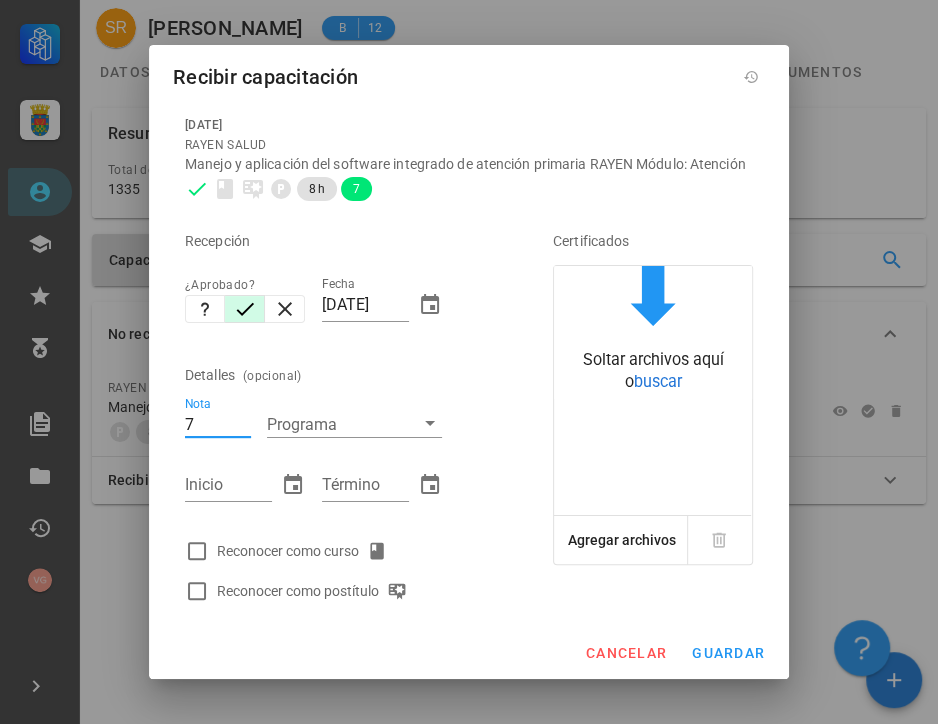 type on "7" 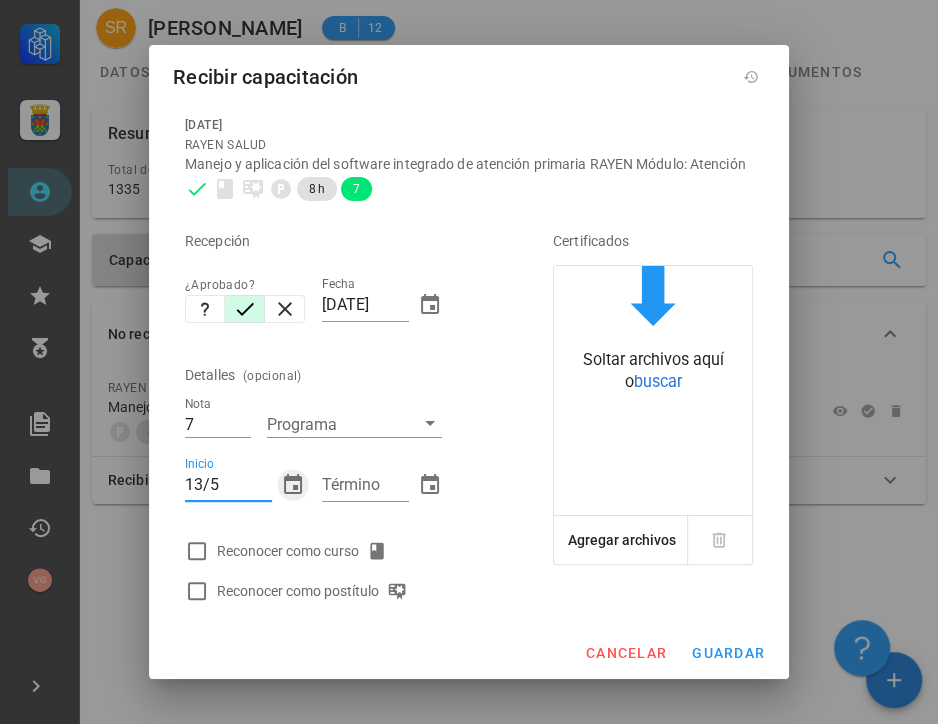type on "[DATE]" 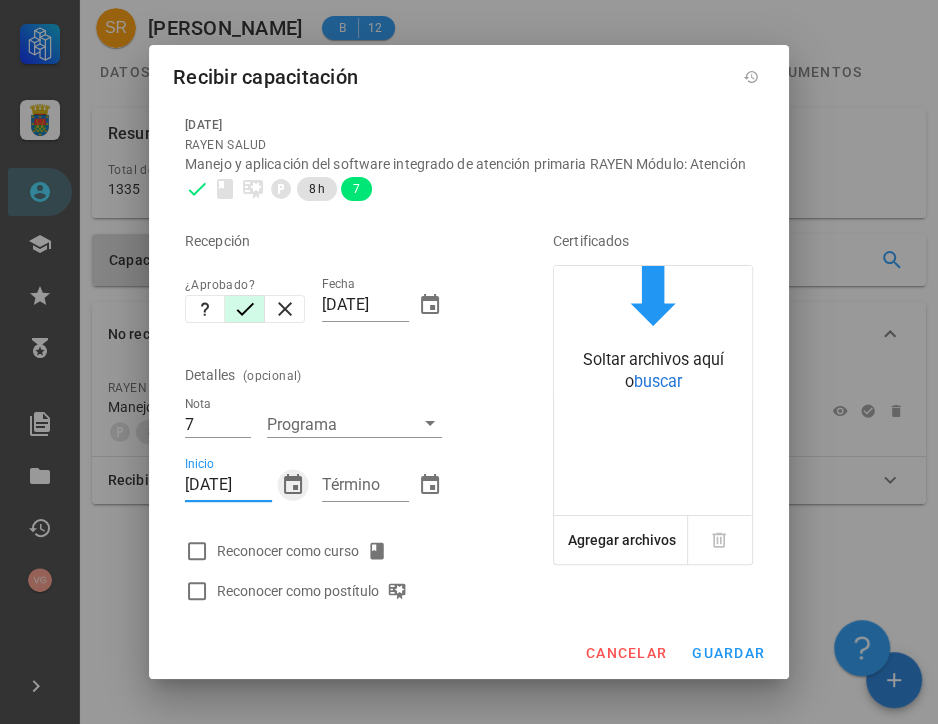 type 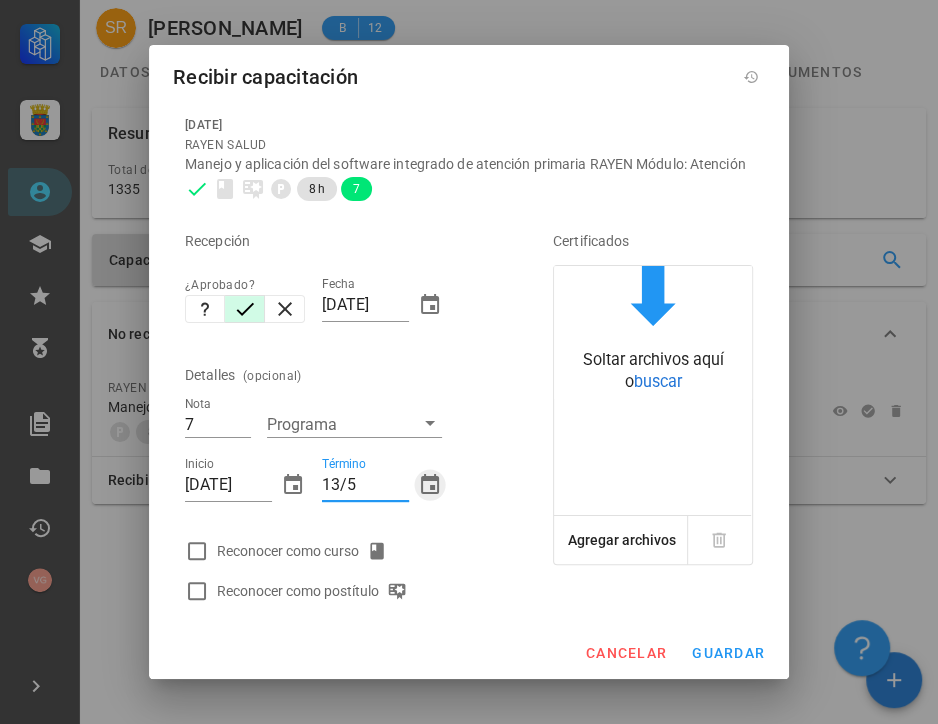 type on "[DATE]" 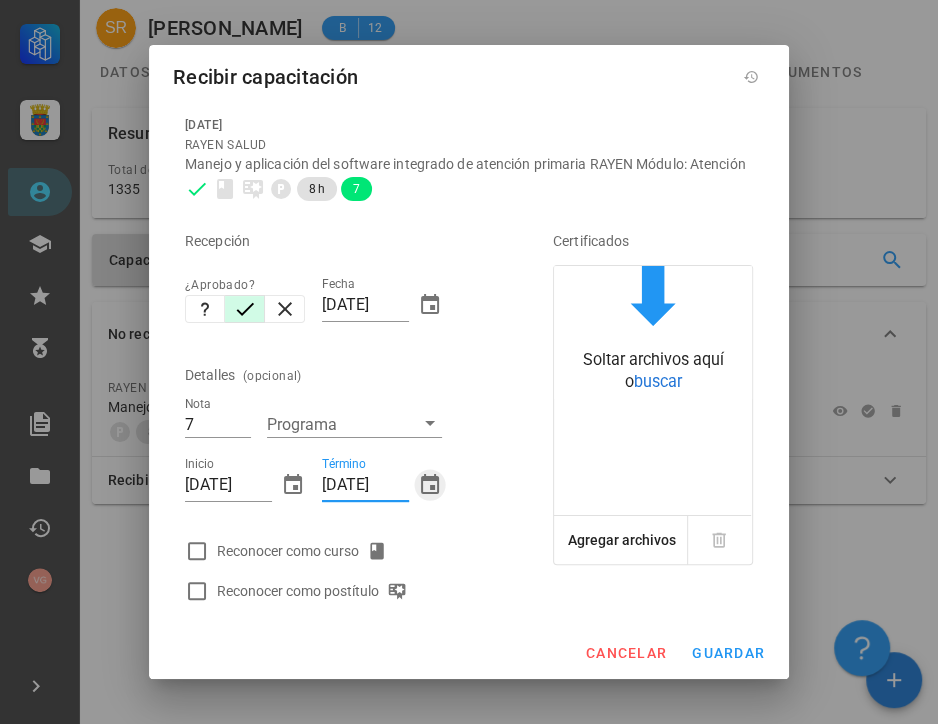 type 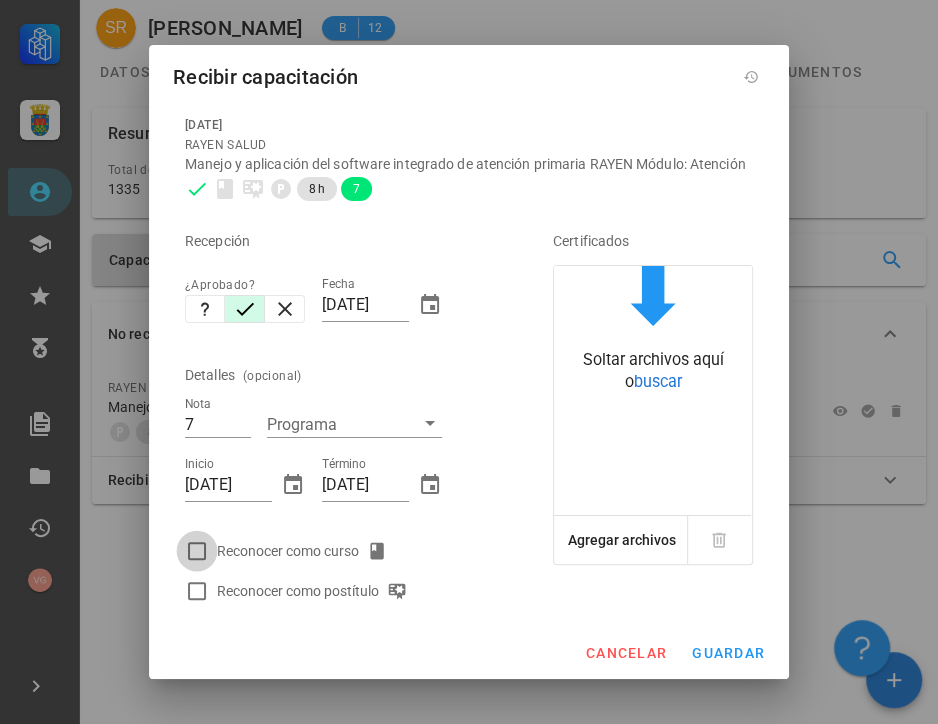 click at bounding box center [197, 551] 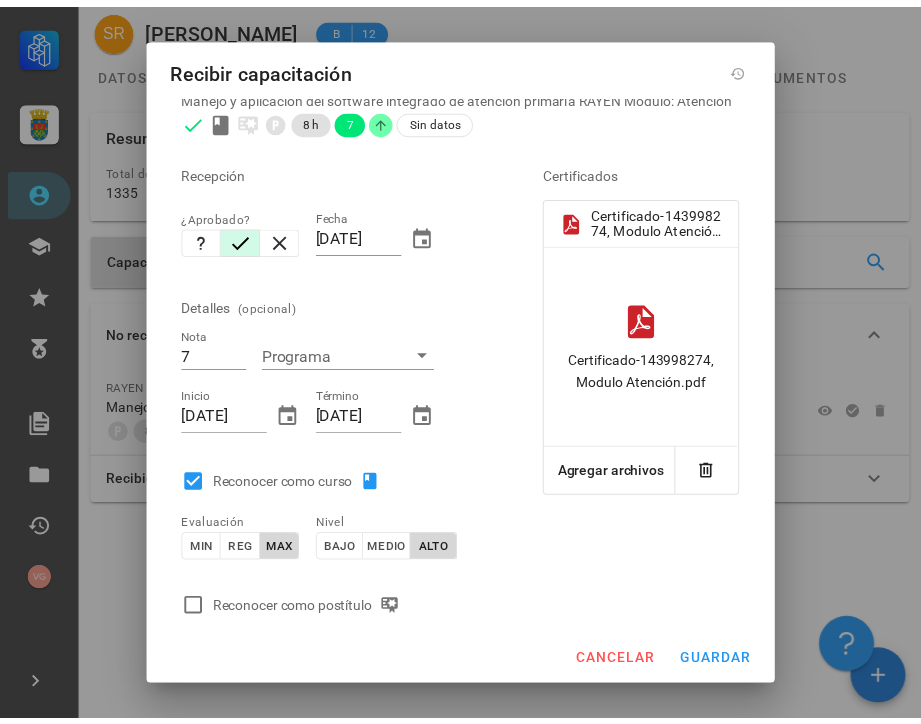 scroll, scrollTop: 86, scrollLeft: 0, axis: vertical 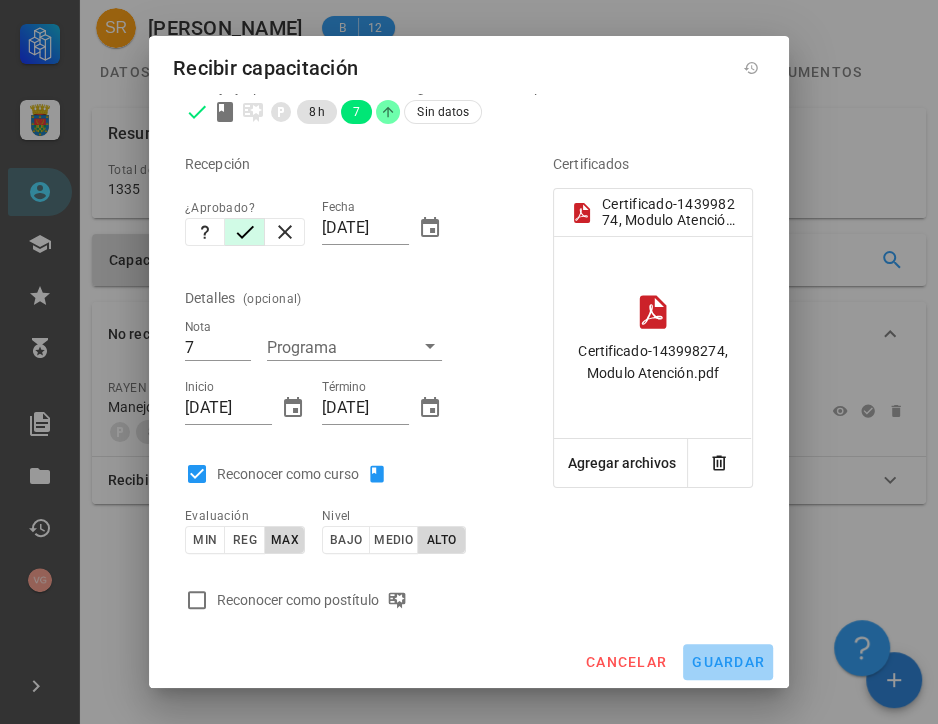 click on "guardar" at bounding box center [728, 662] 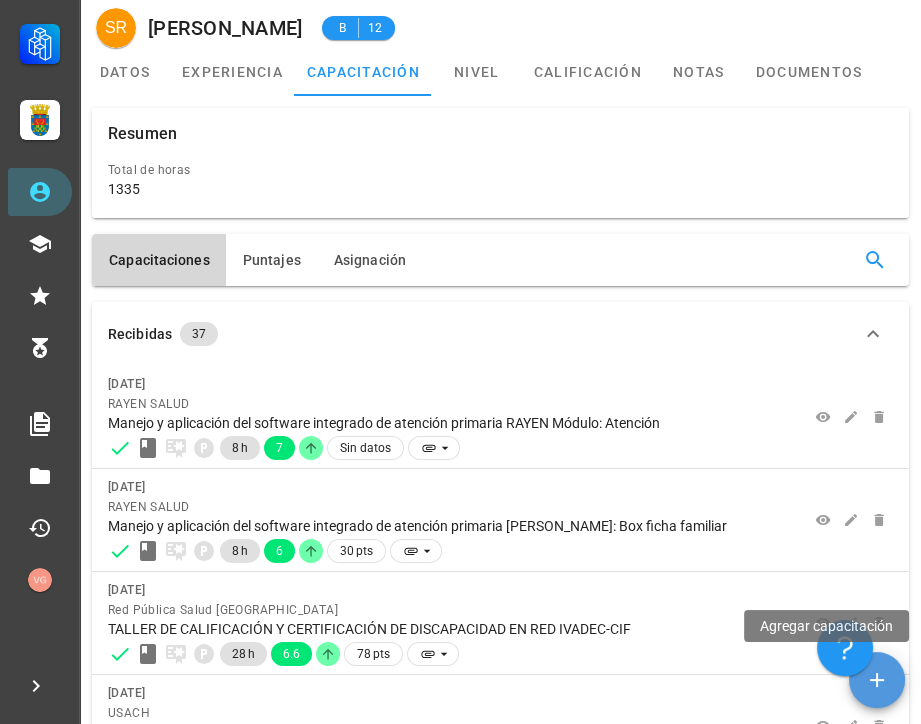 click 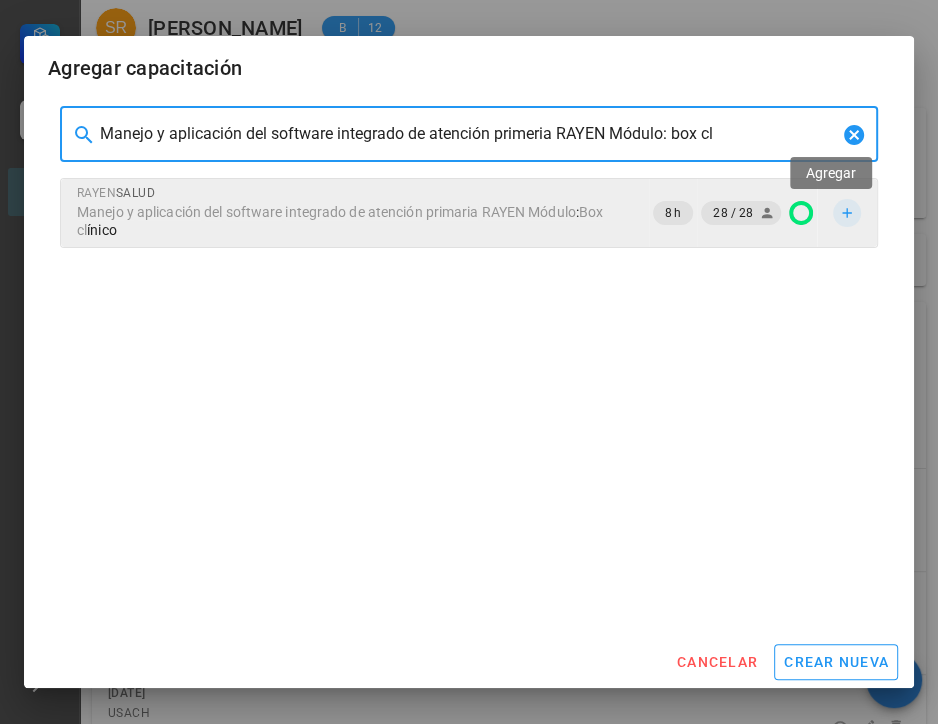 type on "Manejo y aplicación del software integrado de atención primeria RAYEN Módulo: box cl" 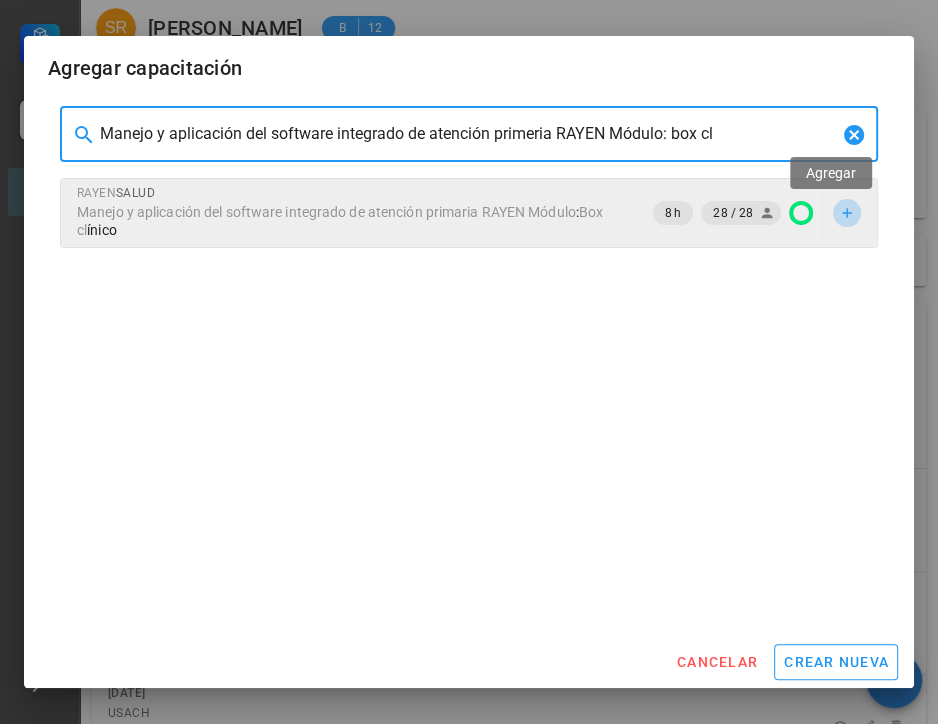 click 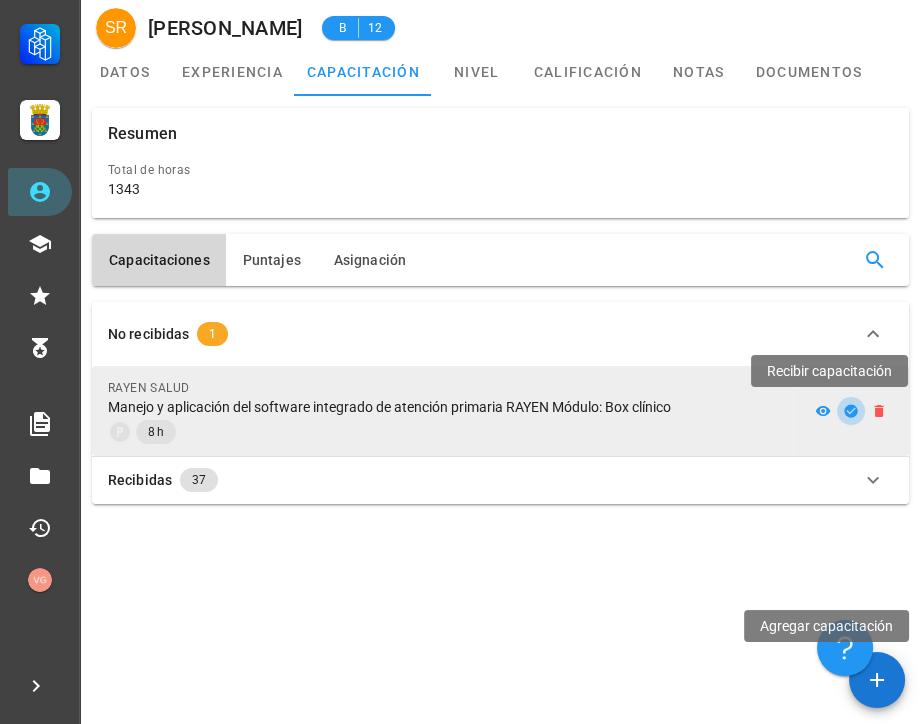 click 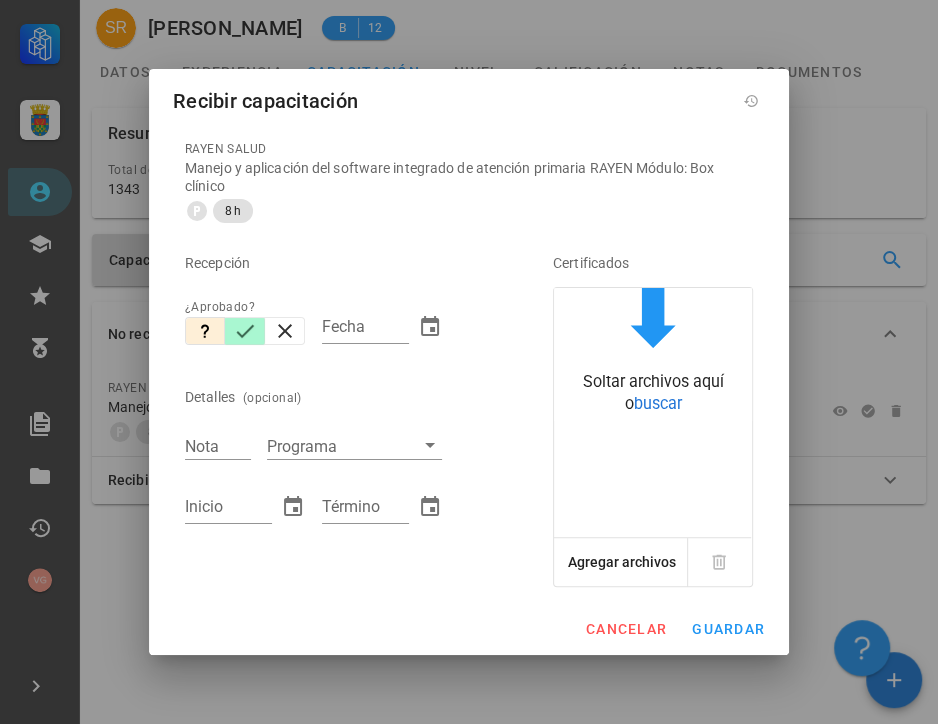 click 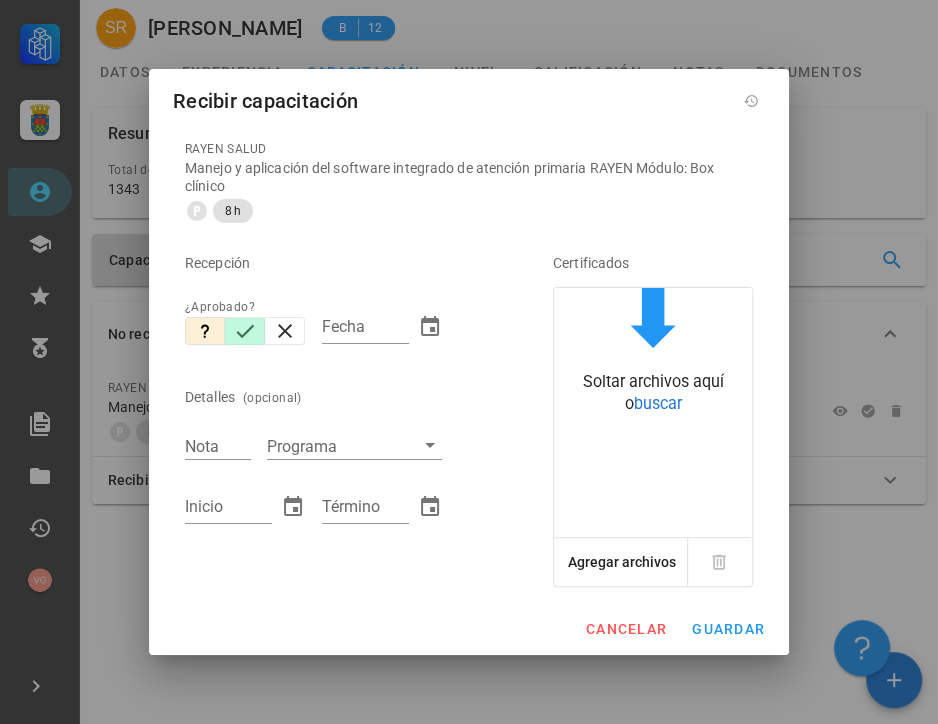 type on "[DATE]" 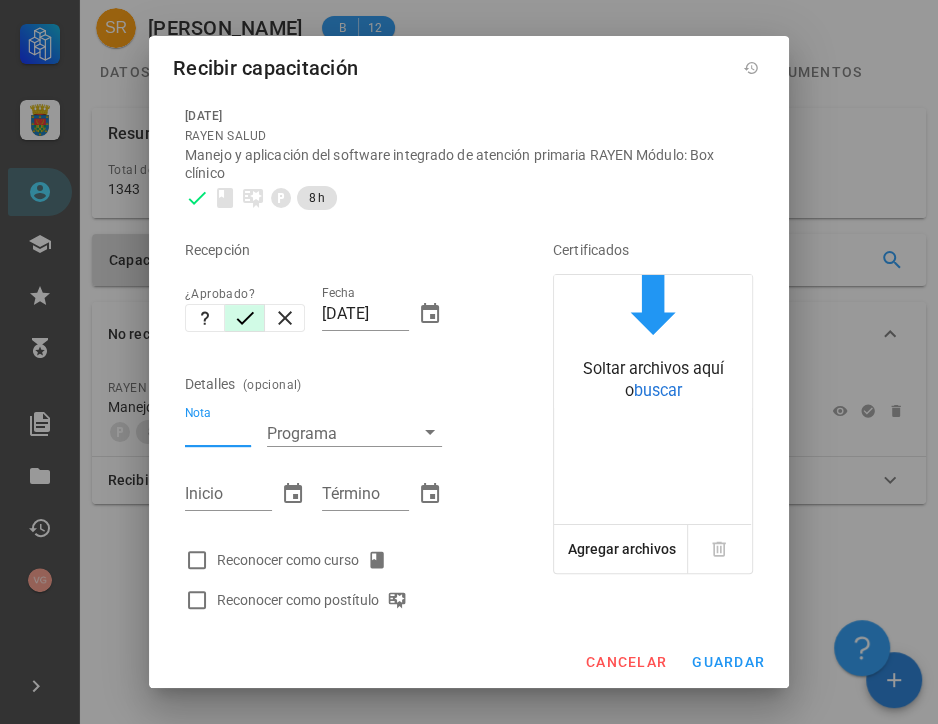 click on "Nota" at bounding box center (218, 433) 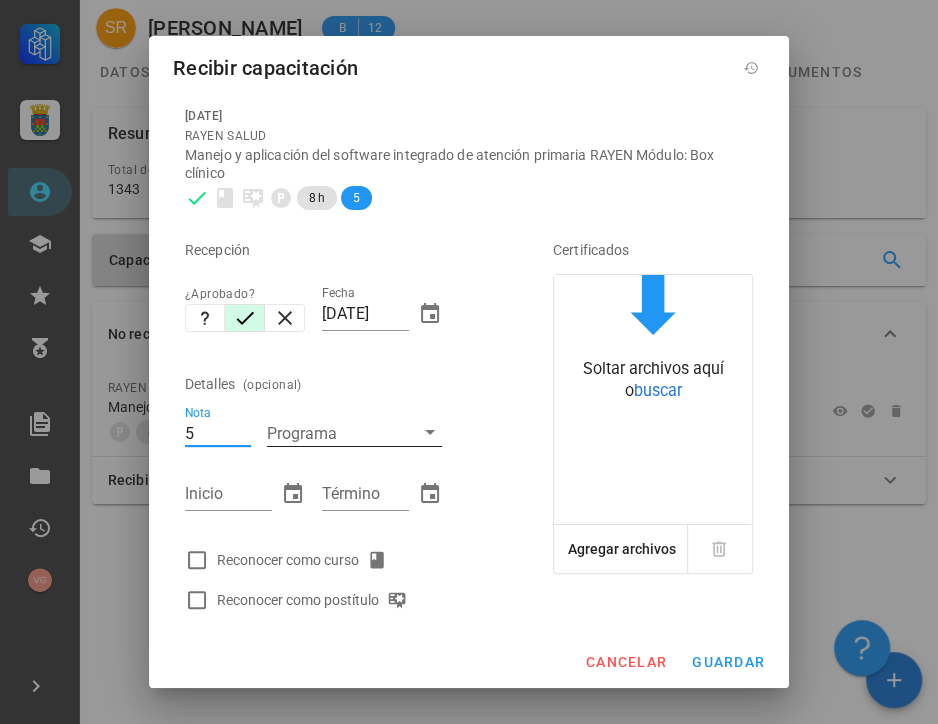 type on "5" 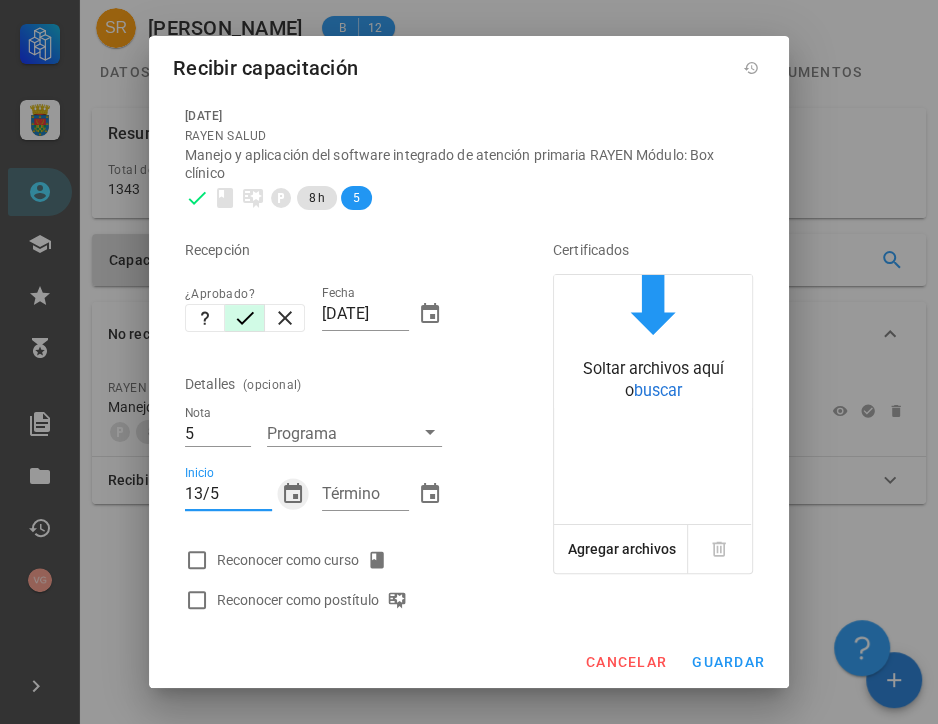 type on "[DATE]" 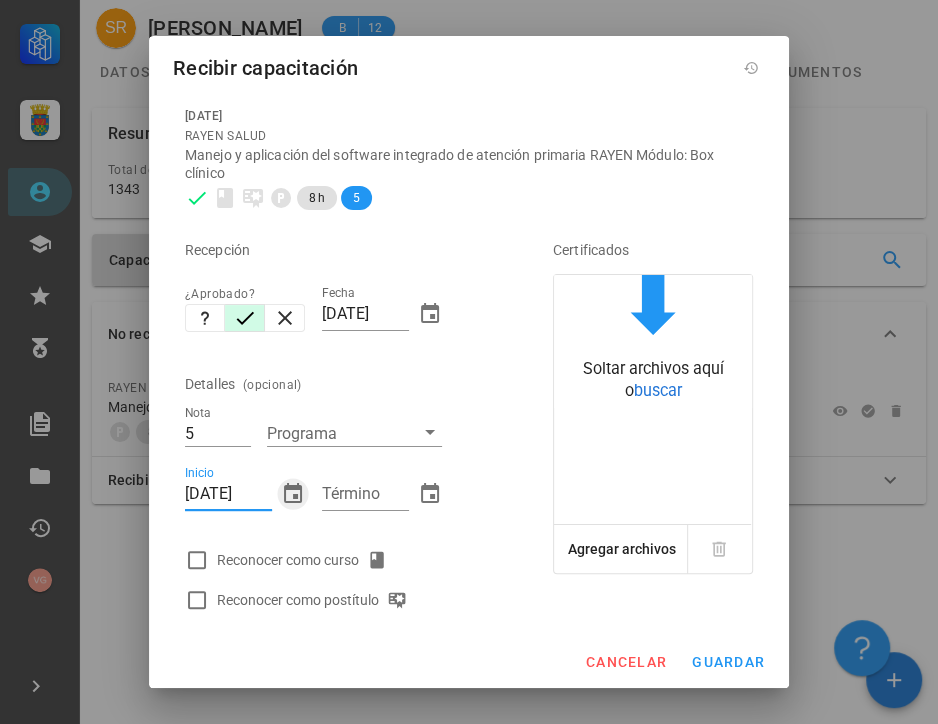 type 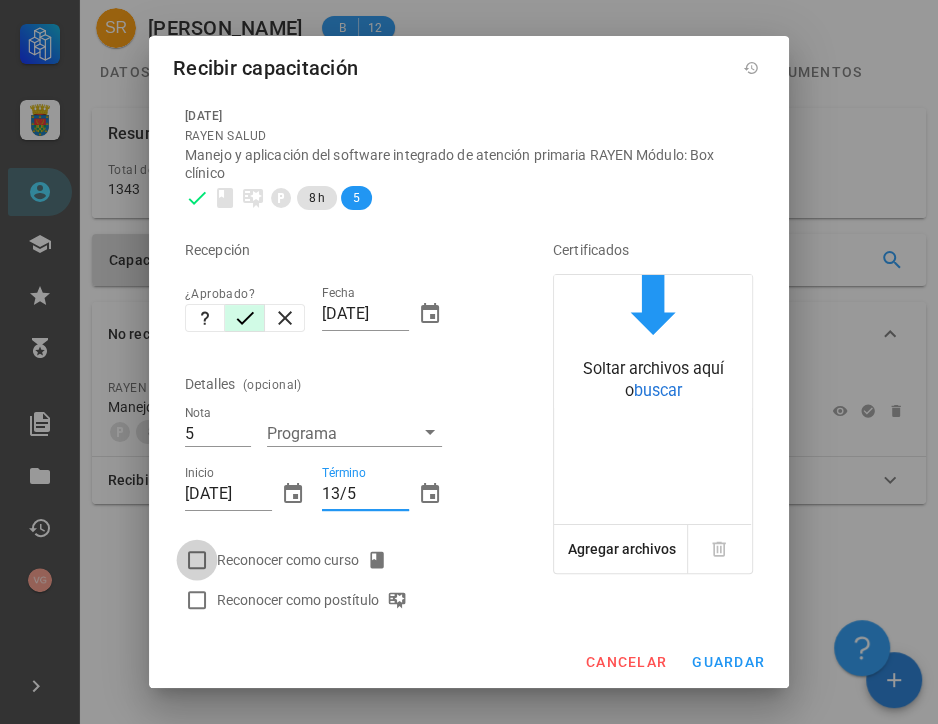 type on "[DATE]" 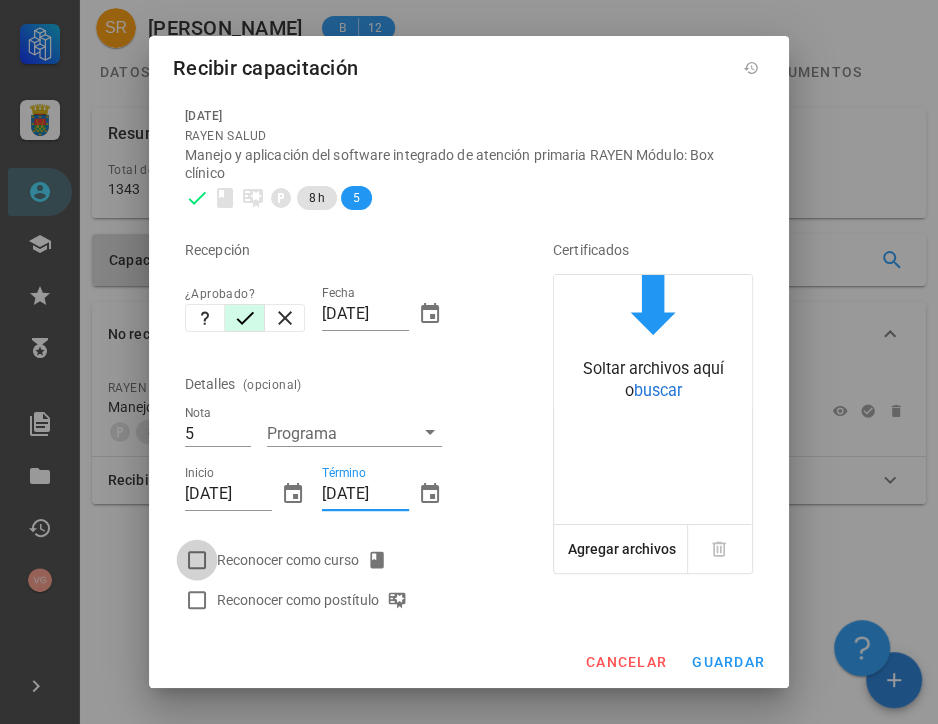 click at bounding box center (197, 560) 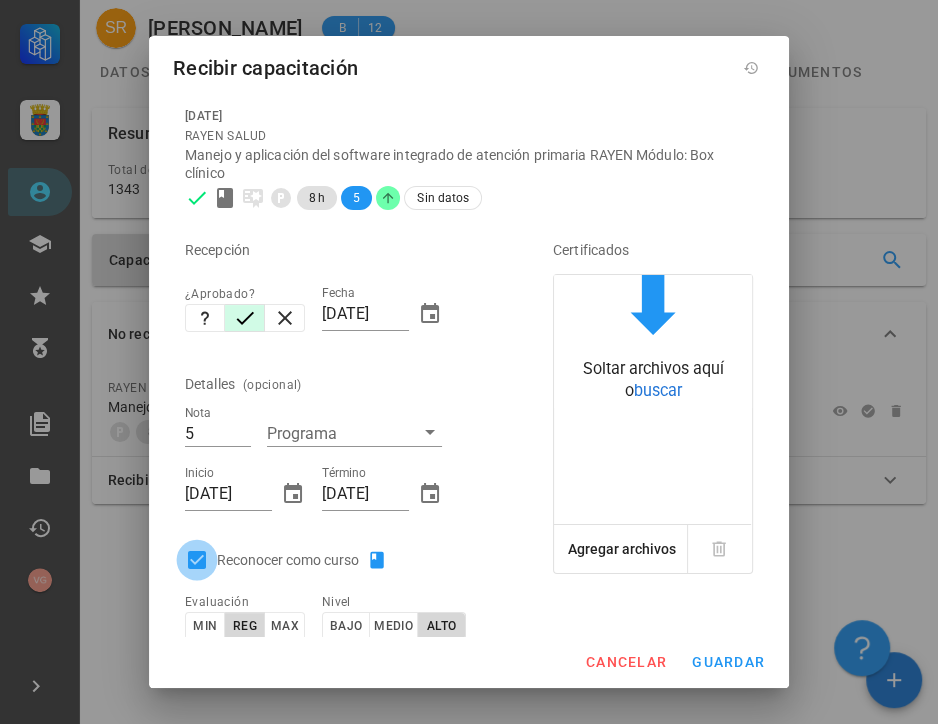 checkbox on "true" 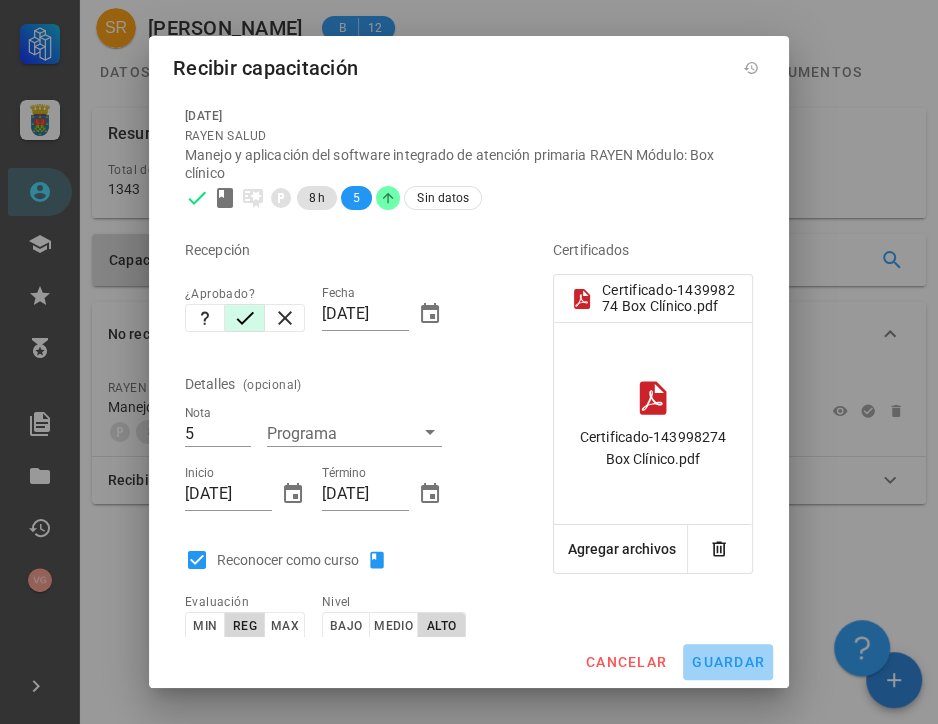 click on "guardar" at bounding box center [728, 662] 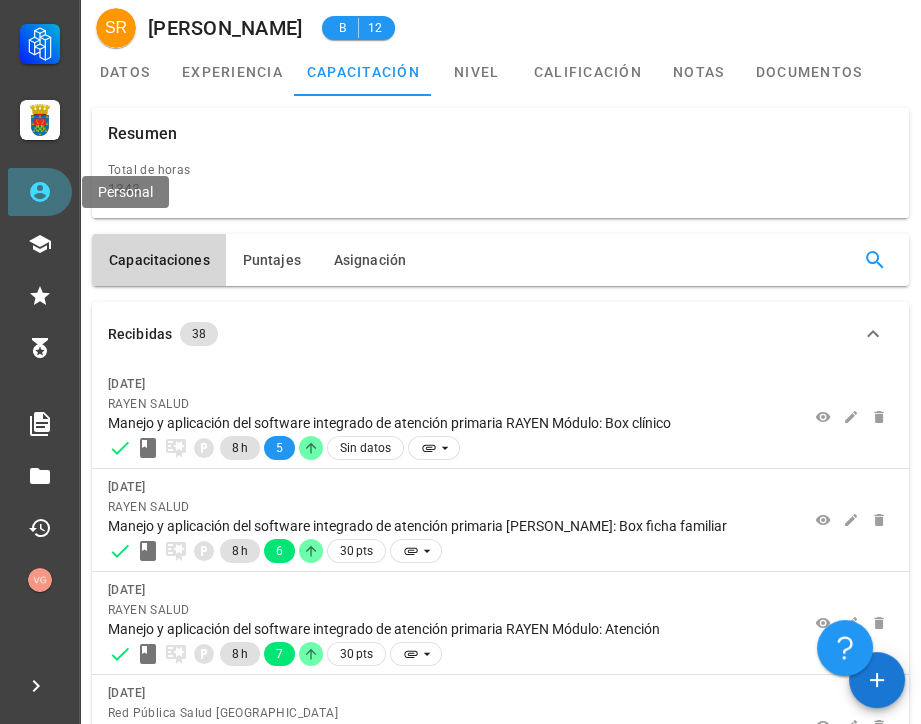 click 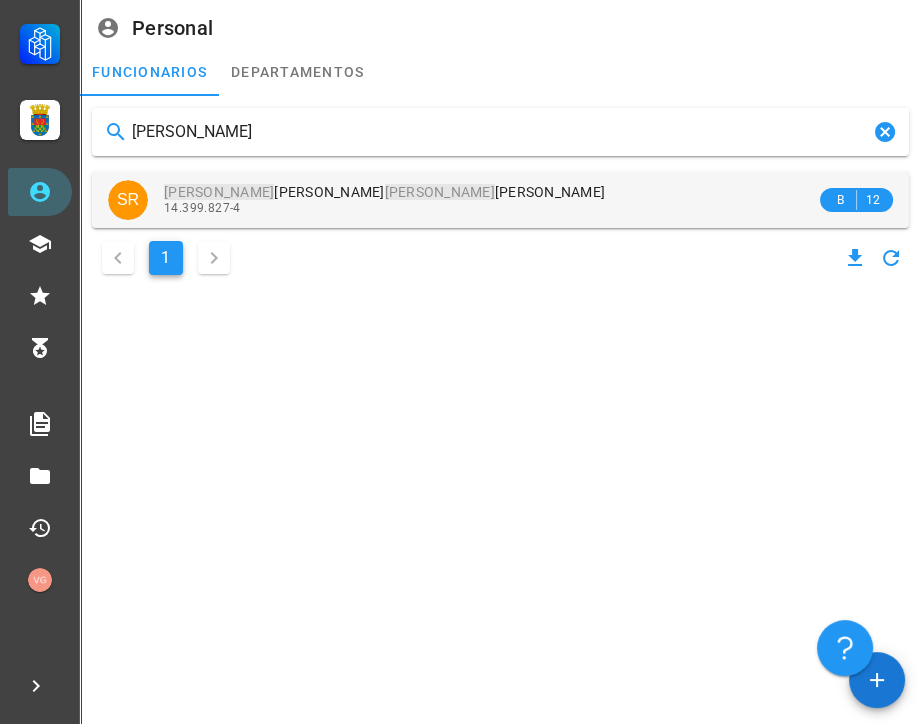 type on "[PERSON_NAME]" 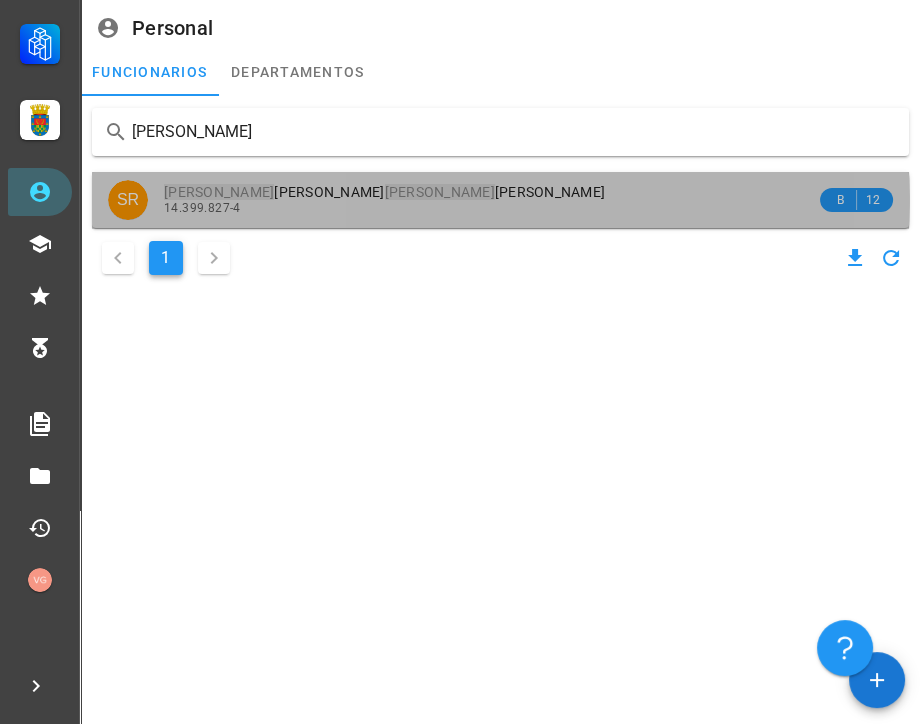 click on "[PERSON_NAME]" at bounding box center (440, 192) 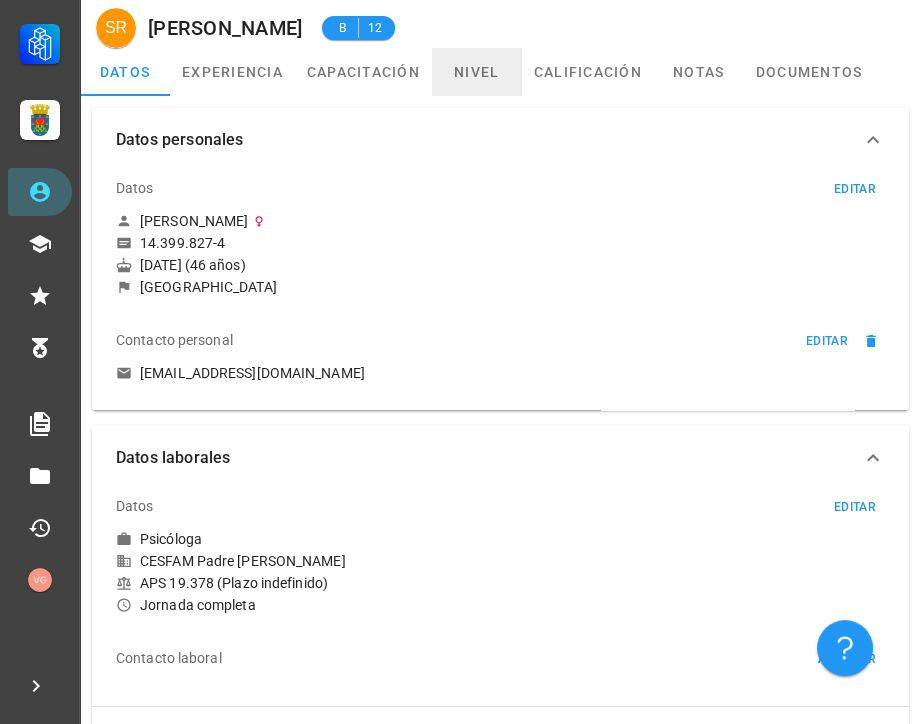 click on "nivel" at bounding box center [477, 72] 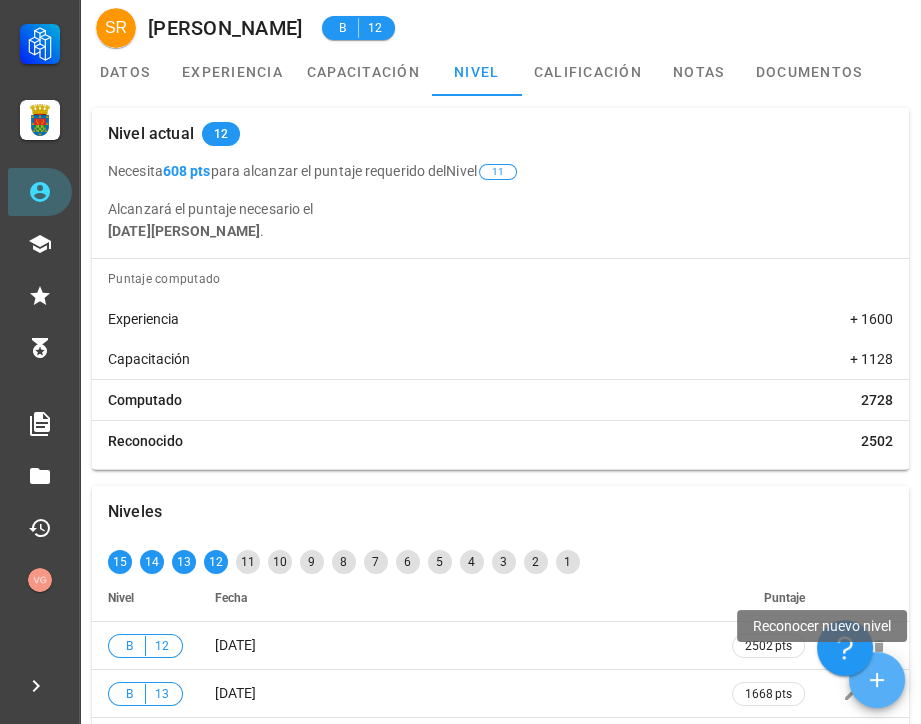 click 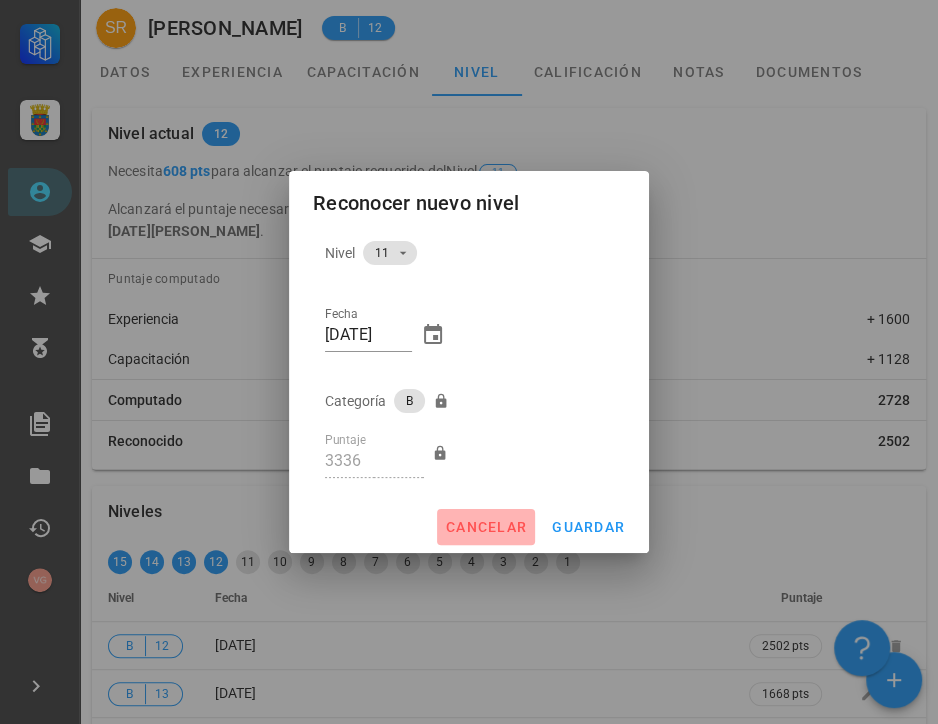 click on "cancelar" at bounding box center [486, 527] 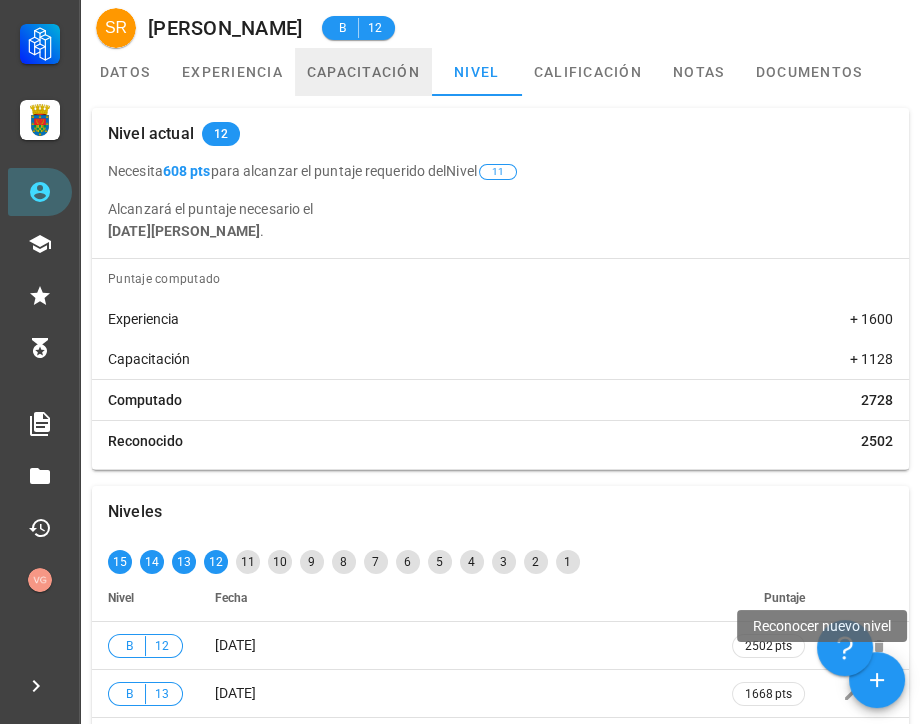 click on "capacitación" at bounding box center (363, 72) 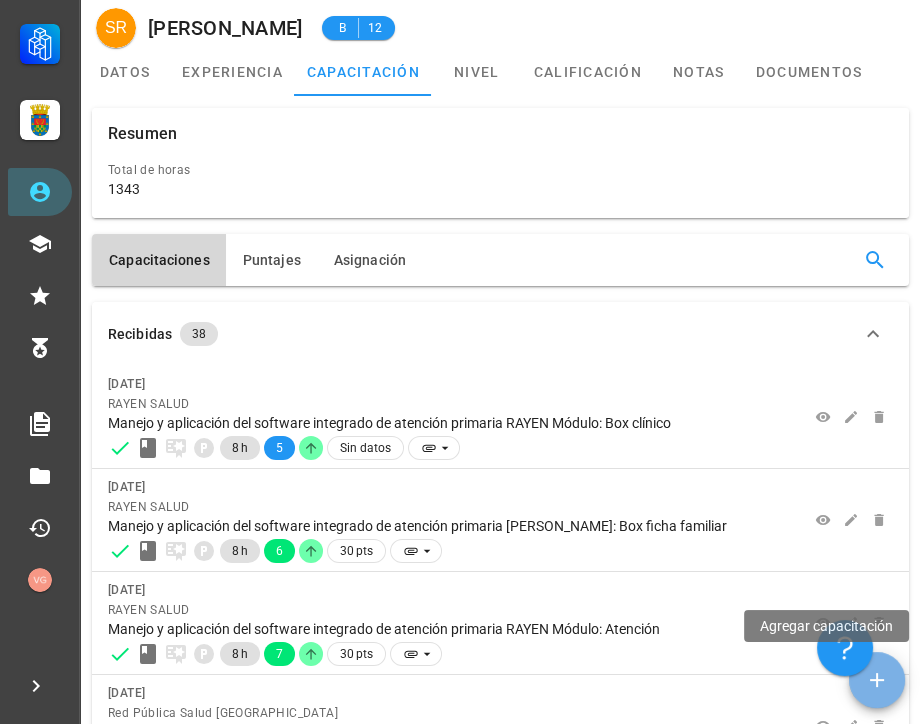 click 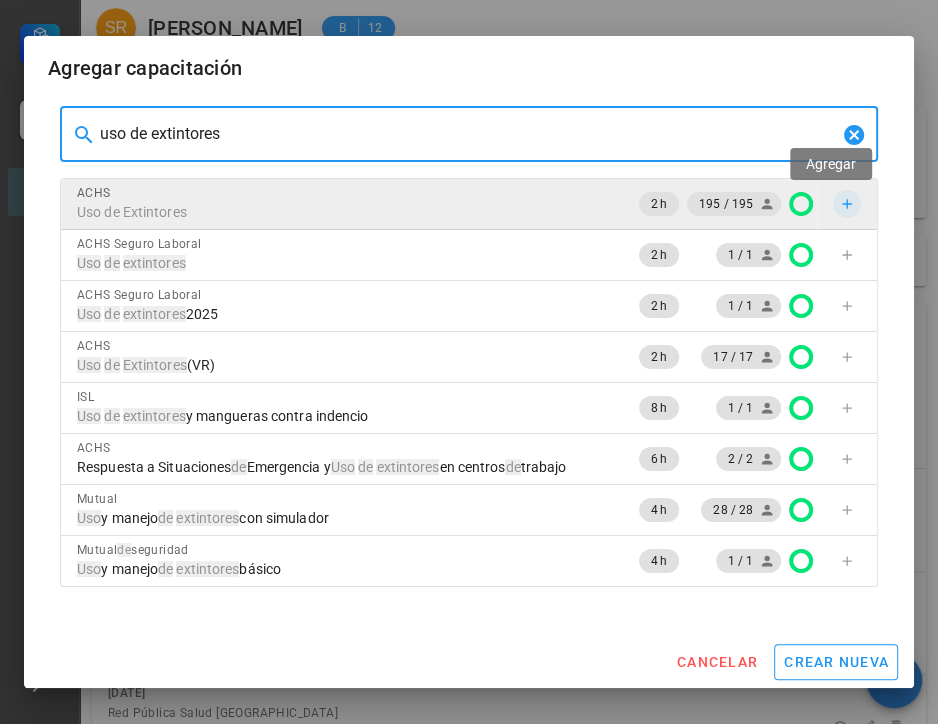 type on "uso de extintores" 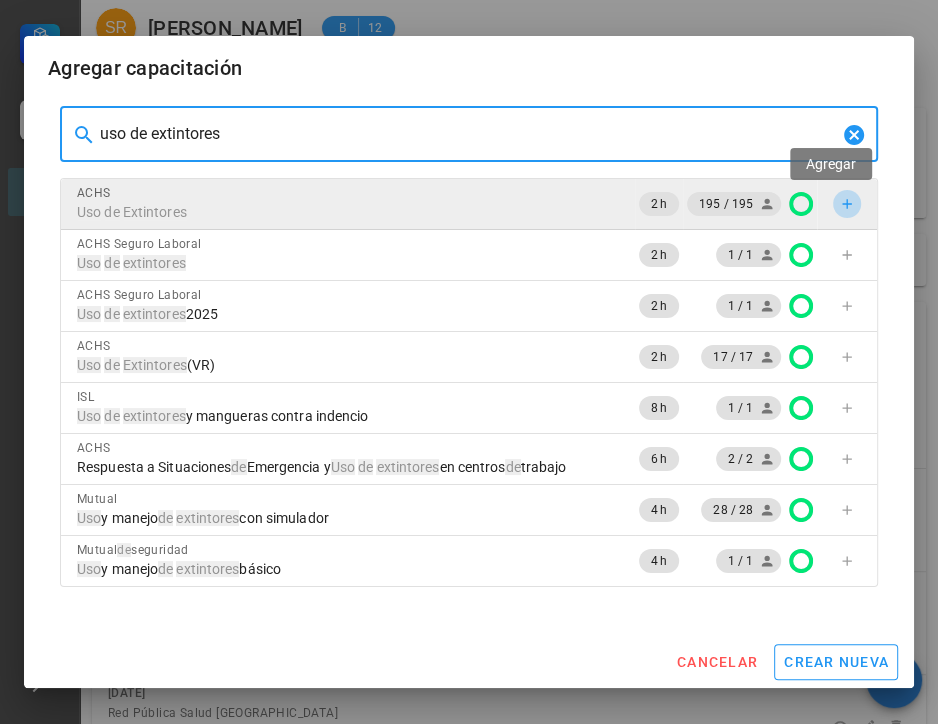 click at bounding box center (847, 204) 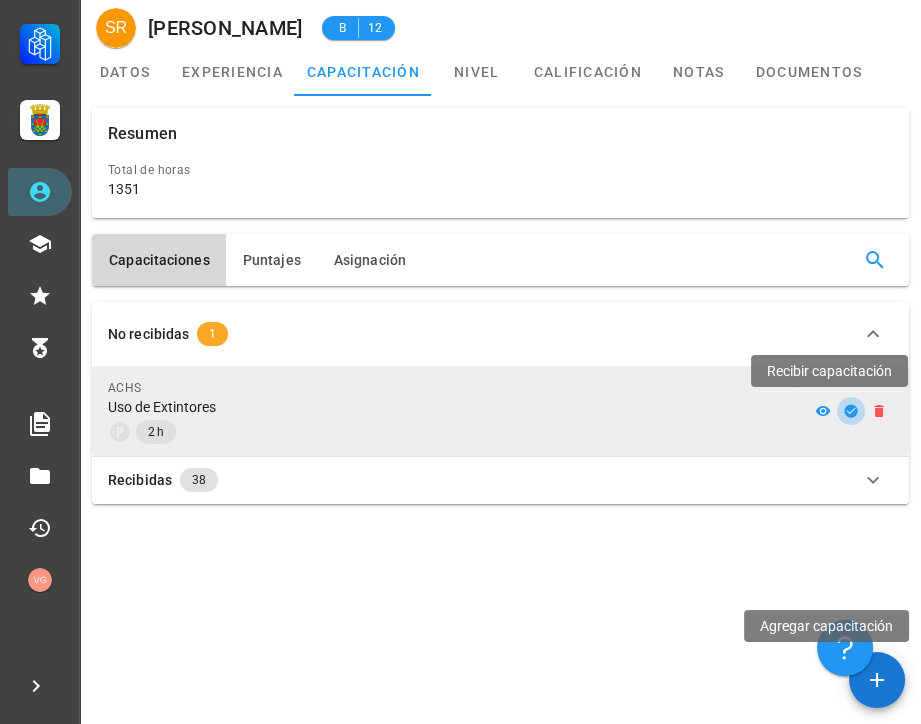 click 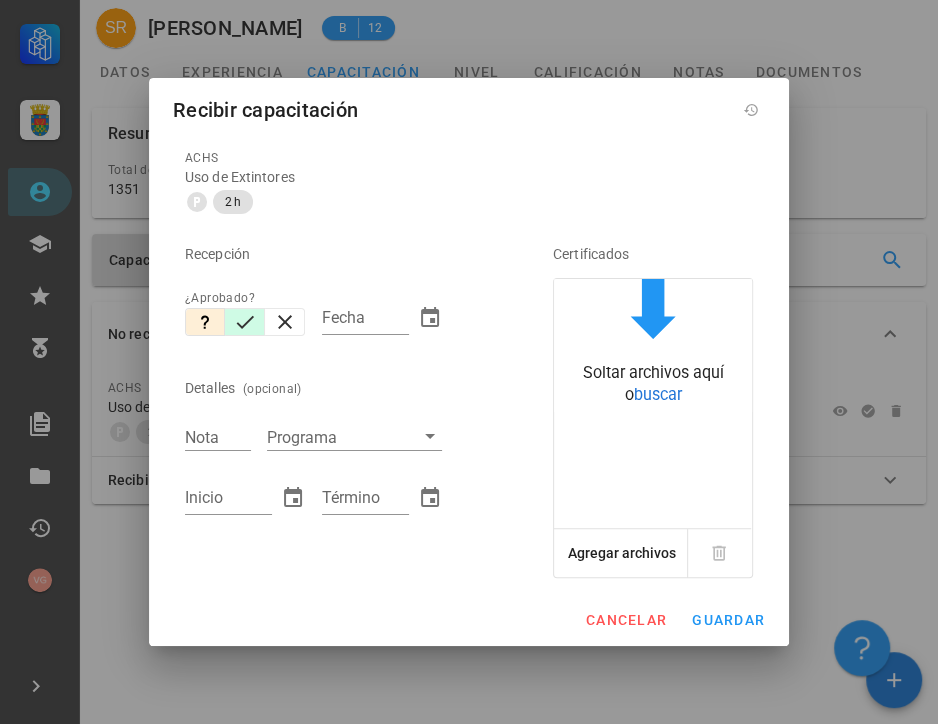 click 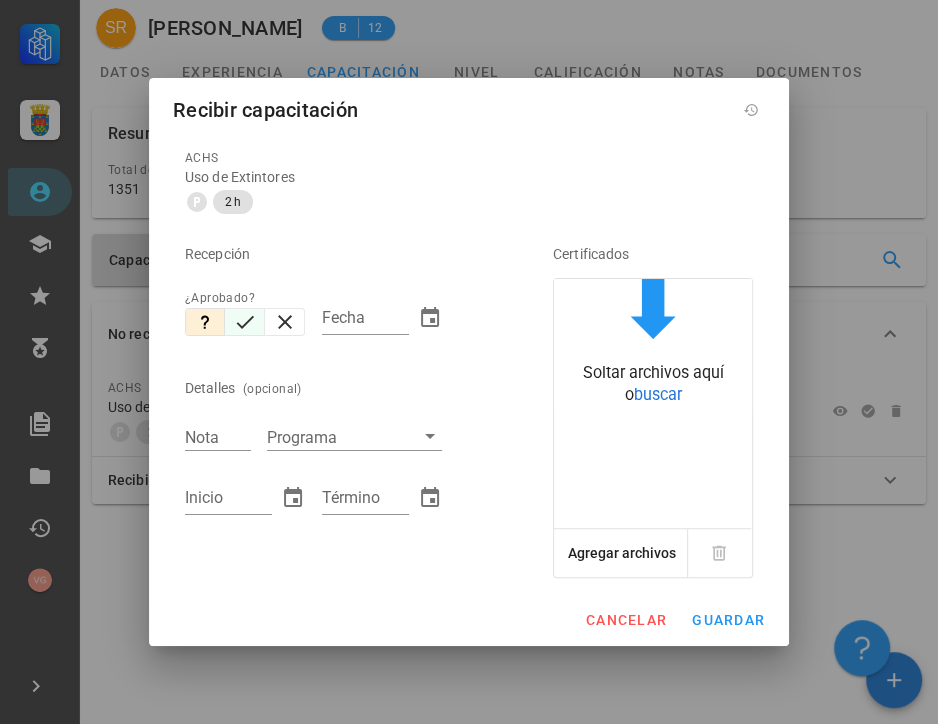 type on "[DATE]" 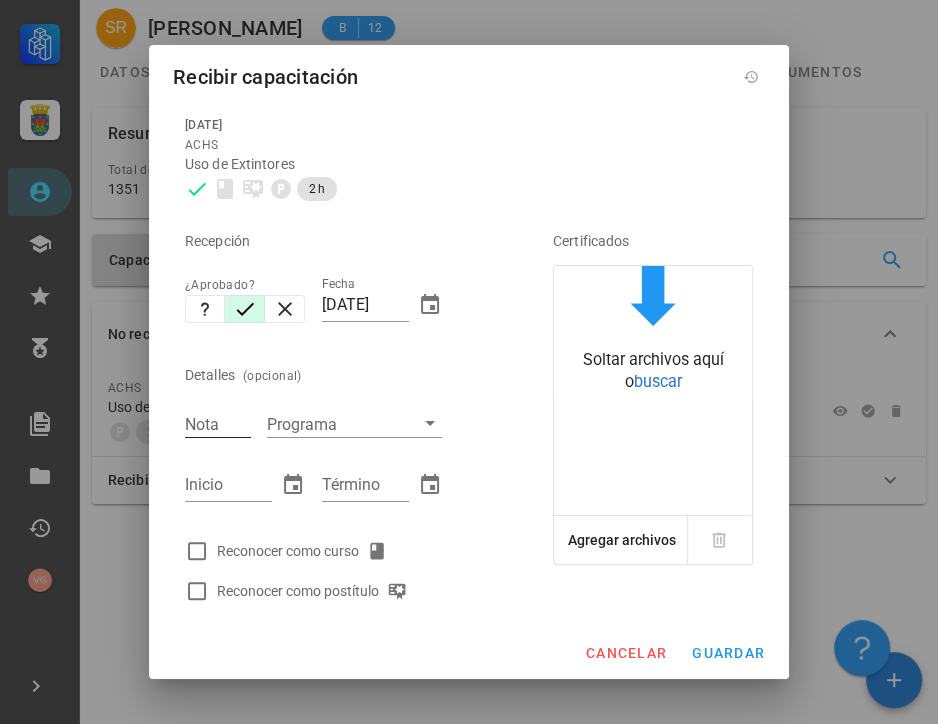 click on "Nota" at bounding box center [218, 424] 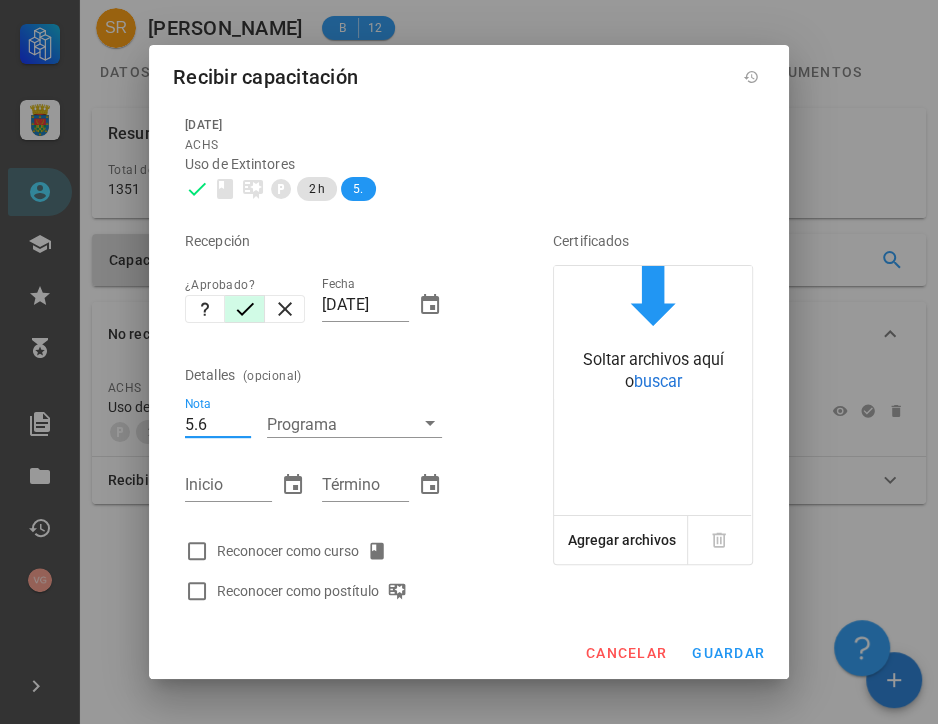 type on "5.6" 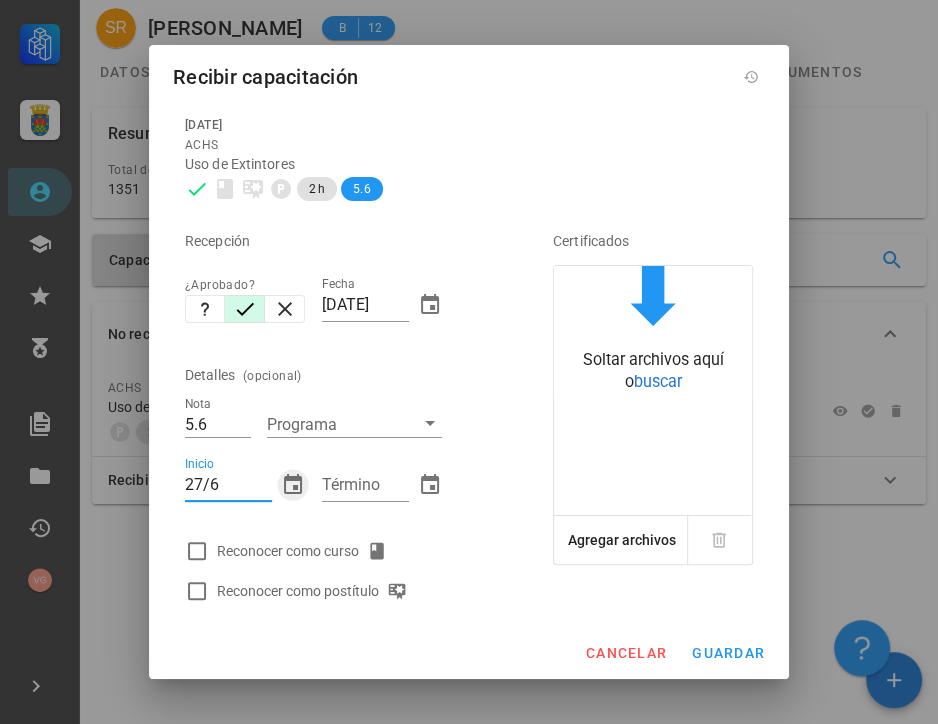 type on "[DATE]" 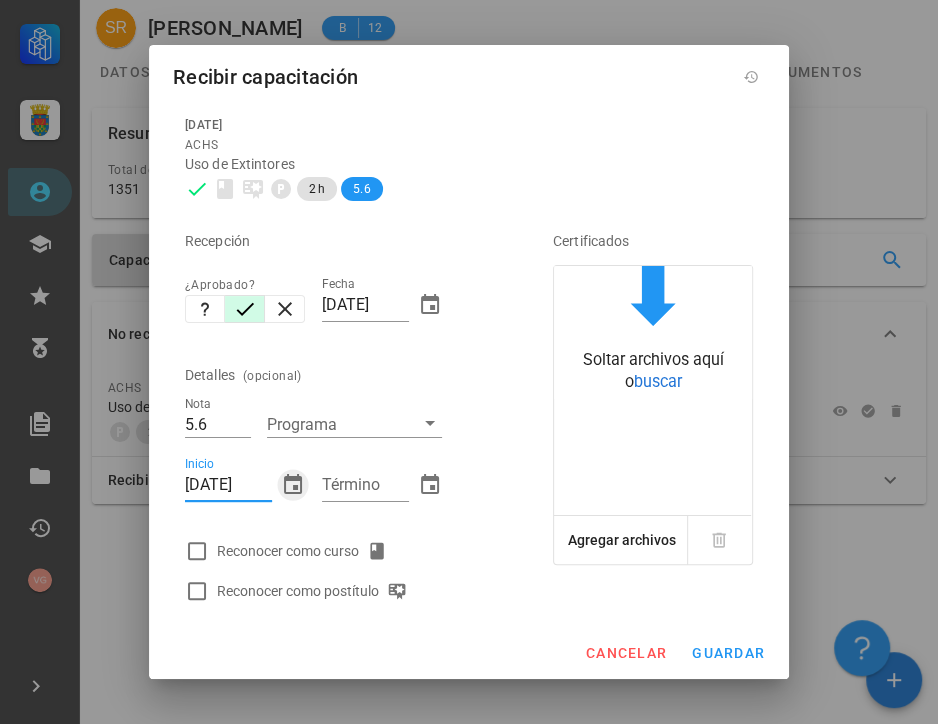 type 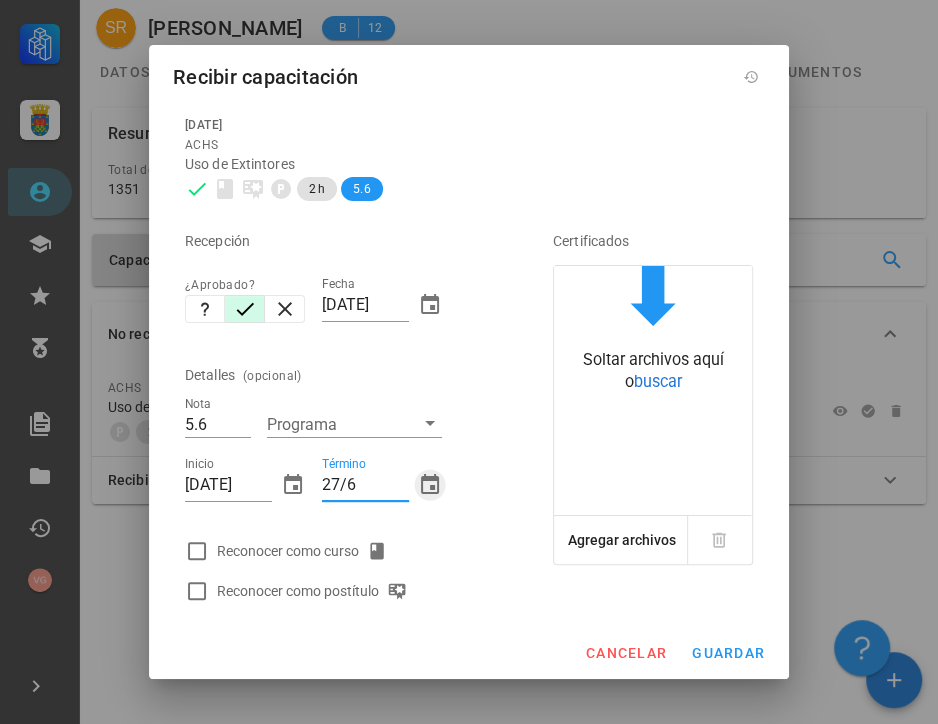 type on "[DATE]" 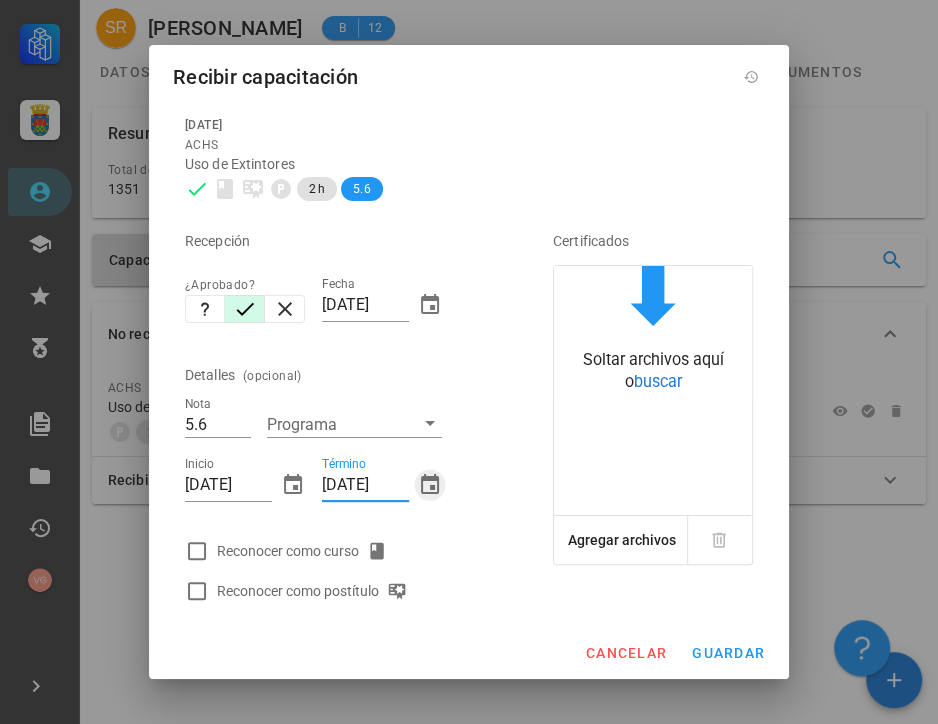 type 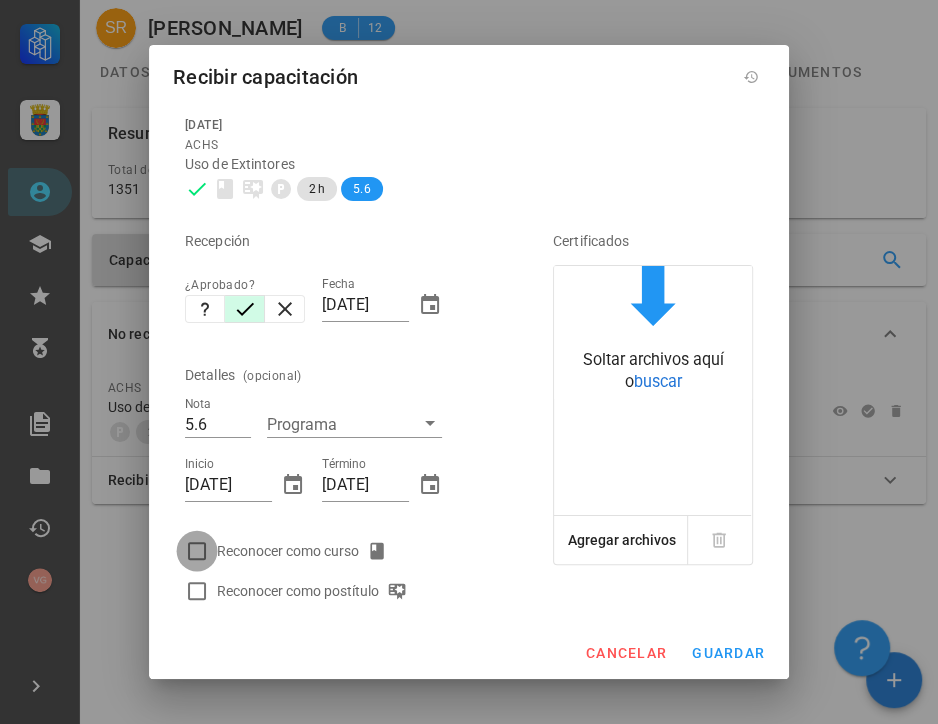 click at bounding box center (197, 551) 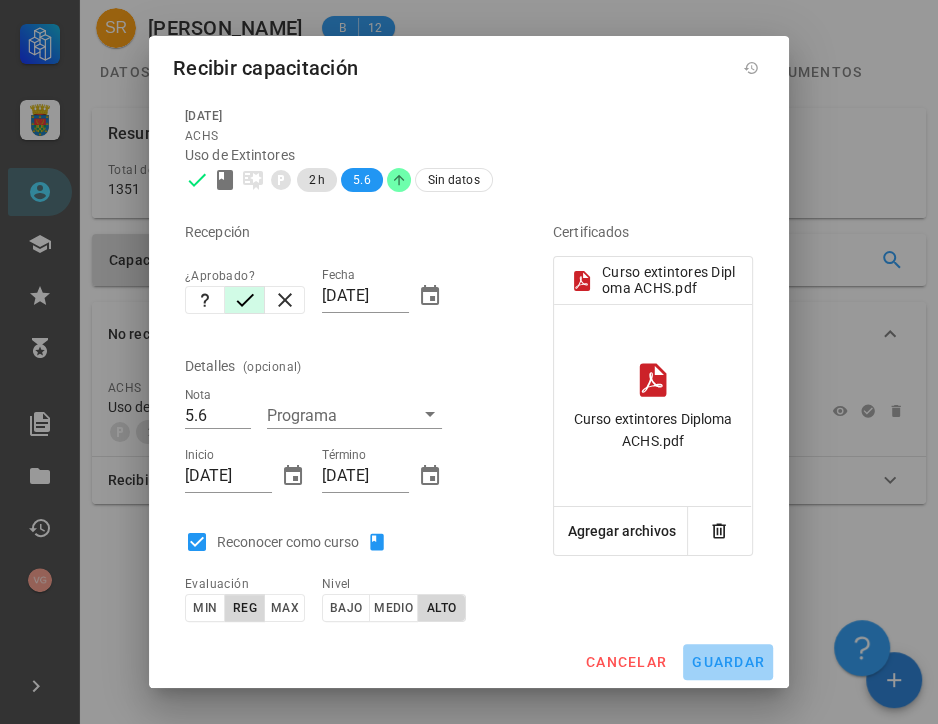 click on "guardar" at bounding box center [728, 662] 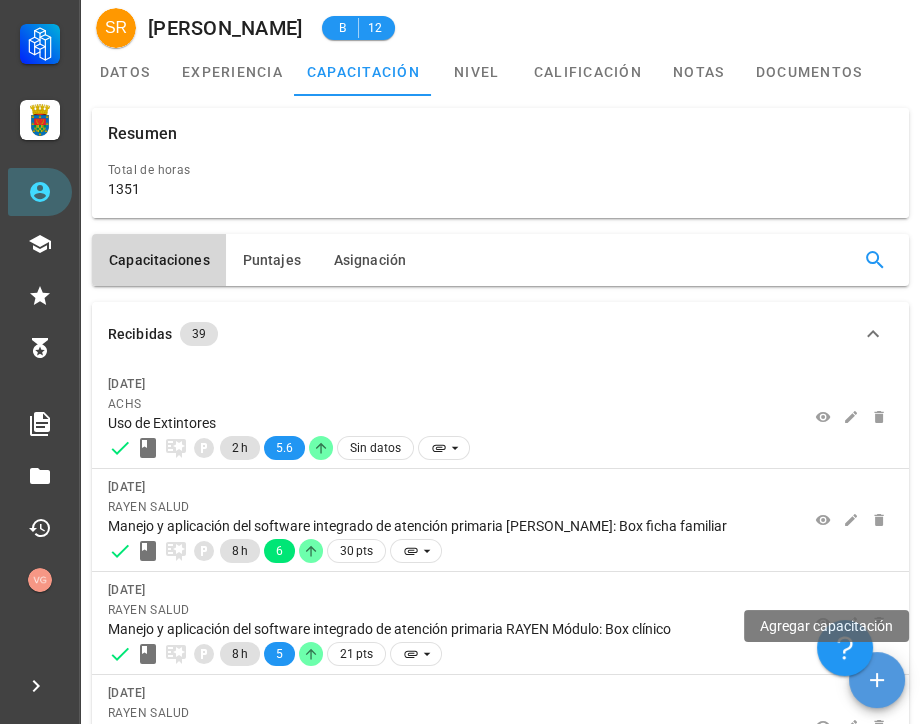 click 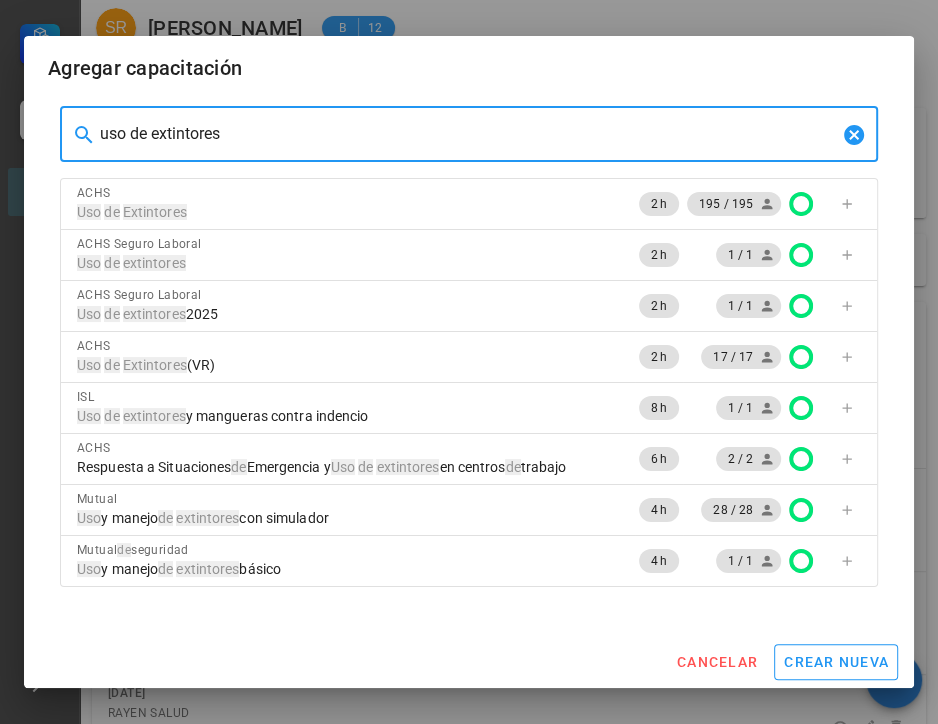 drag, startPoint x: 208, startPoint y: 142, endPoint x: 30, endPoint y: 160, distance: 178.90779 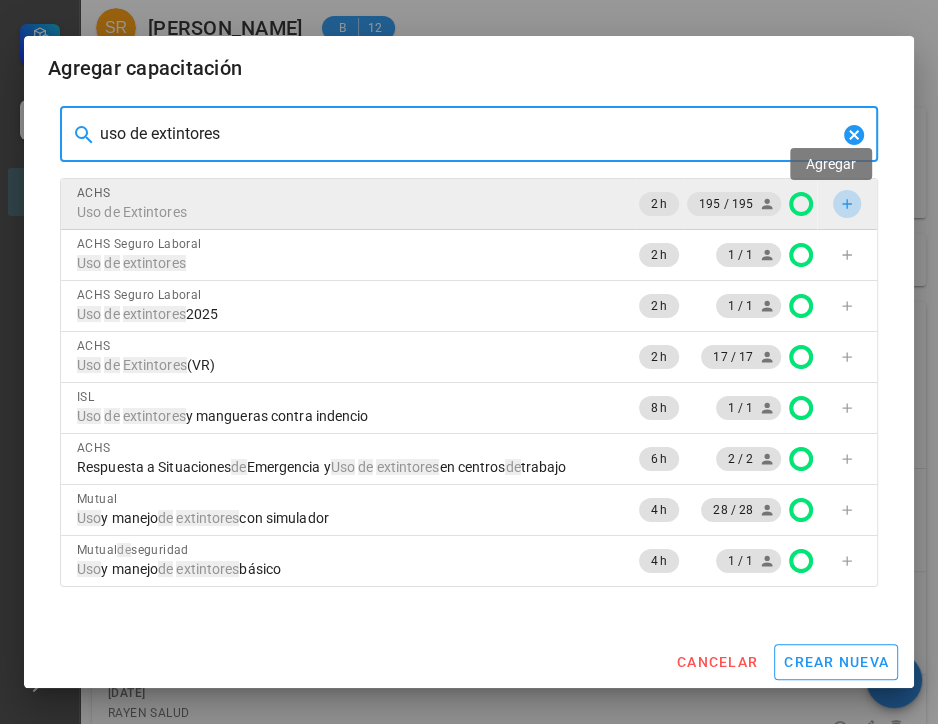 click 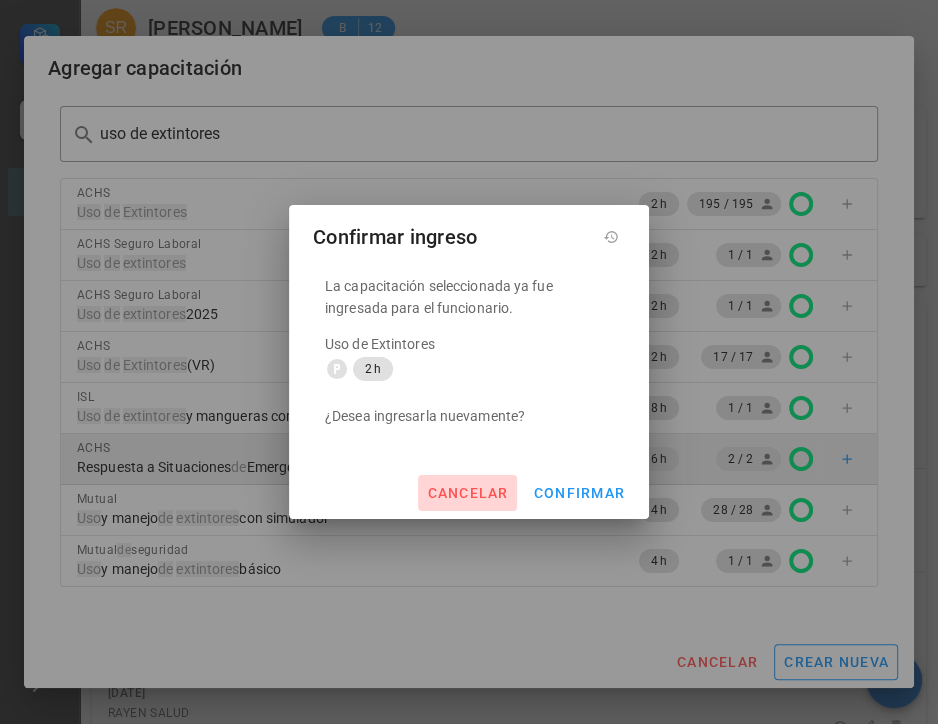 click on "cancelar" at bounding box center [467, 493] 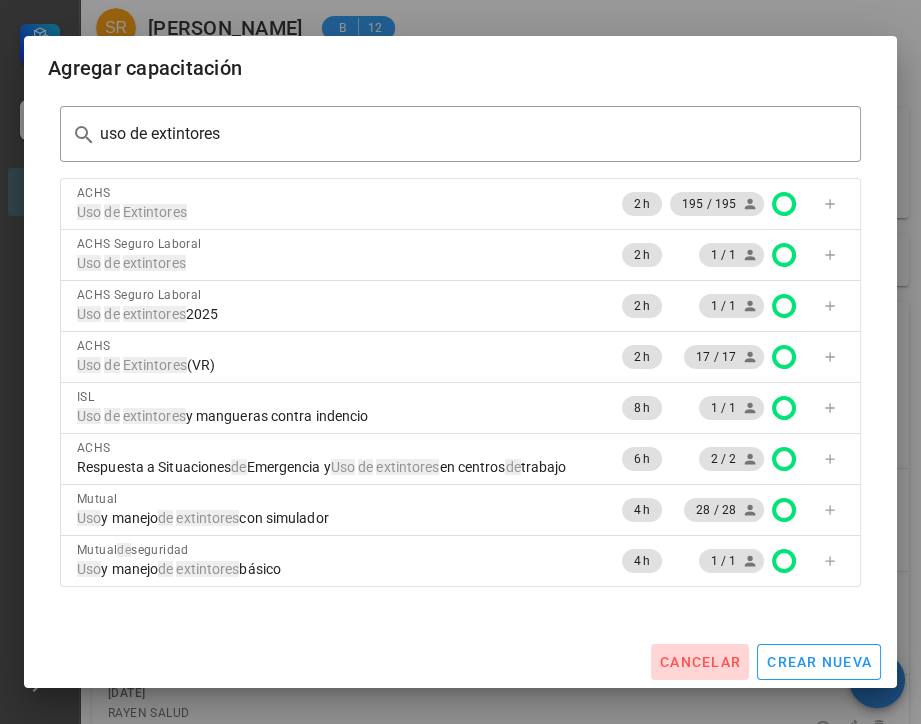 click on "cancelar" at bounding box center (700, 662) 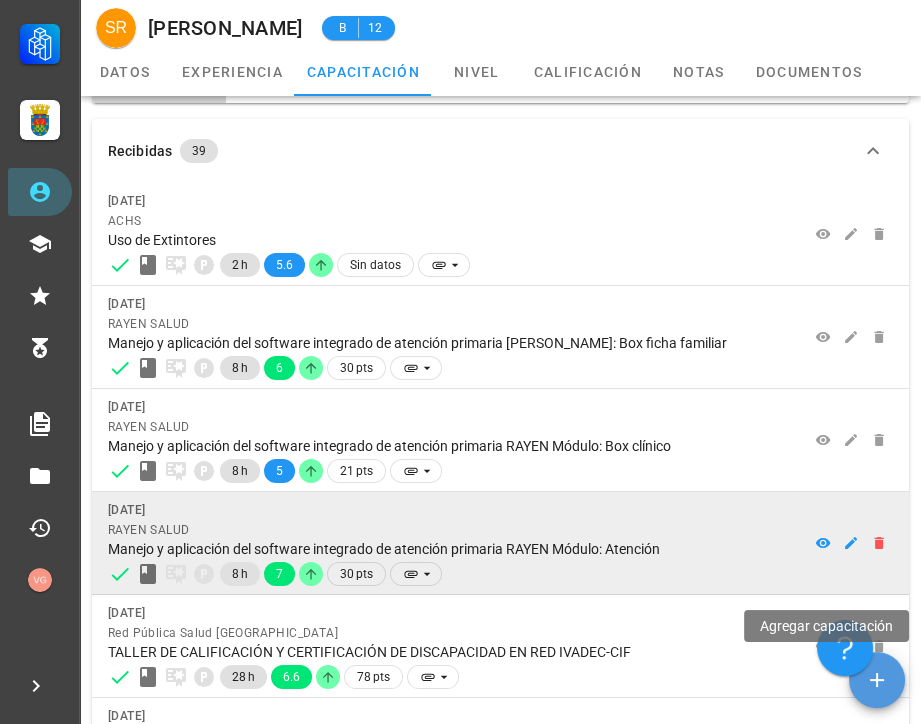 scroll, scrollTop: 222, scrollLeft: 0, axis: vertical 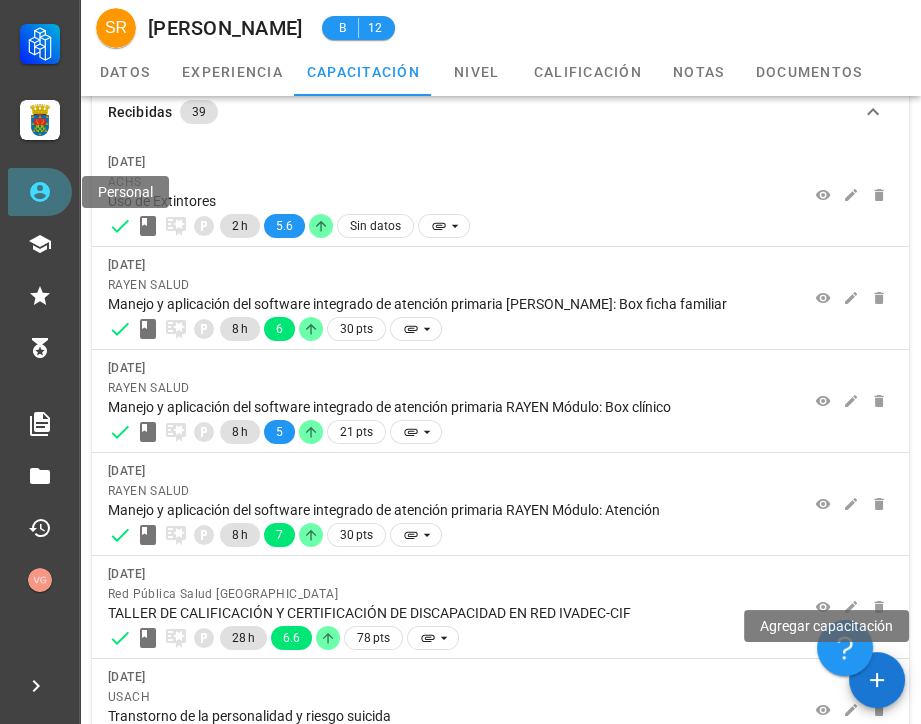 click 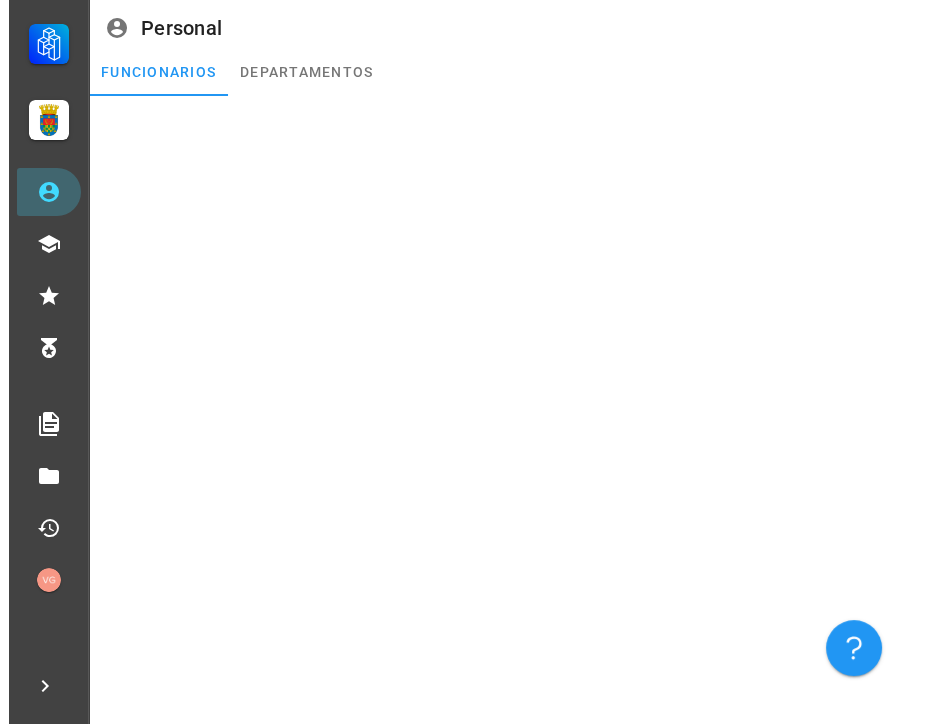 scroll, scrollTop: 0, scrollLeft: 0, axis: both 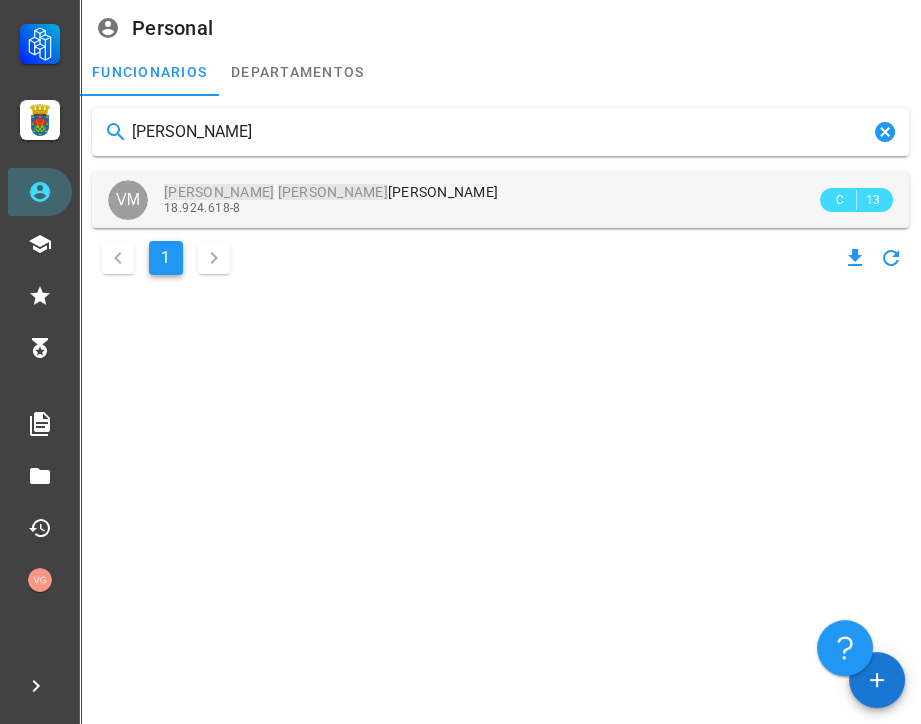 type on "[PERSON_NAME]" 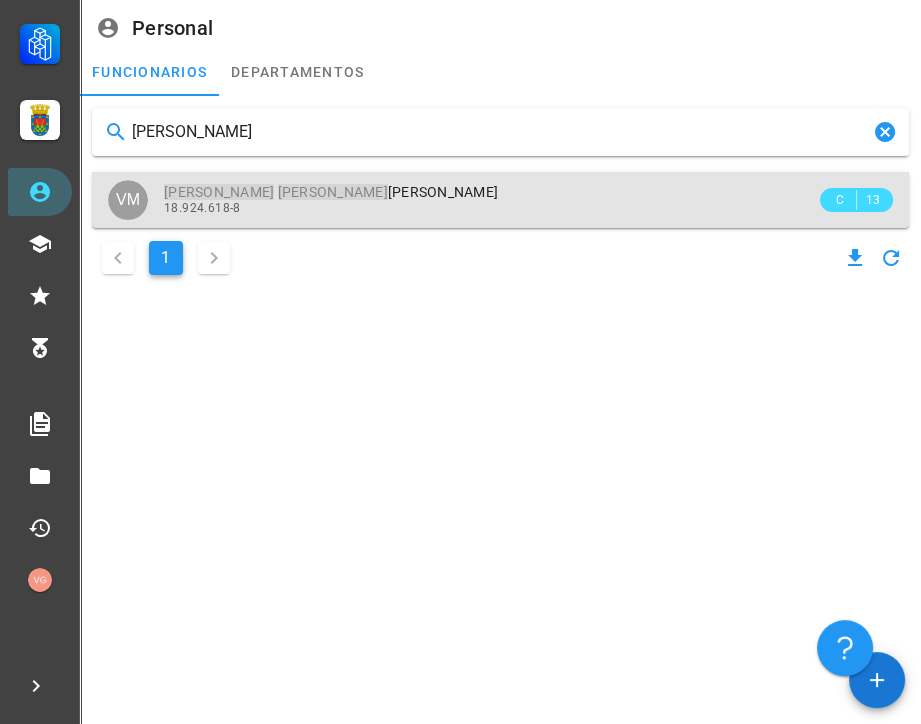 click on "[PERSON_NAME]" at bounding box center (490, 192) 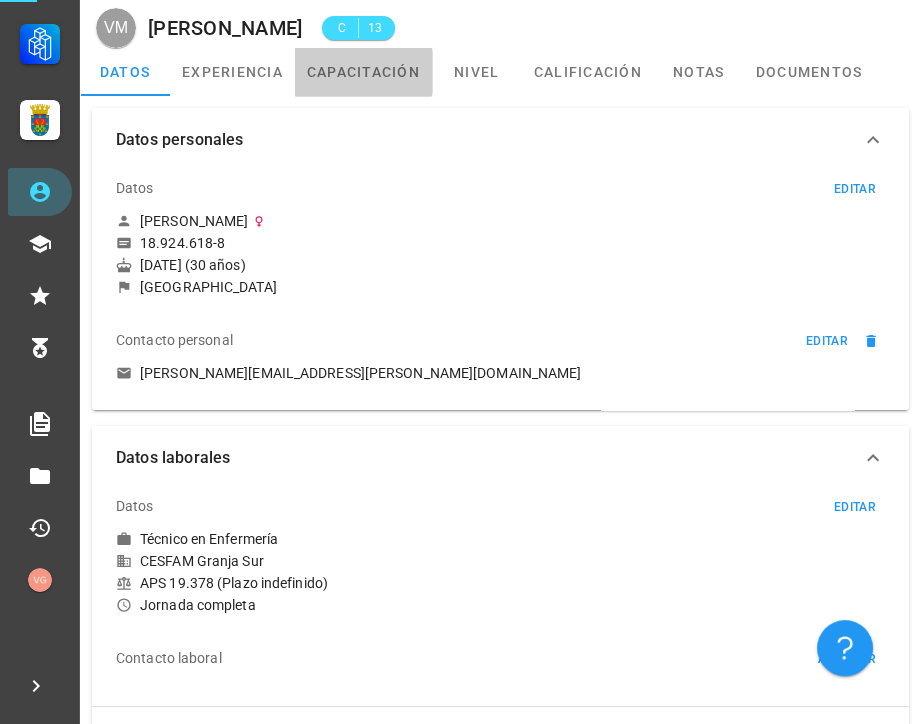 drag, startPoint x: 413, startPoint y: 71, endPoint x: 403, endPoint y: 82, distance: 14.866069 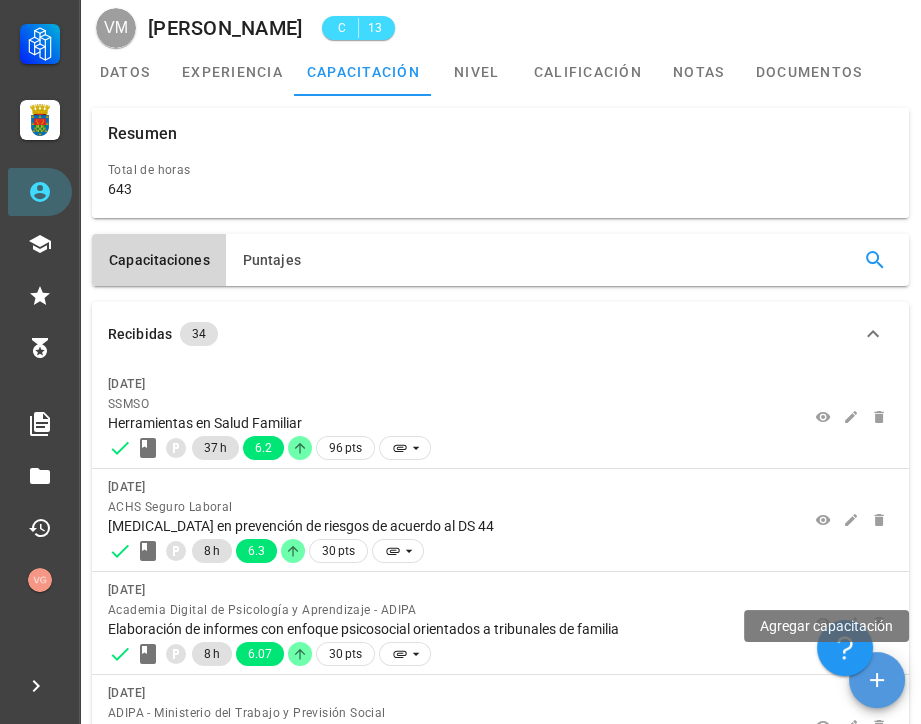 click 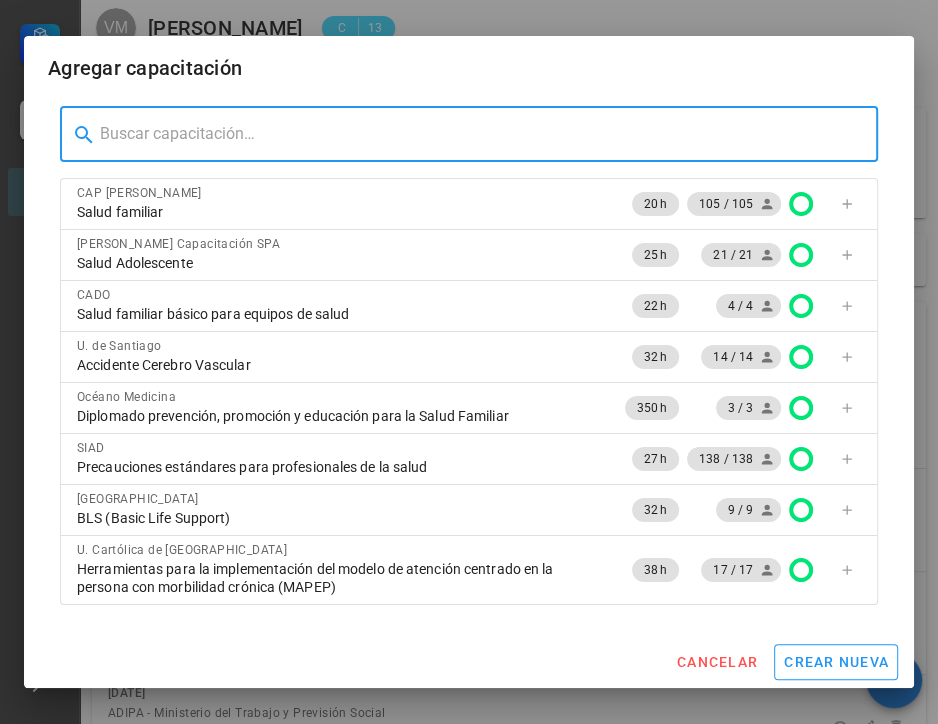 click at bounding box center (481, 134) 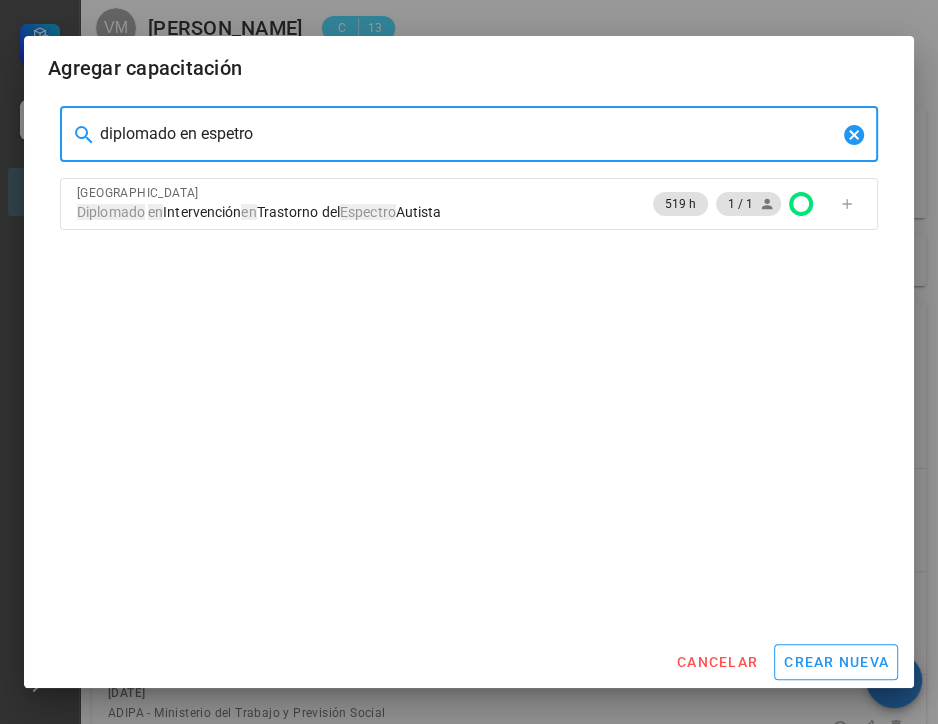drag, startPoint x: 259, startPoint y: 133, endPoint x: 203, endPoint y: 126, distance: 56.435802 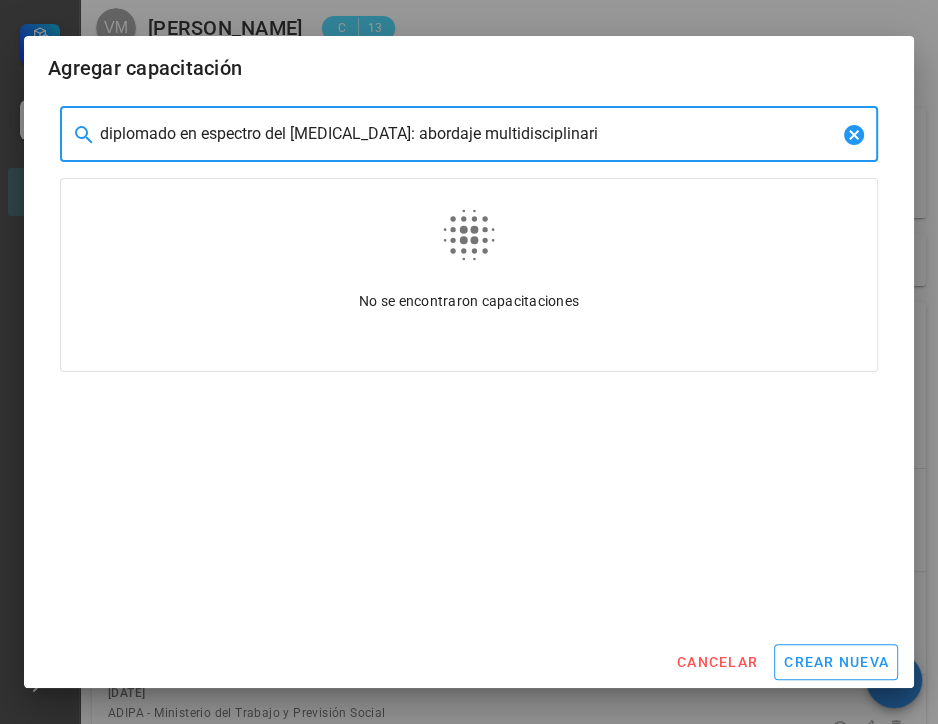 type on "diplomado en espectro del [MEDICAL_DATA]: abordaje multidisciplinario" 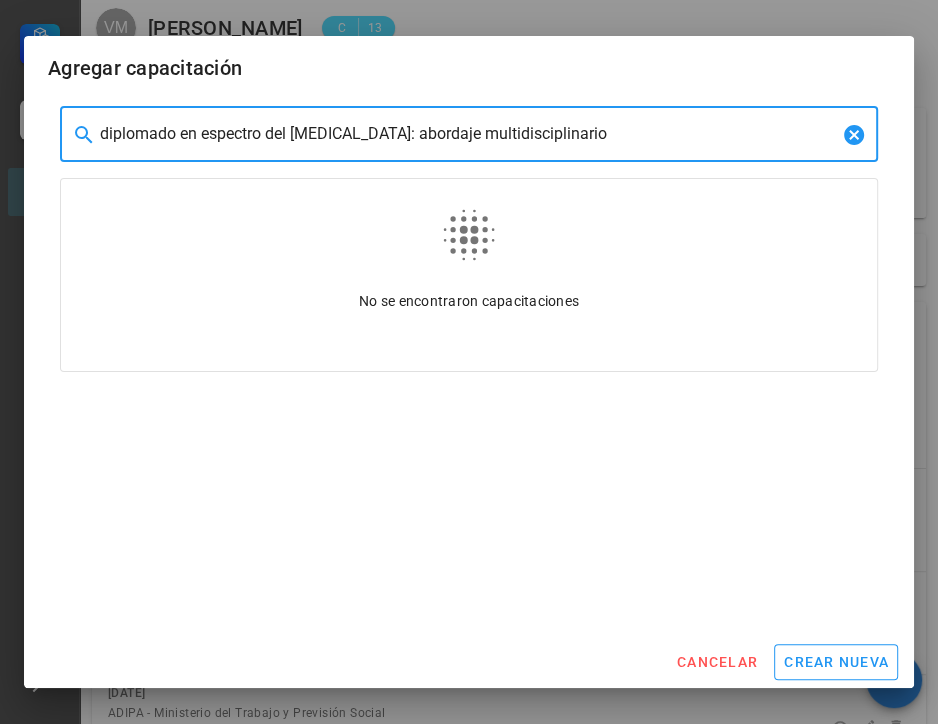 drag, startPoint x: 577, startPoint y: 133, endPoint x: -60, endPoint y: 118, distance: 637.1766 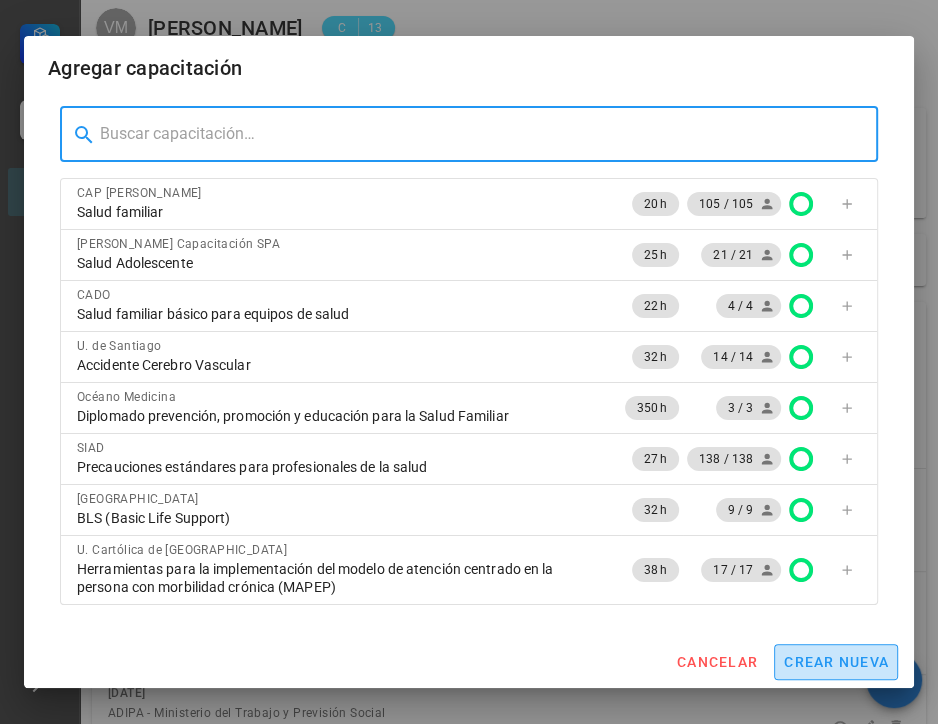 click on "crear nueva" at bounding box center [836, 662] 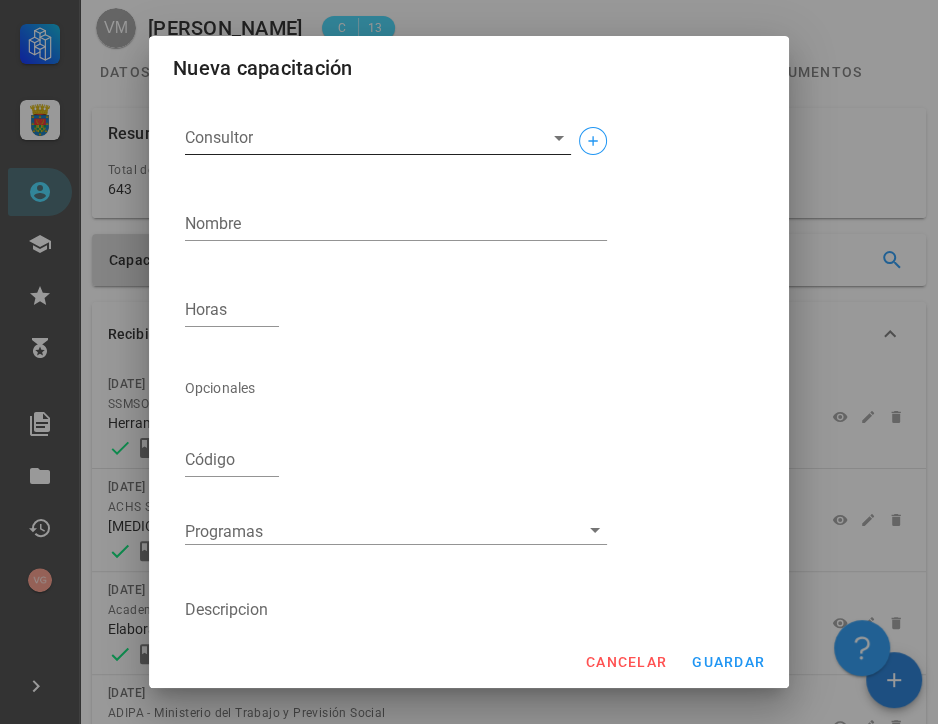 click on "Consultor" at bounding box center [362, 138] 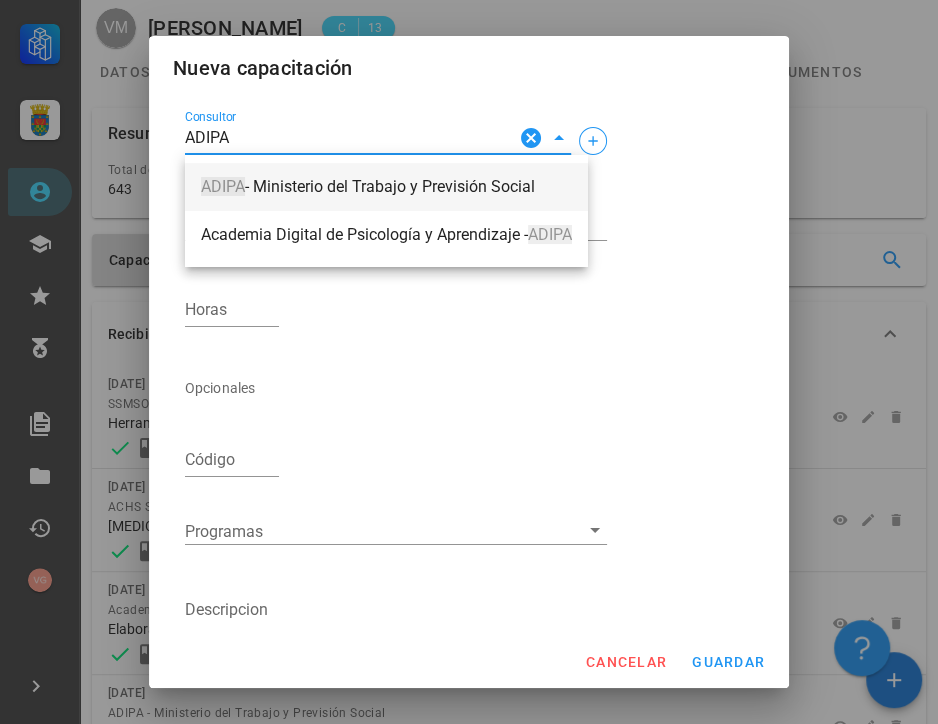 click on "ADIPA  - Ministerio del Trabajo y Previsión Social" at bounding box center [386, 187] 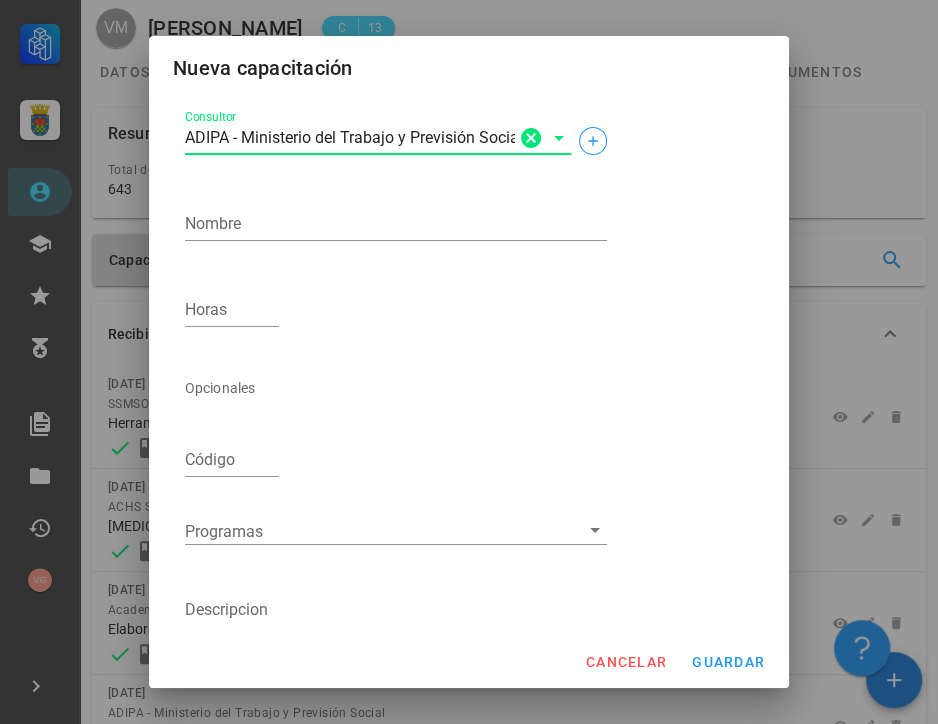 scroll, scrollTop: 0, scrollLeft: 21, axis: horizontal 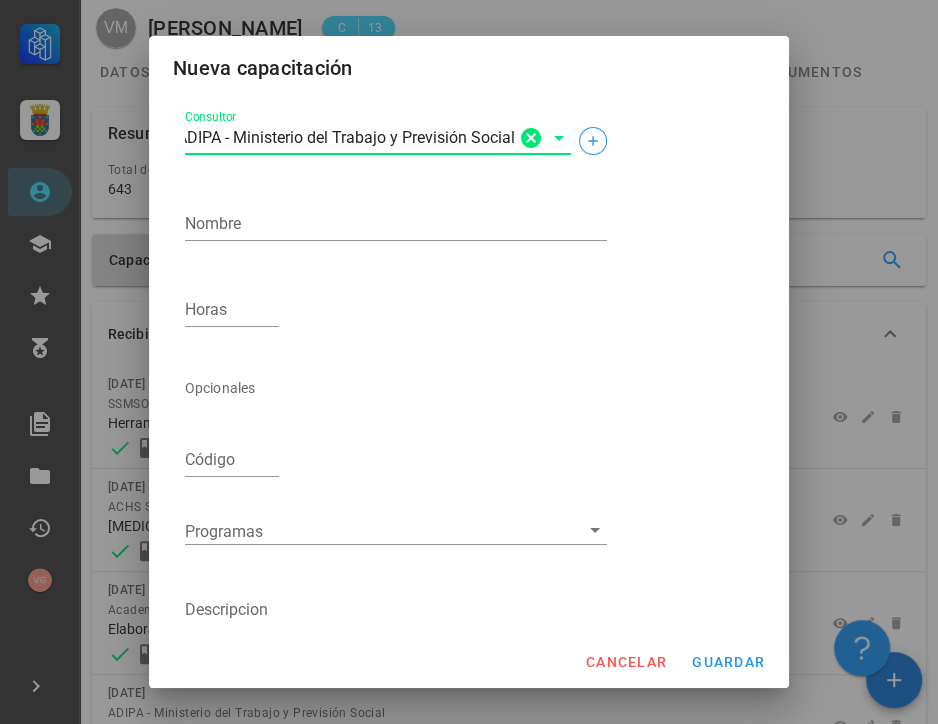 drag, startPoint x: 240, startPoint y: 139, endPoint x: 870, endPoint y: 171, distance: 630.8122 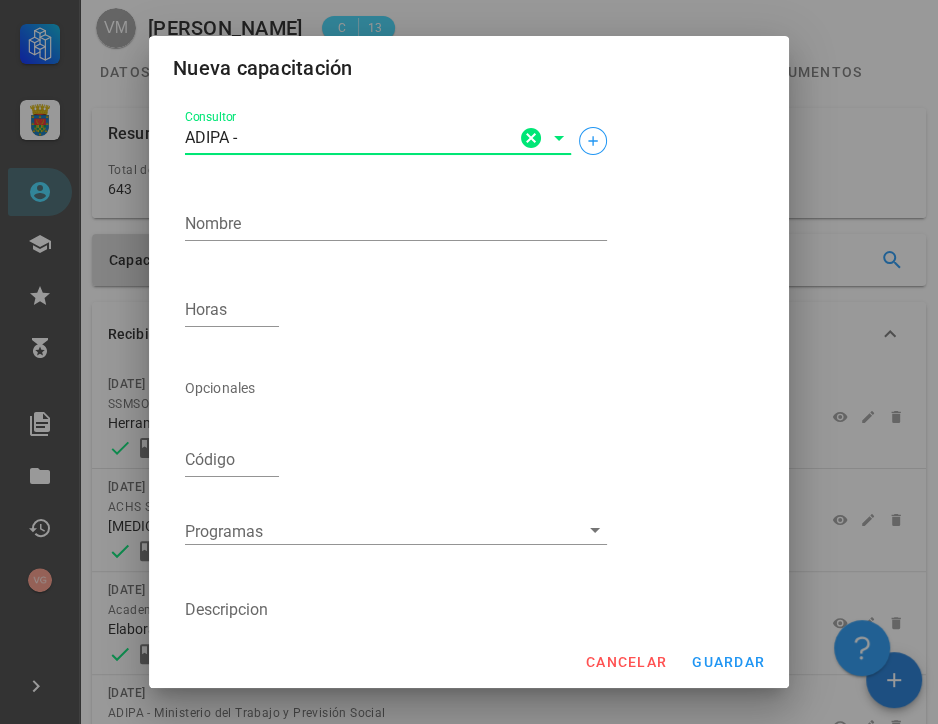 scroll, scrollTop: 0, scrollLeft: 0, axis: both 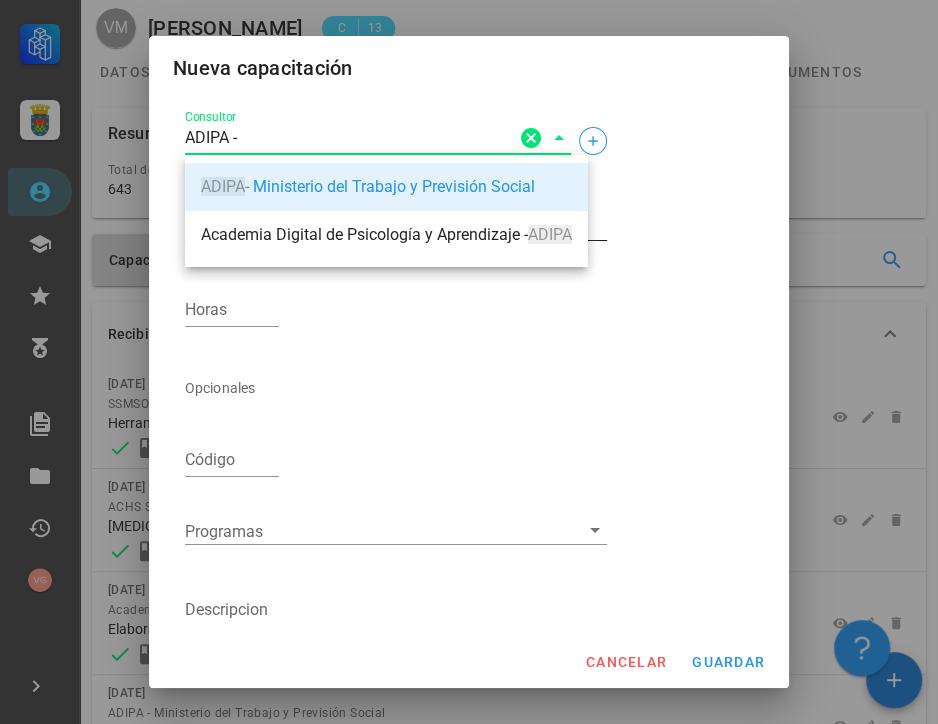 drag, startPoint x: 480, startPoint y: 236, endPoint x: 391, endPoint y: 236, distance: 89 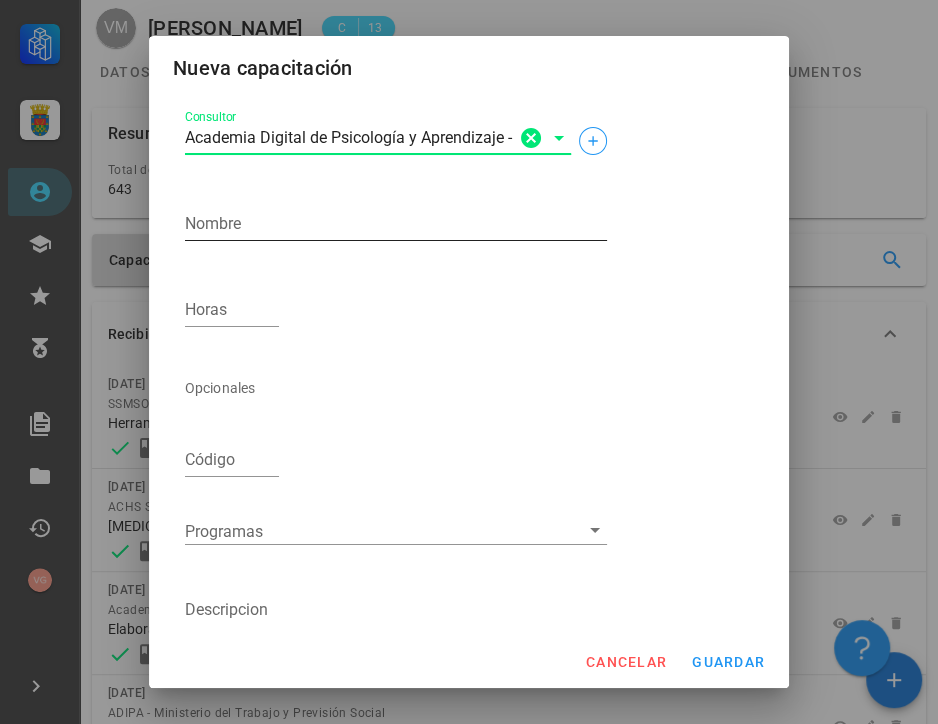 type on "Academia Digital de Psicología y Aprendizaje - ADIPA" 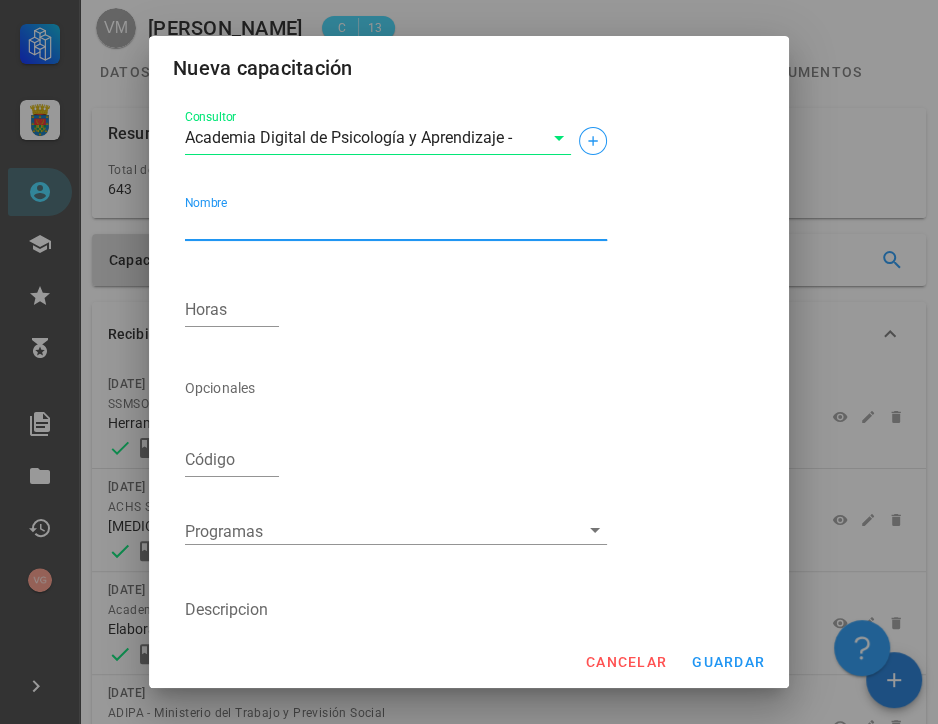 paste on "diplomado en espectro del [MEDICAL_DATA]: abordaje multidisciplinario" 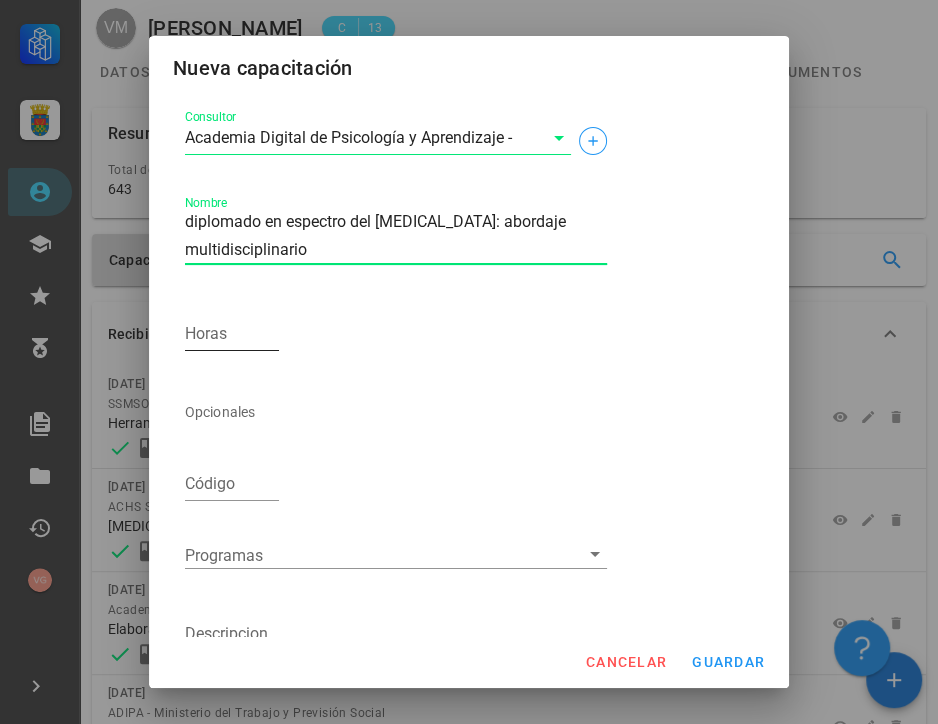 click on "Horas" at bounding box center (232, 334) 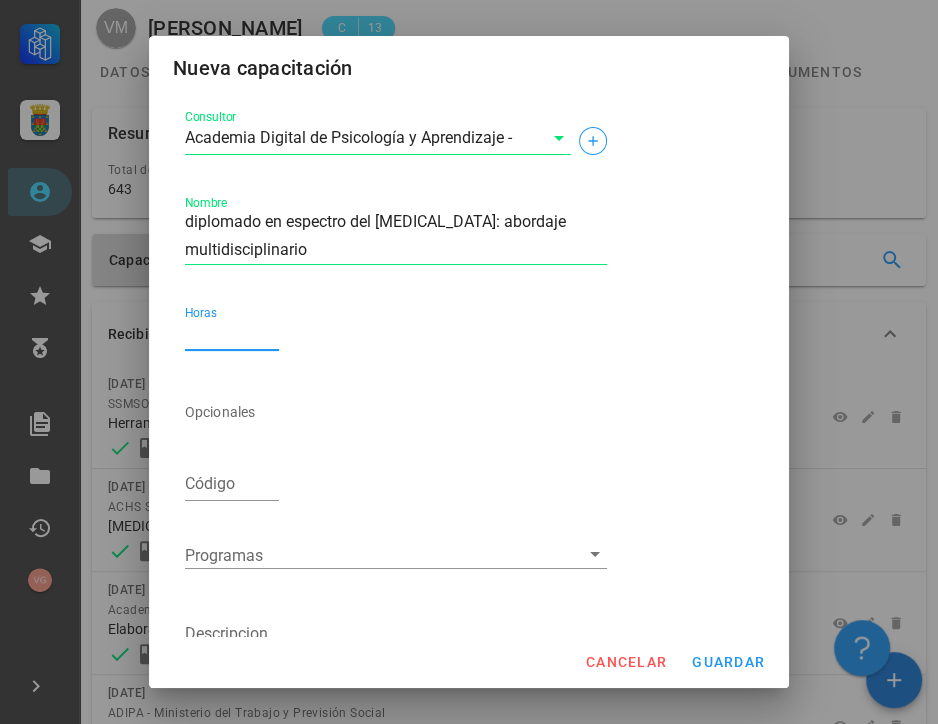 click on "diplomado en espectro del [MEDICAL_DATA]: abordaje multidisciplinario" at bounding box center [396, 236] 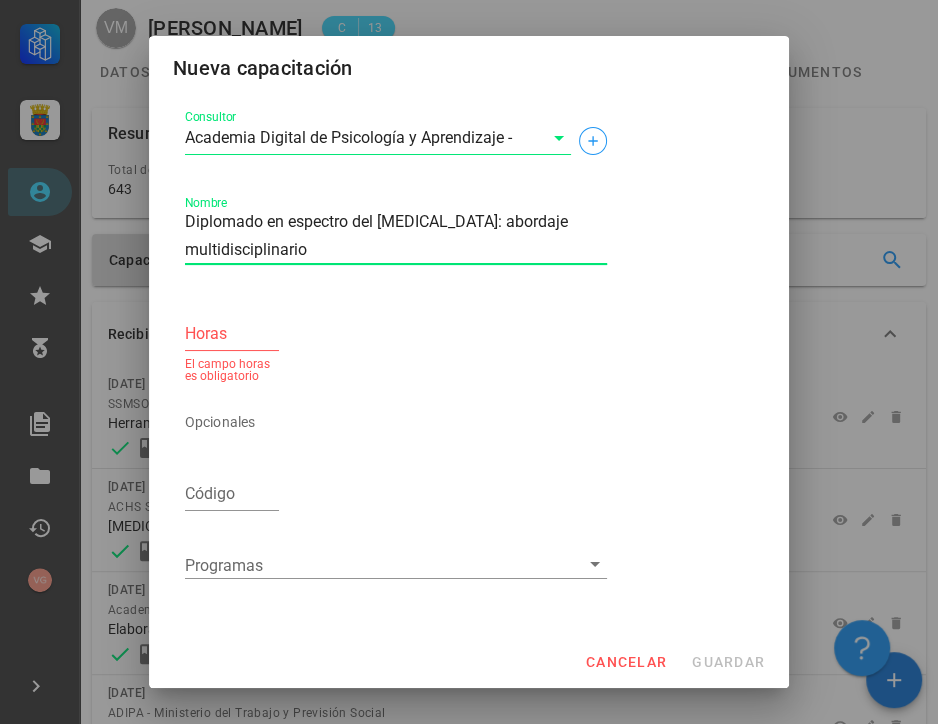type on "Diplomado en espectro del [MEDICAL_DATA]: abordaje multidisciplinario" 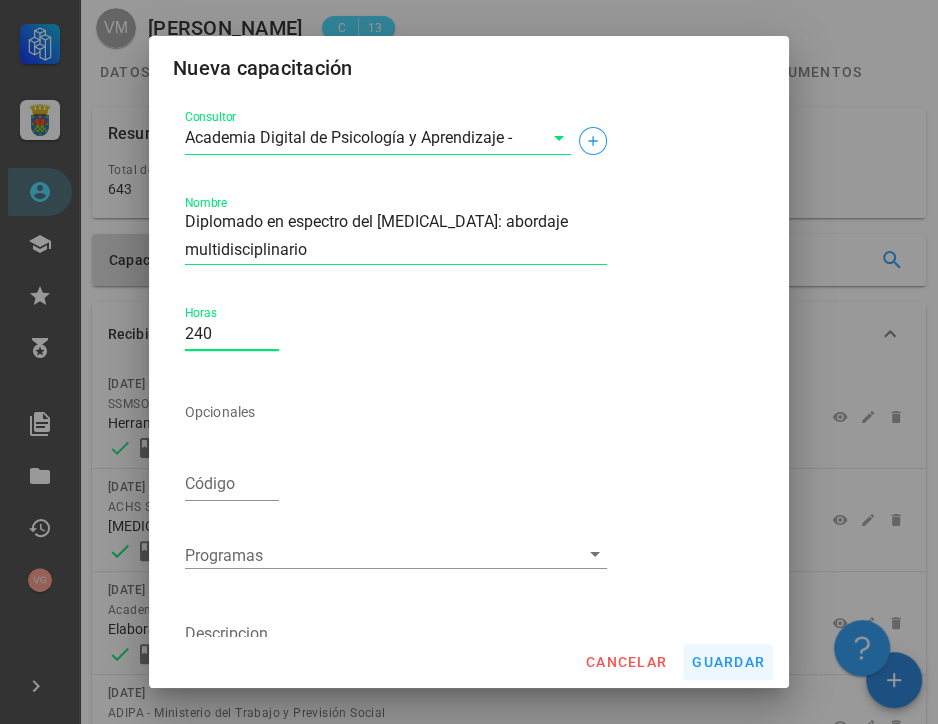type on "240" 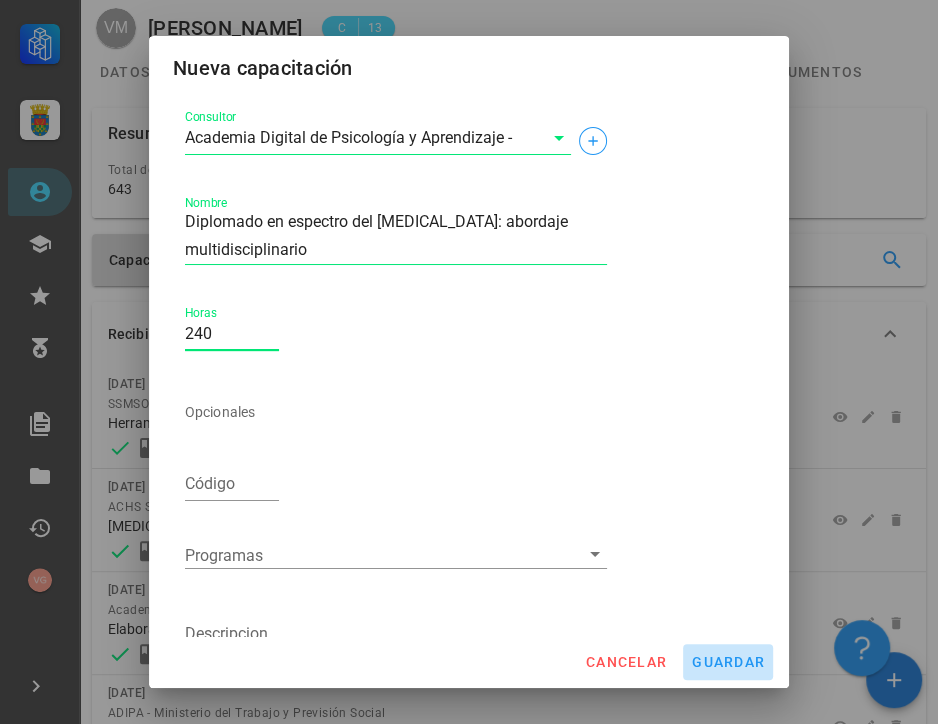 click on "guardar" at bounding box center [728, 662] 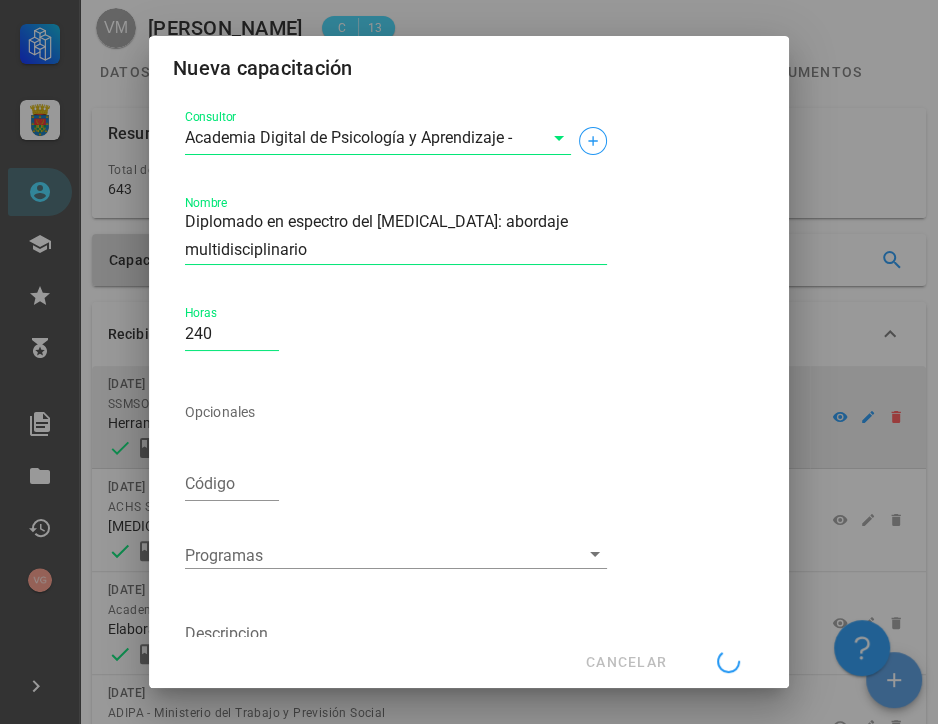 type 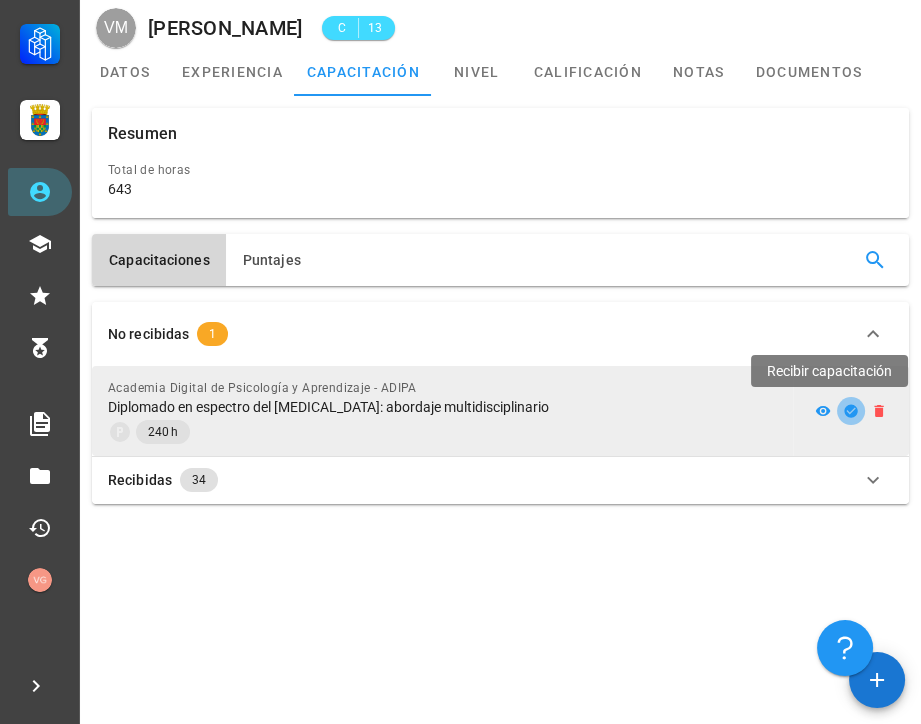 click 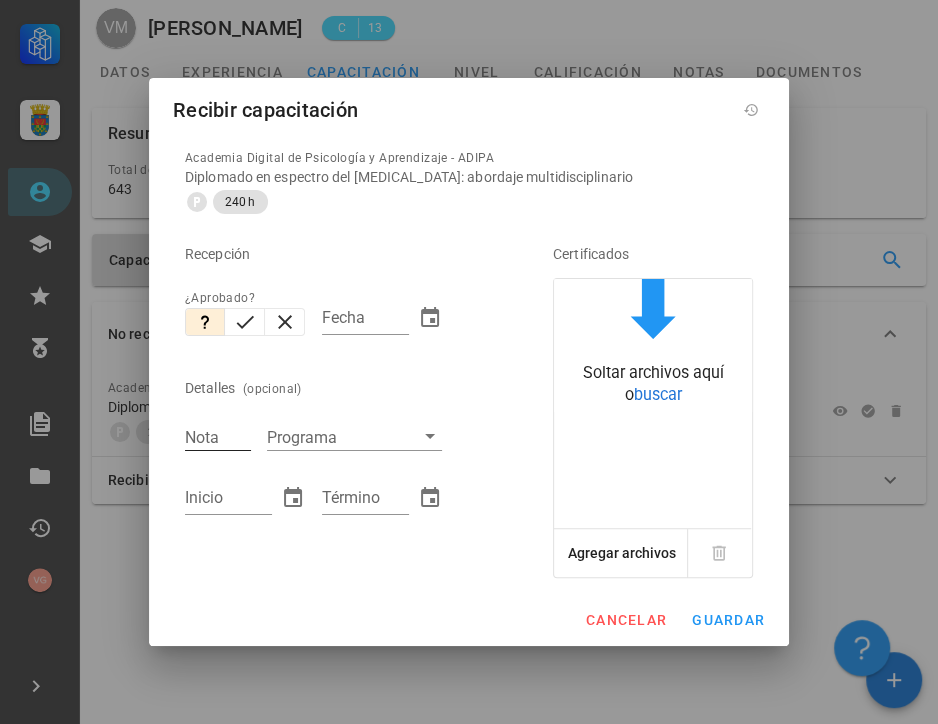 click on "Nota" at bounding box center (218, 437) 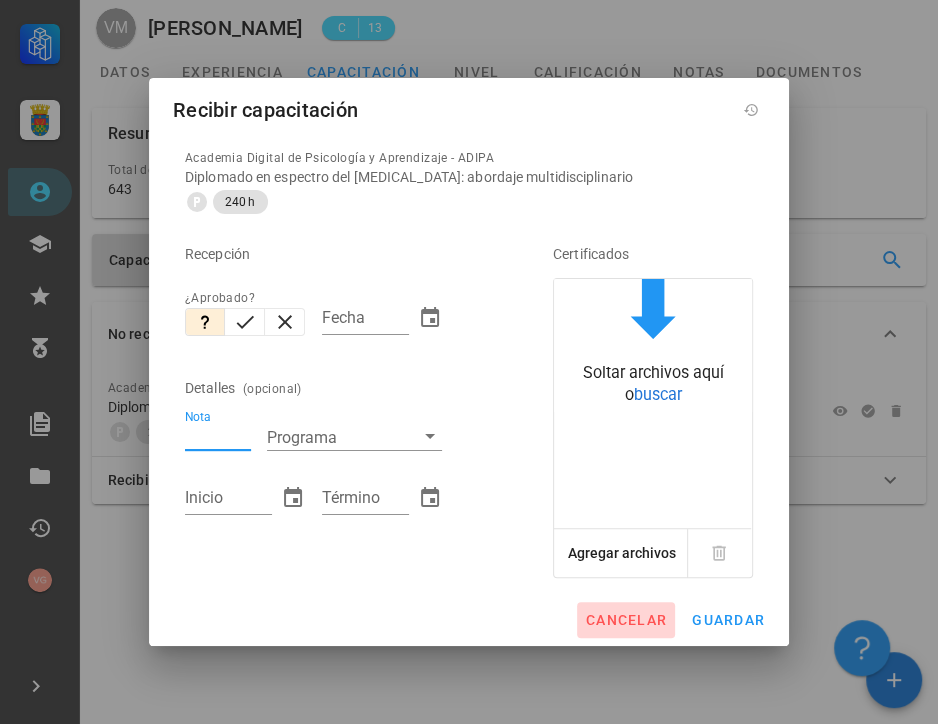 click on "cancelar" at bounding box center [626, 620] 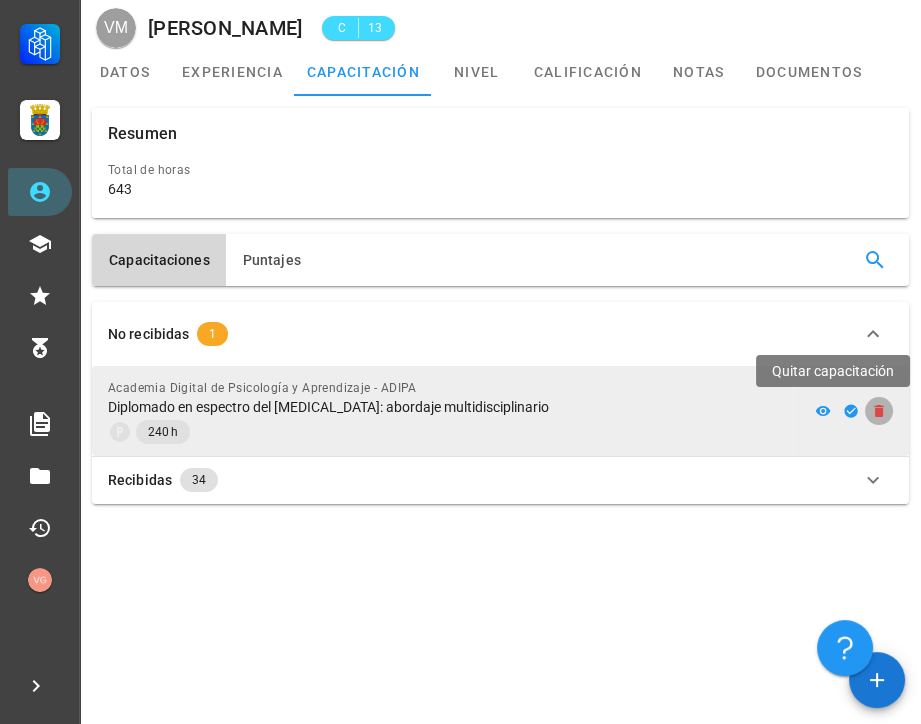 click 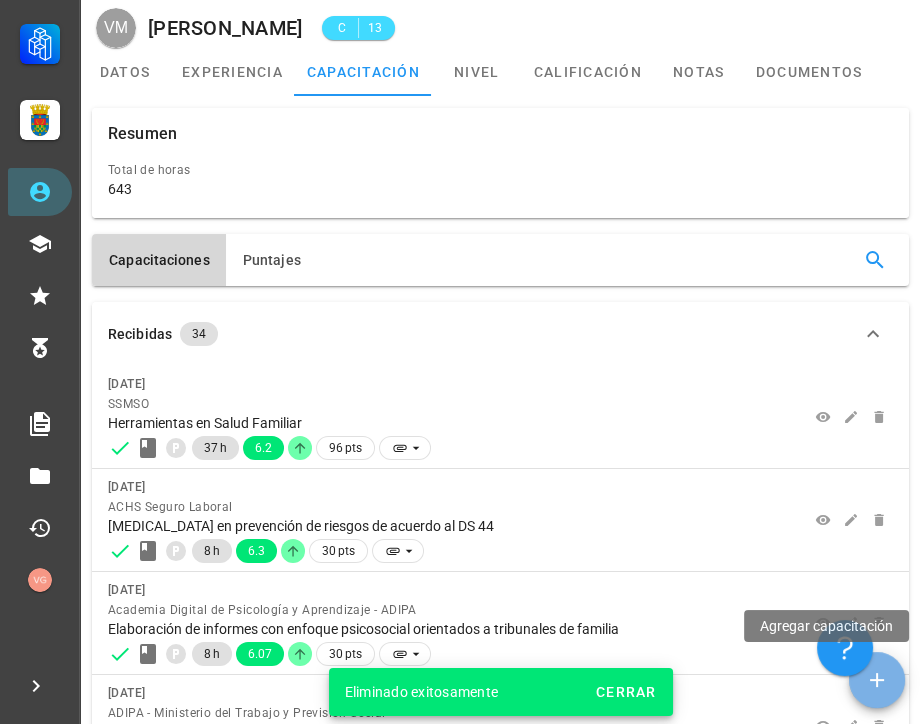 click 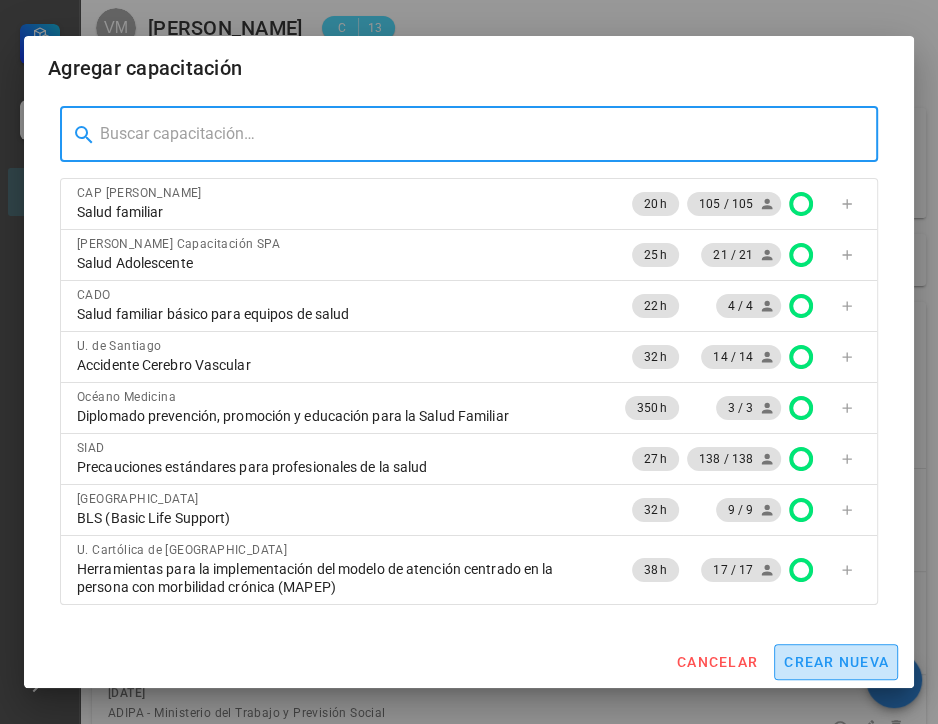 click on "crear nueva" at bounding box center (836, 662) 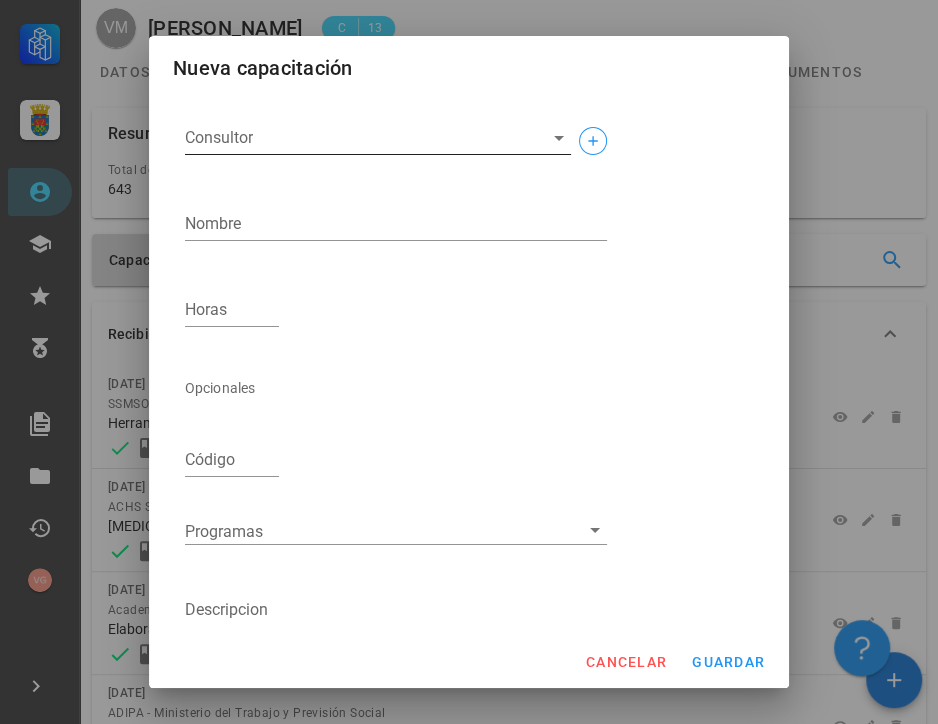 click on "Consultor" at bounding box center [362, 138] 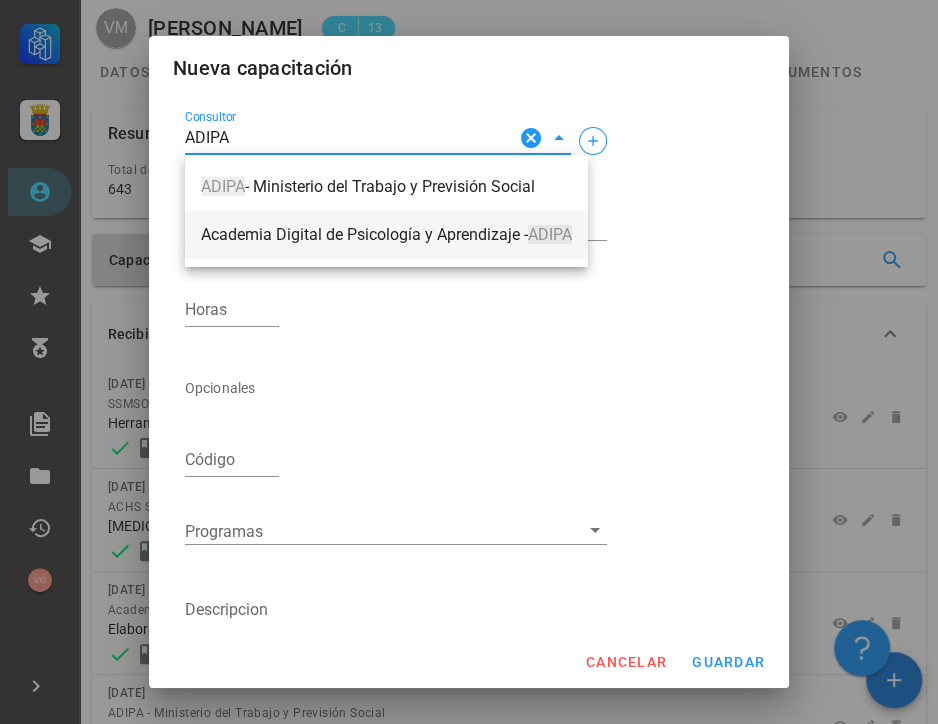 click on "Academia Digital de Psicología y Aprendizaje -  ADIPA" at bounding box center (386, 235) 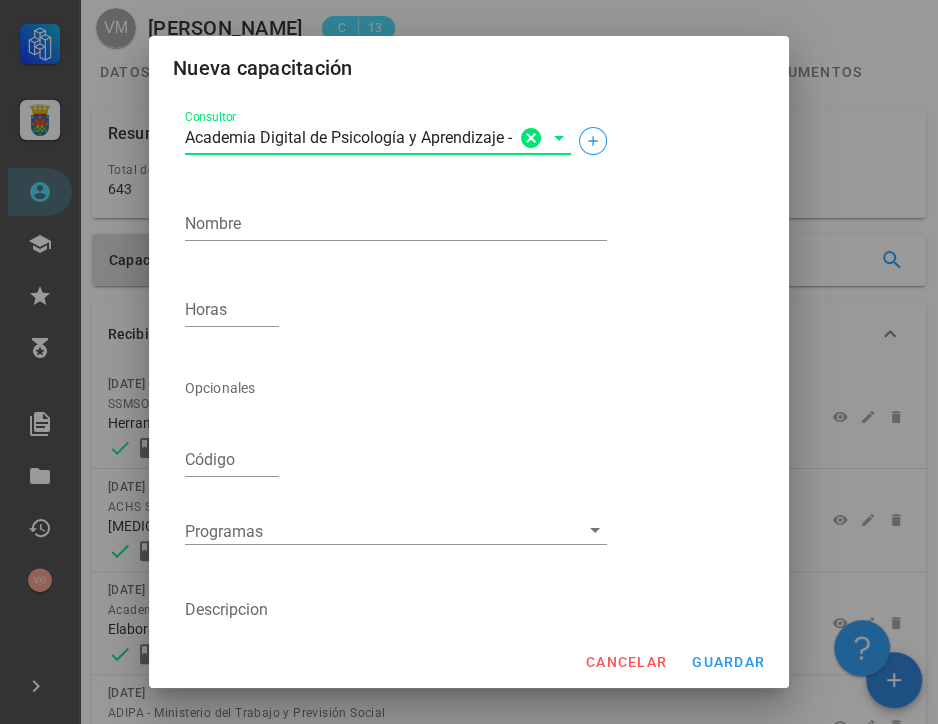 type on "Academia Digital de Psicología y Aprendizaje - ADIPA" 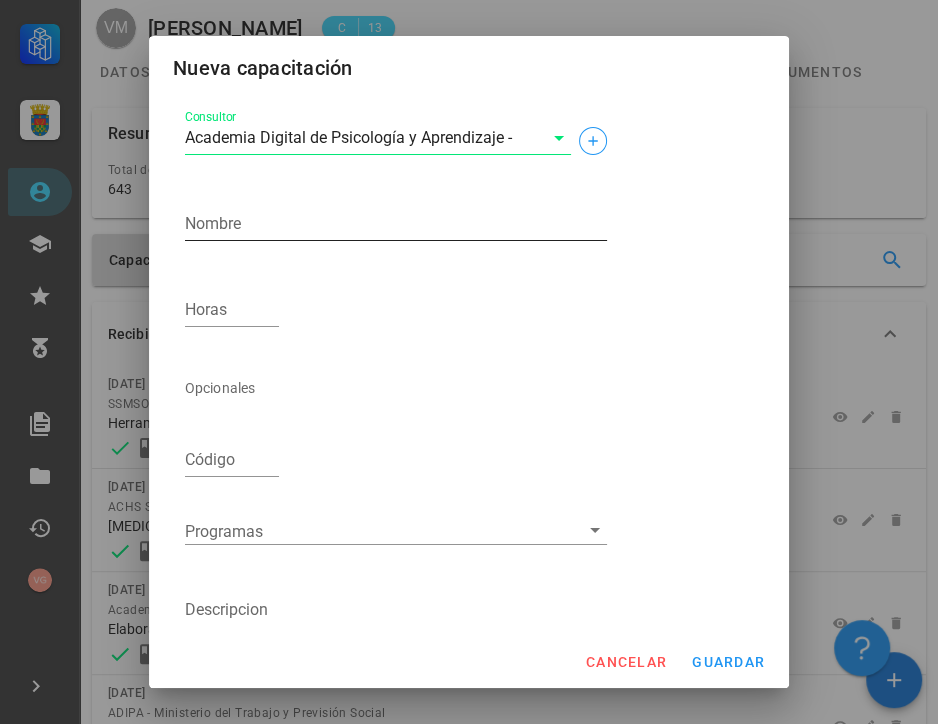 click on "Nombre" at bounding box center (396, 224) 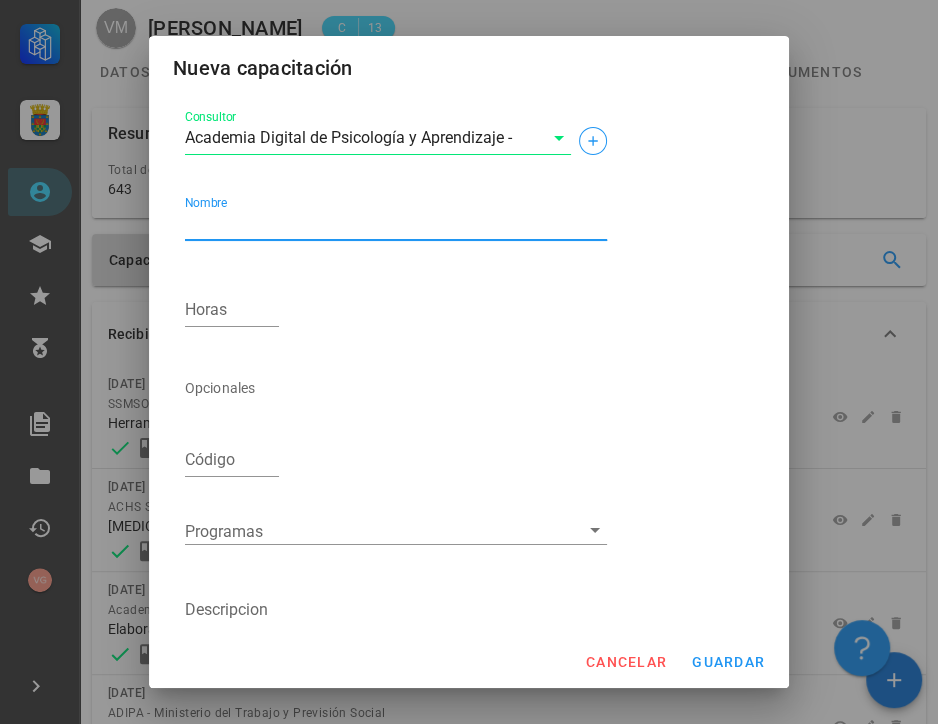 paste on "diplomado en espectro del [MEDICAL_DATA]: abordaje multidisciplinario" 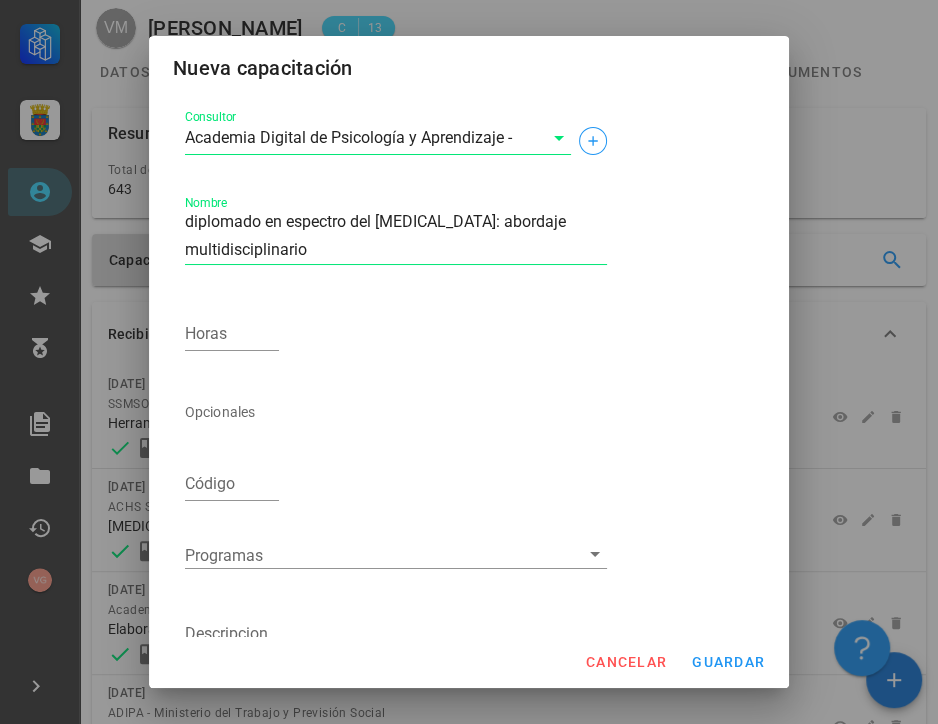 click on "diplomado en espectro del [MEDICAL_DATA]: abordaje multidisciplinario" at bounding box center (396, 236) 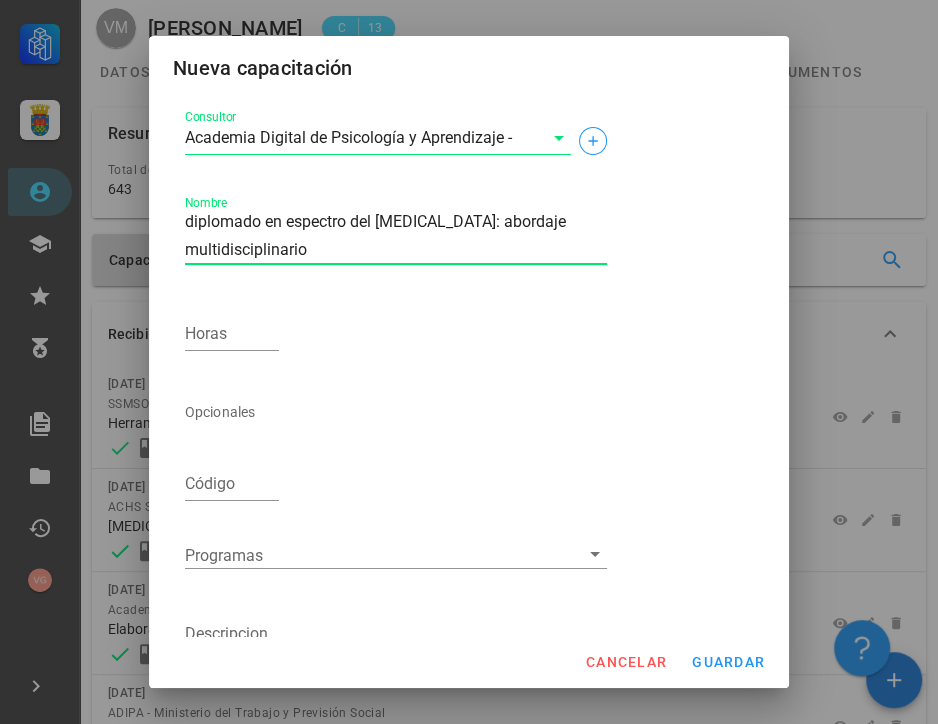 click on "diplomado en espectro del [MEDICAL_DATA]: abordaje multidisciplinario" at bounding box center [396, 236] 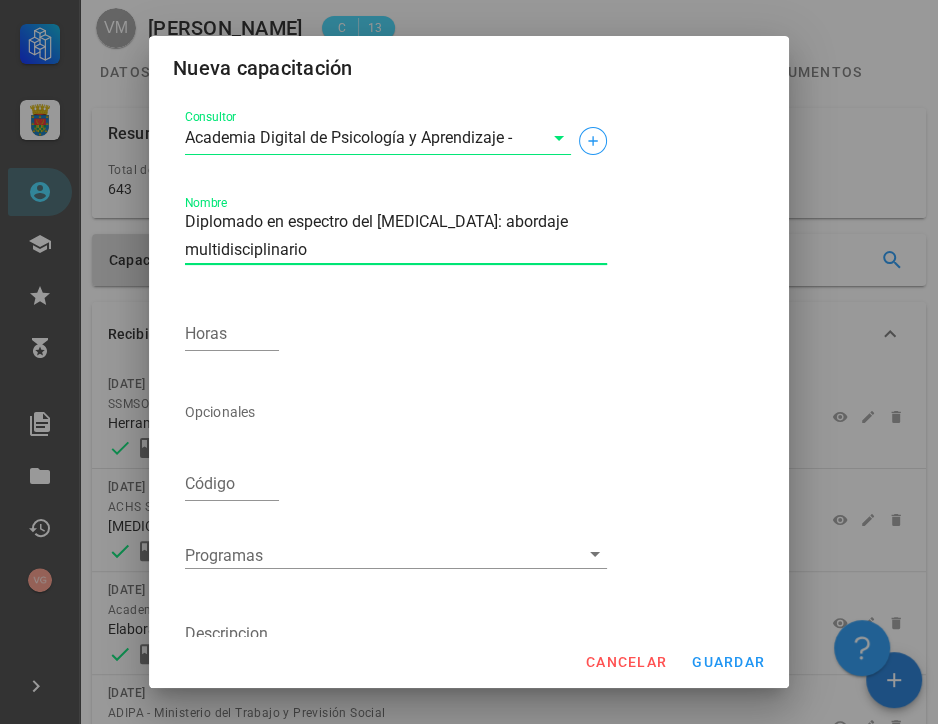 click on "Diplomado en espectro del [MEDICAL_DATA]: abordaje multidisciplinario" at bounding box center [396, 236] 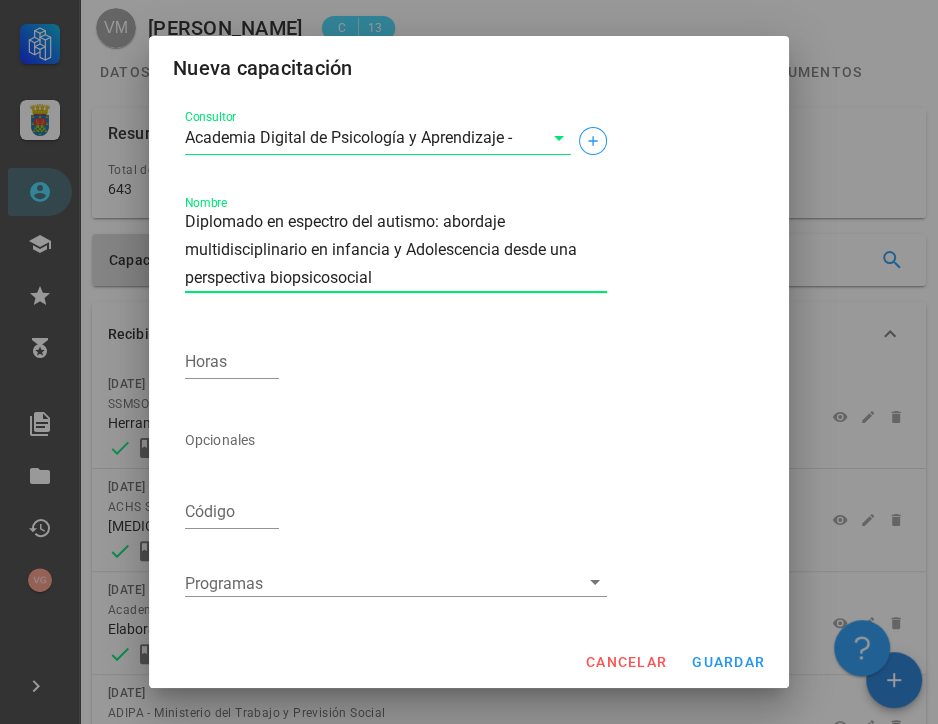 type on "Diplomado en espectro del autismo: abordaje multidisciplinario en infancia y Adolescencia desde una perspectiva biopsicosocial" 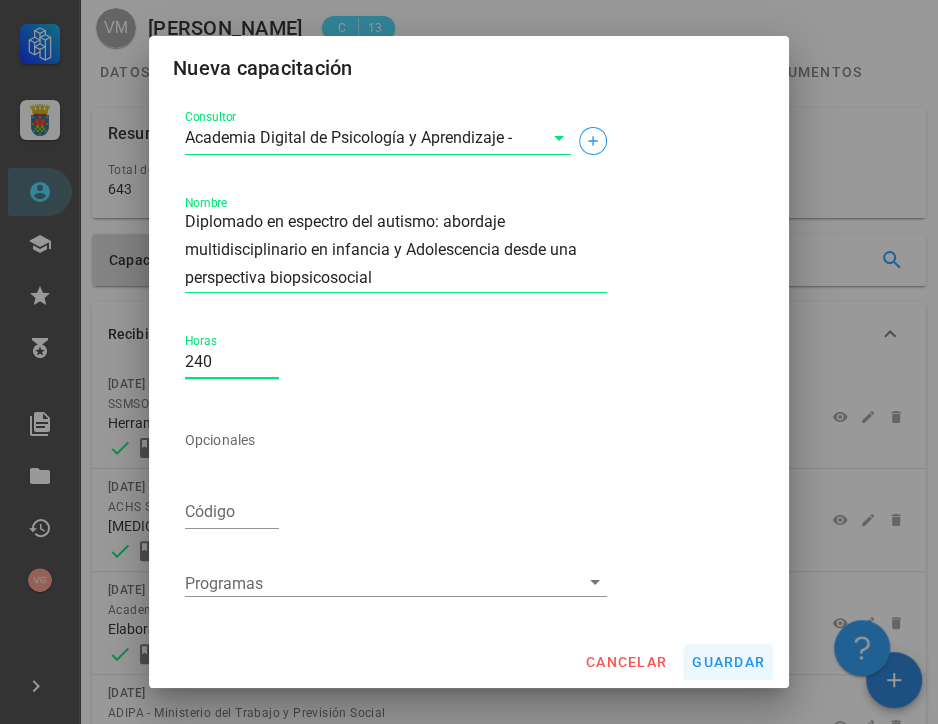 type on "240" 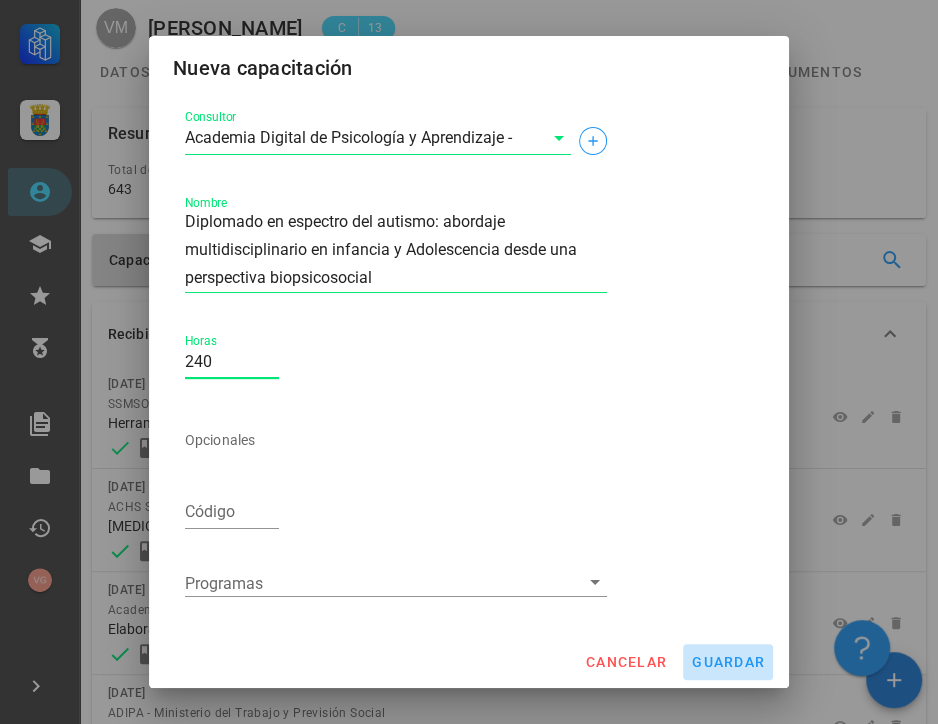 click on "guardar" at bounding box center [728, 662] 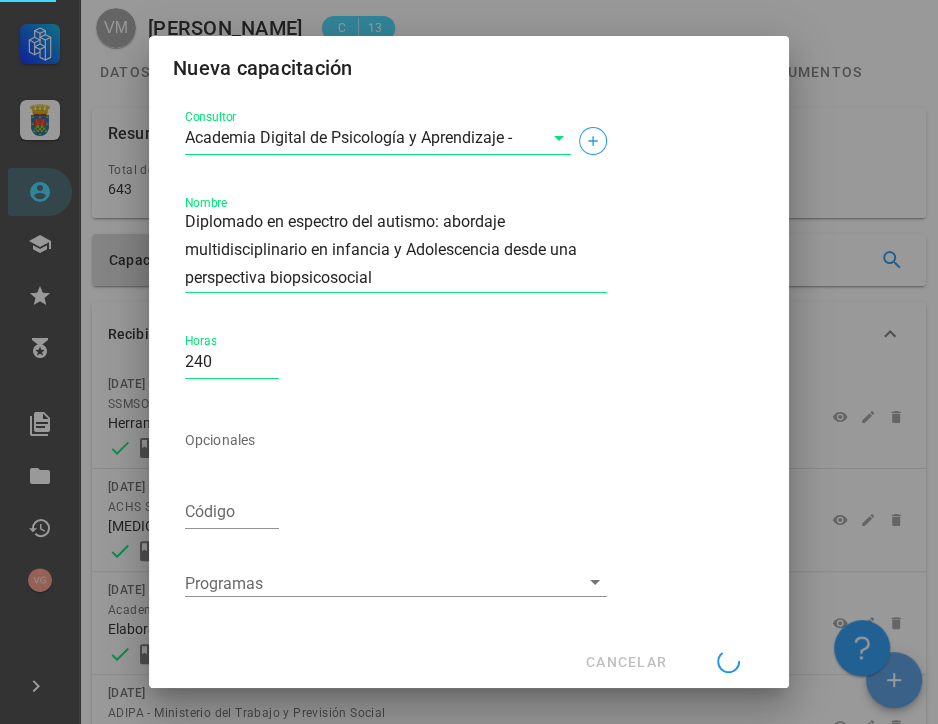 type 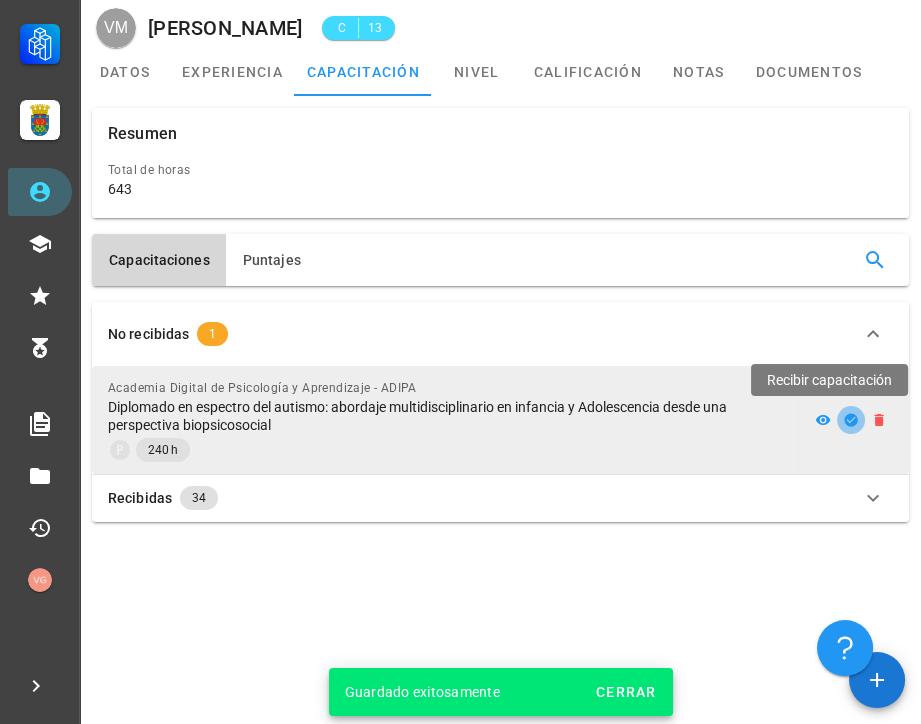 click 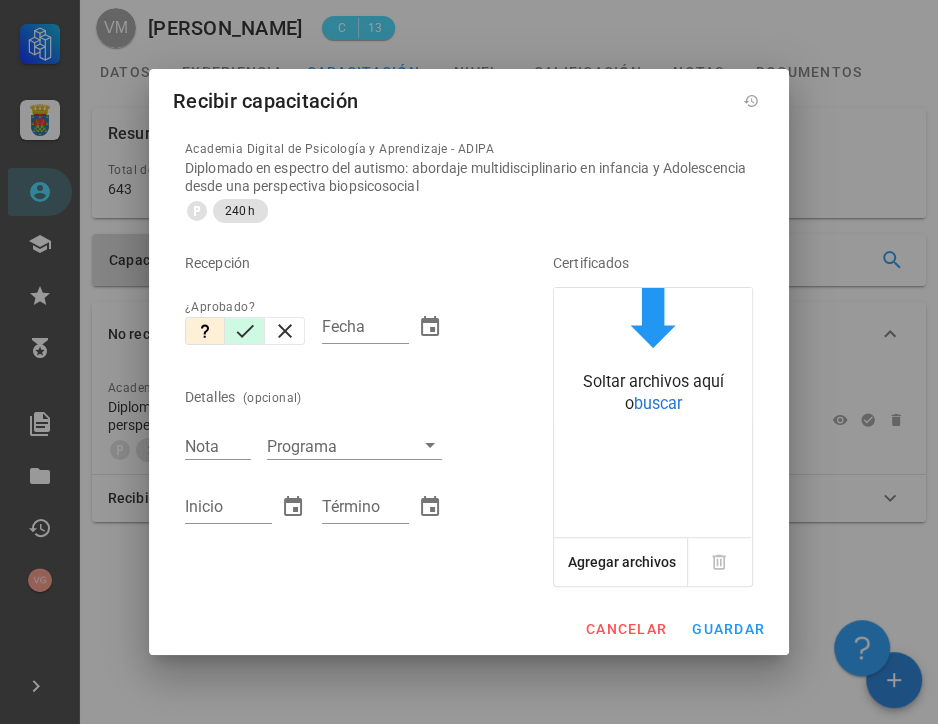 click 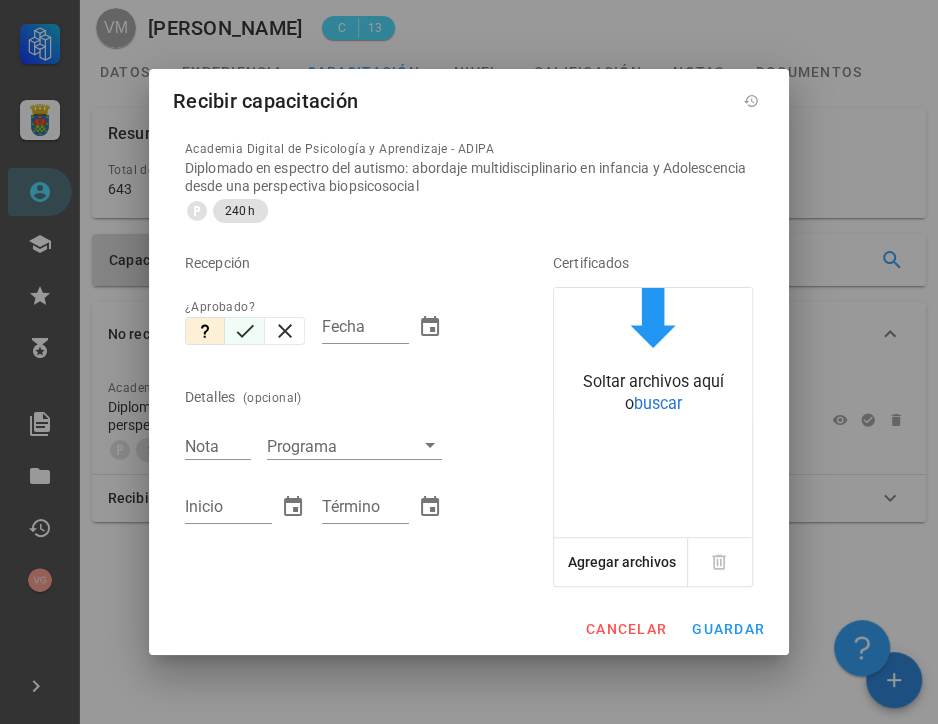 type on "[DATE]" 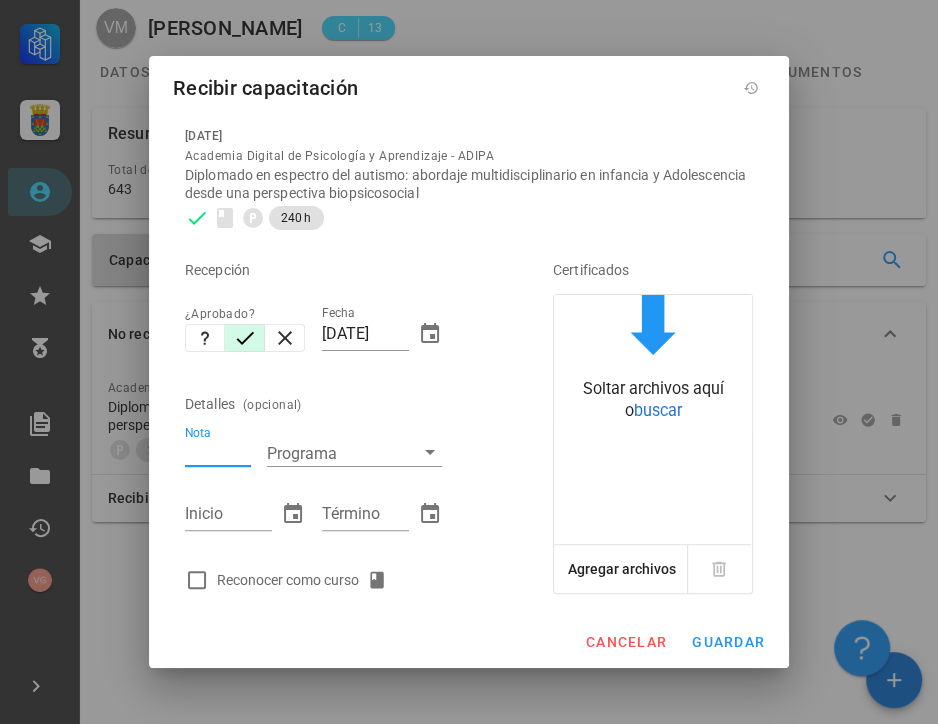 click on "Nota" at bounding box center (218, 453) 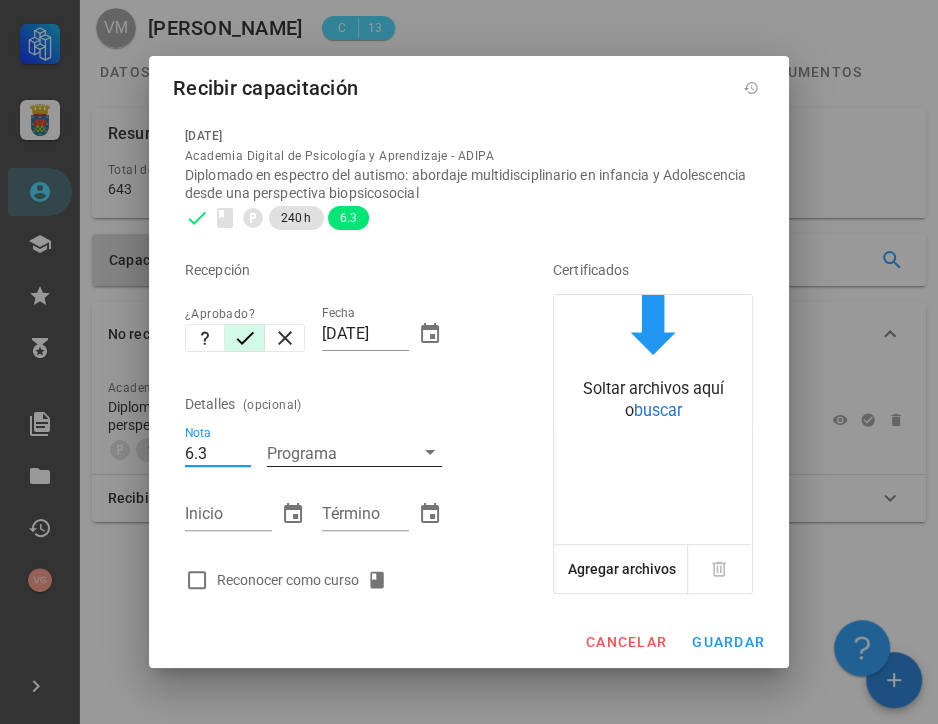 type on "6.3" 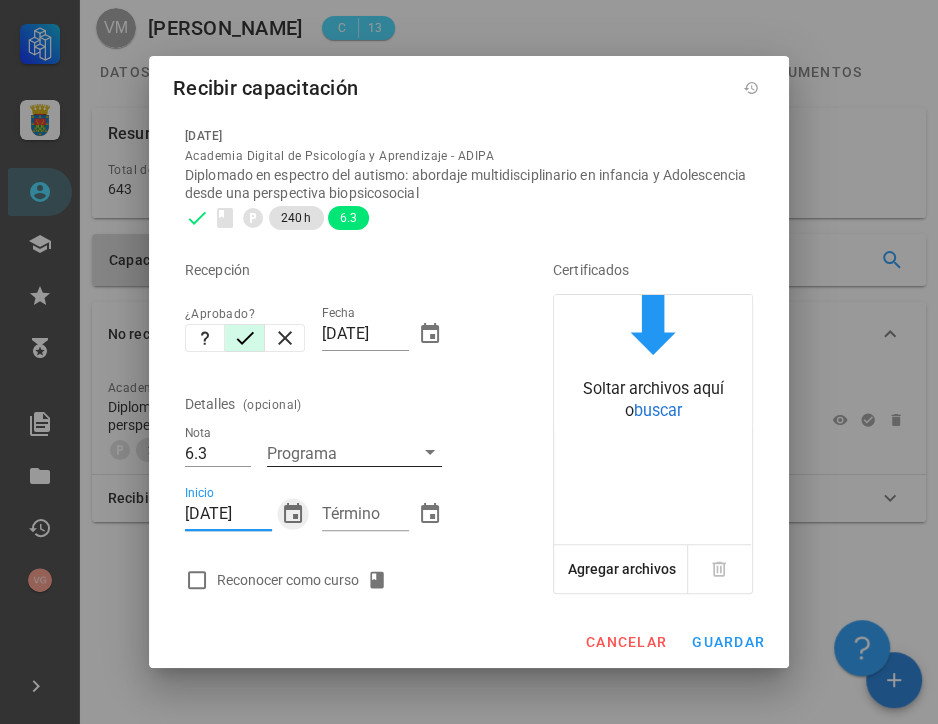 type on "[DATE]" 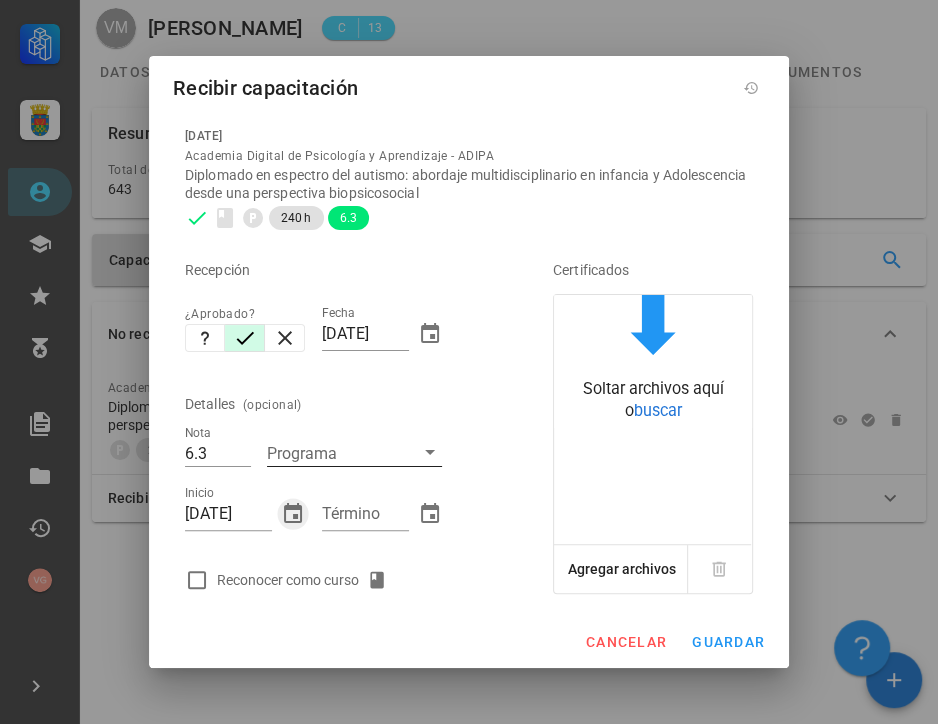 type 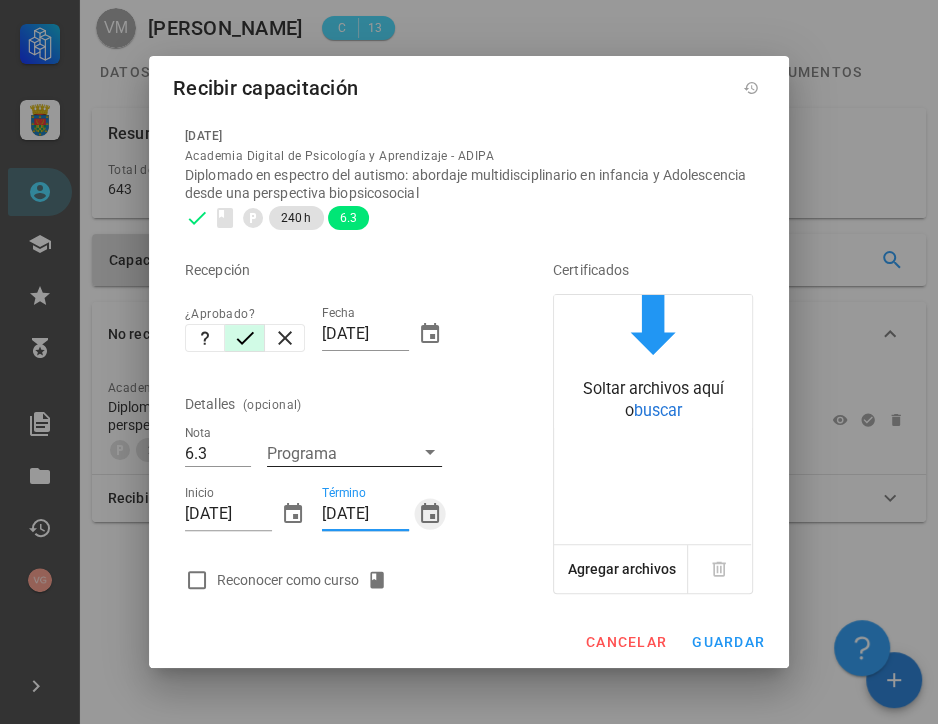 type on "[DATE]" 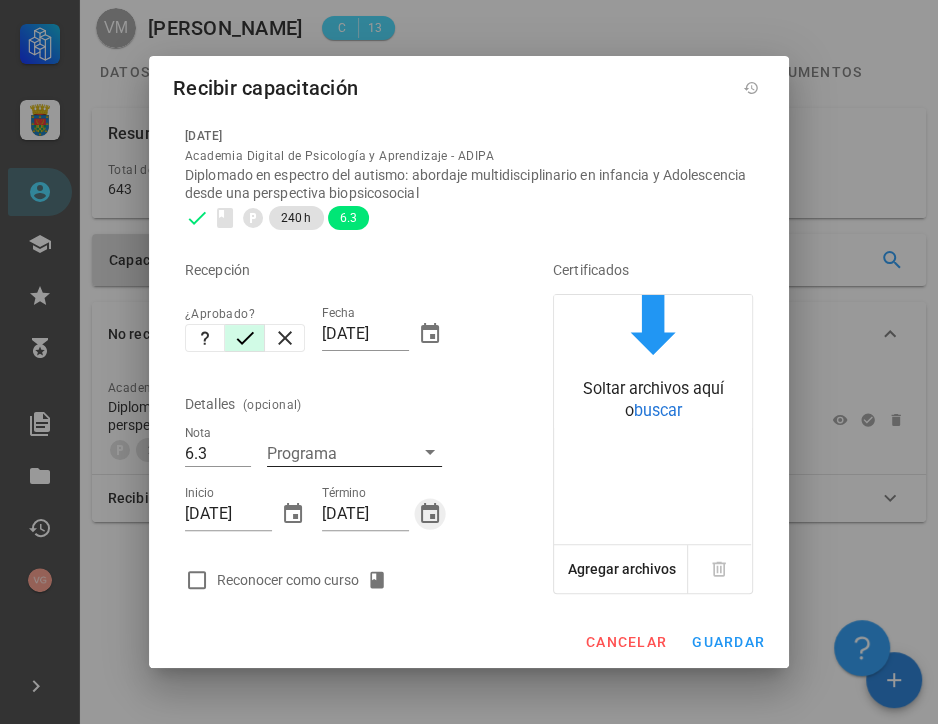 type 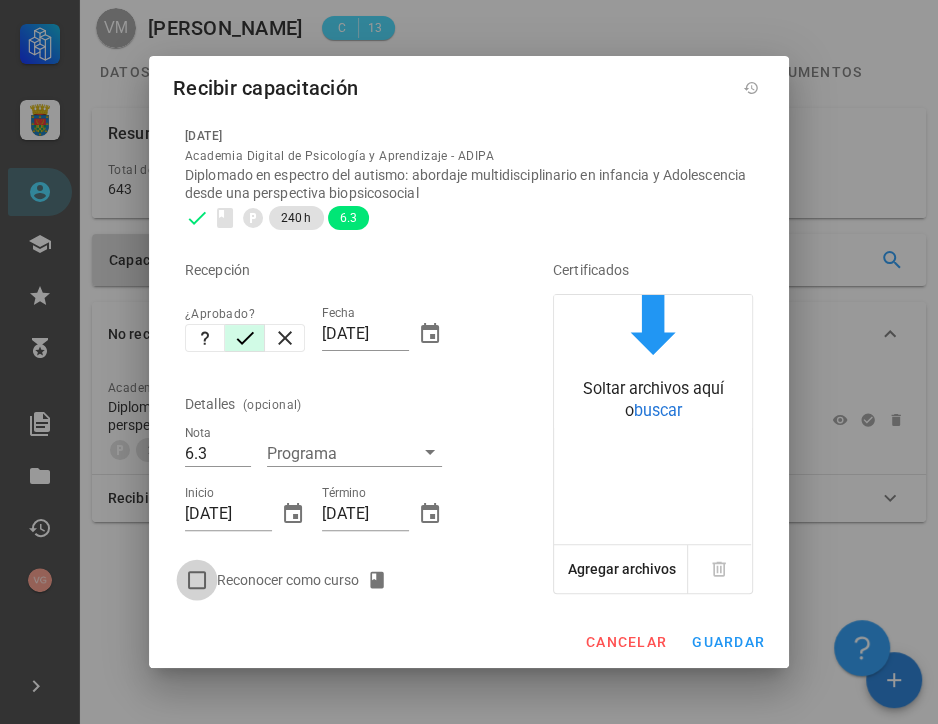 click at bounding box center (197, 580) 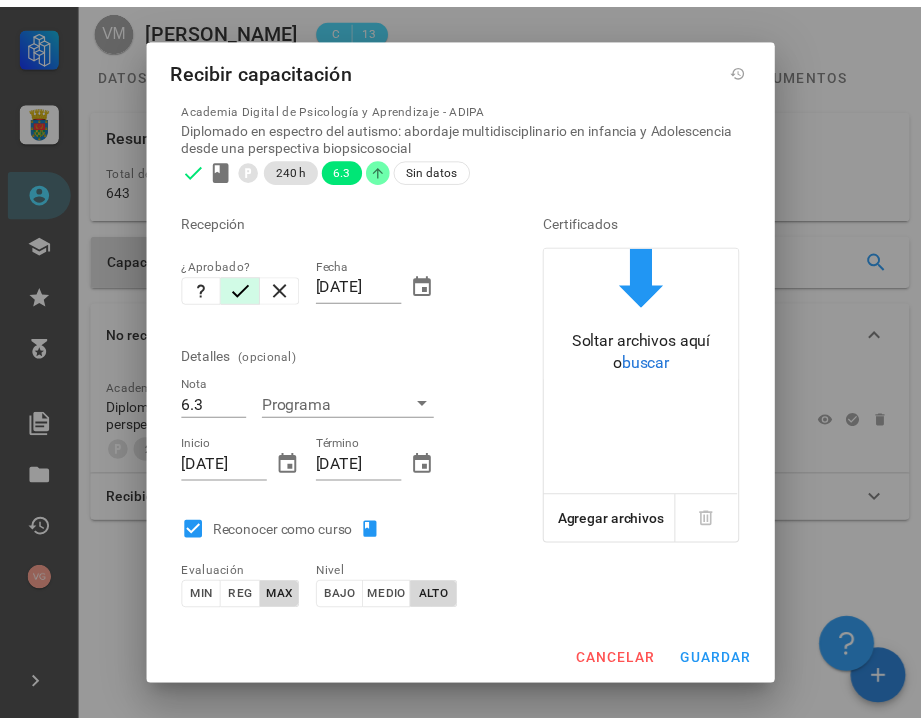 scroll, scrollTop: 46, scrollLeft: 0, axis: vertical 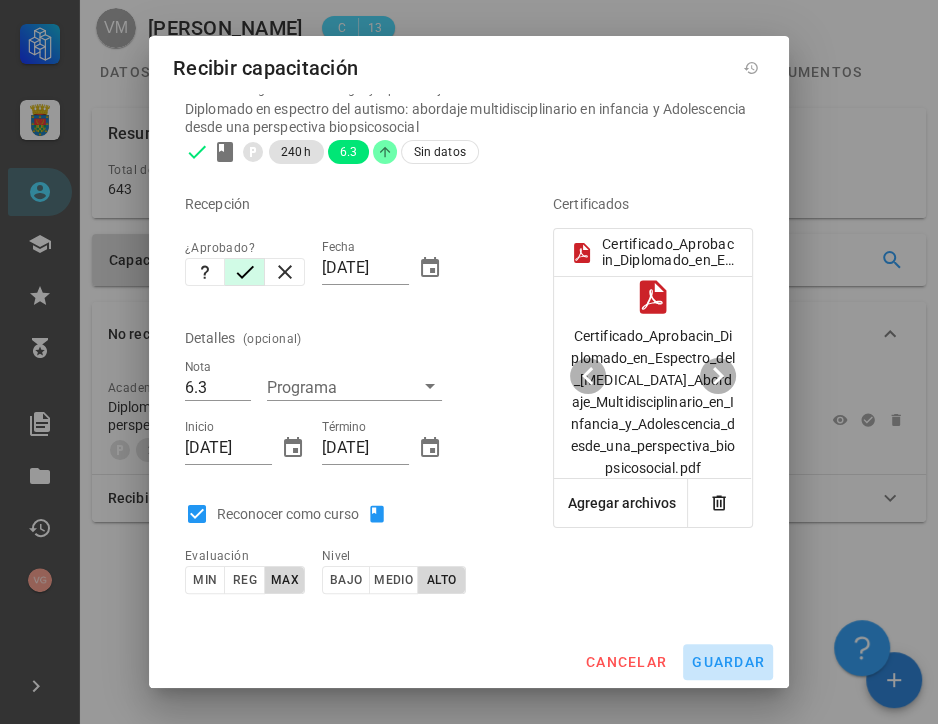click on "guardar" at bounding box center [728, 662] 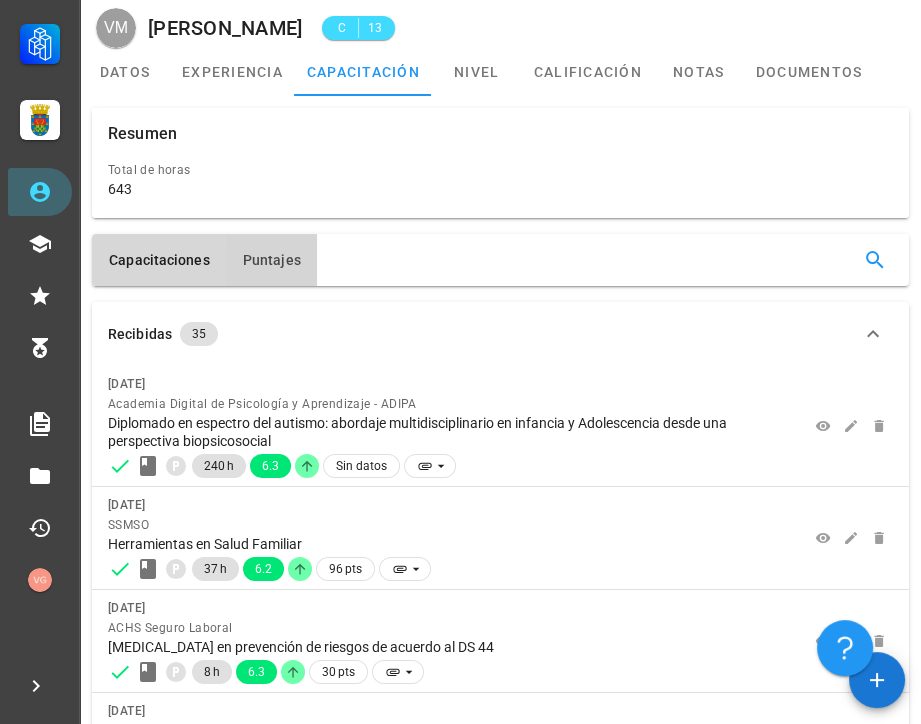 click on "Puntajes" at bounding box center [271, 260] 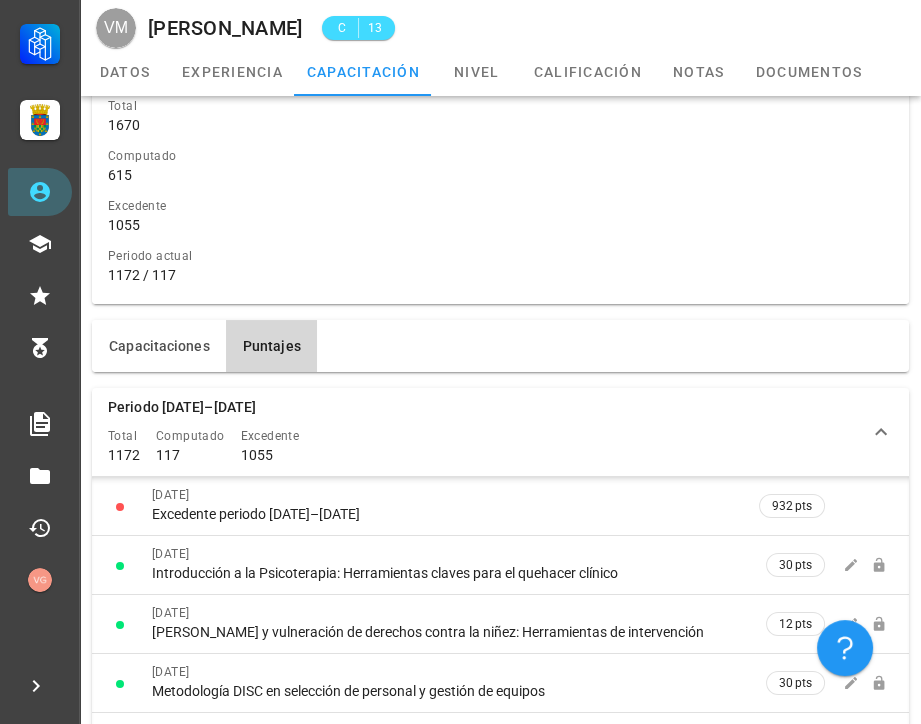 scroll, scrollTop: 0, scrollLeft: 0, axis: both 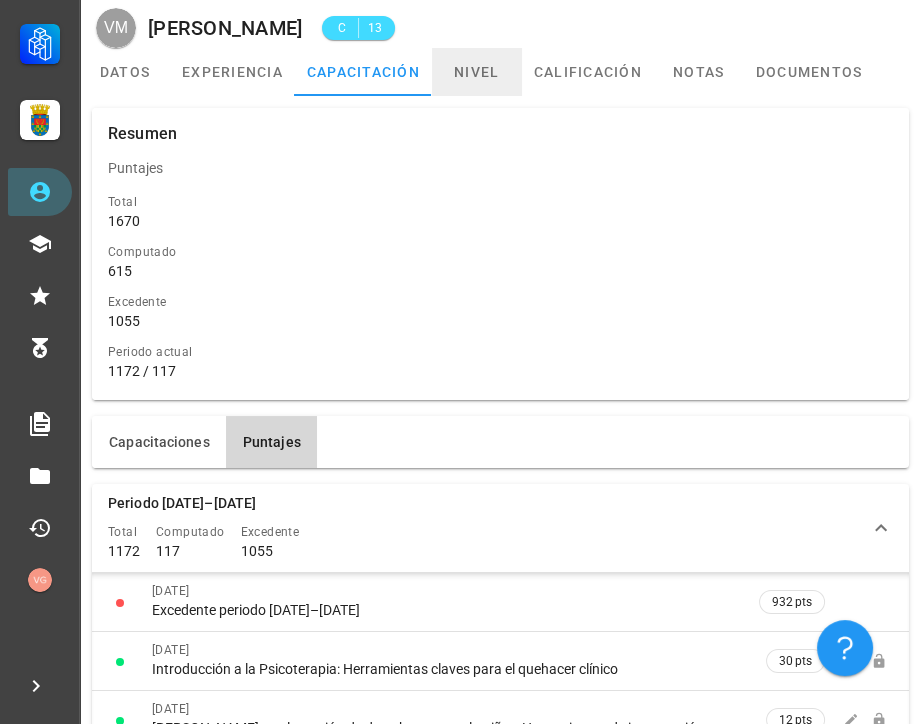 click on "nivel" at bounding box center [477, 72] 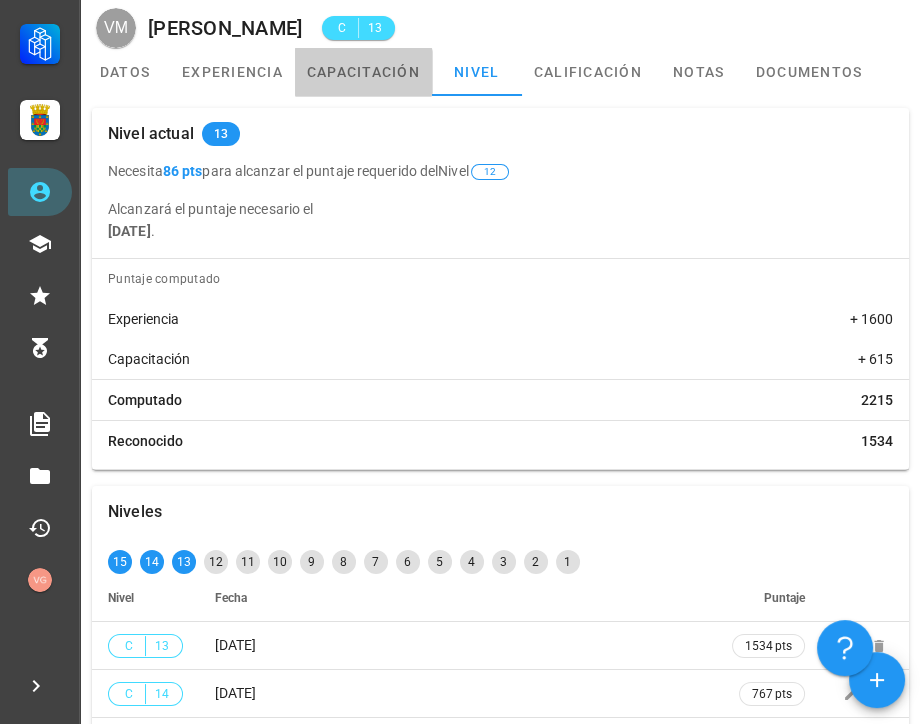 click on "capacitación" at bounding box center [363, 72] 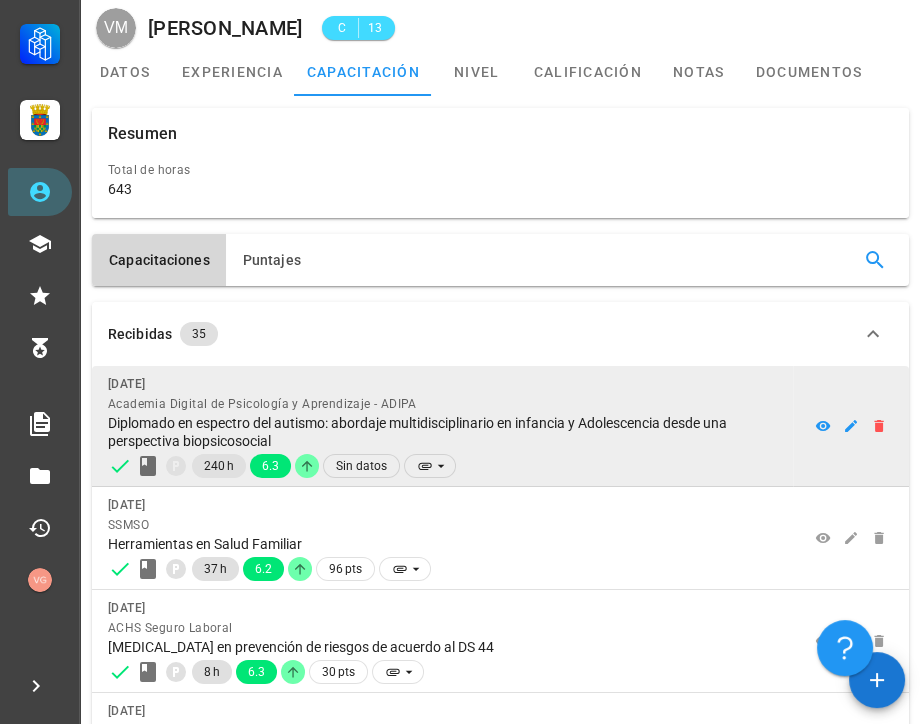 scroll, scrollTop: 0, scrollLeft: 0, axis: both 